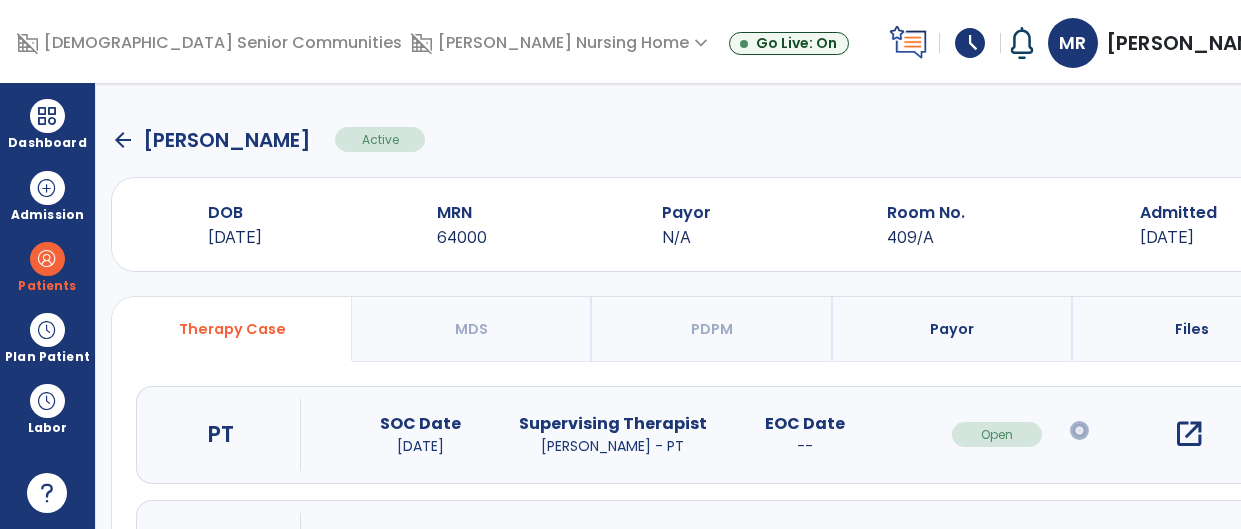 scroll, scrollTop: 0, scrollLeft: 0, axis: both 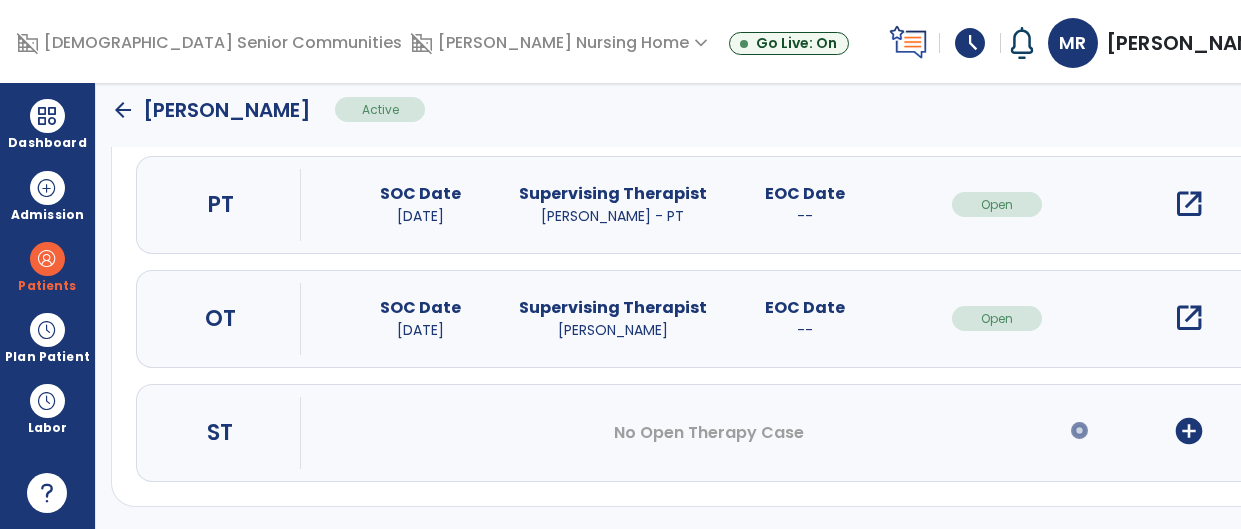 click on "open_in_new" at bounding box center [1189, 204] 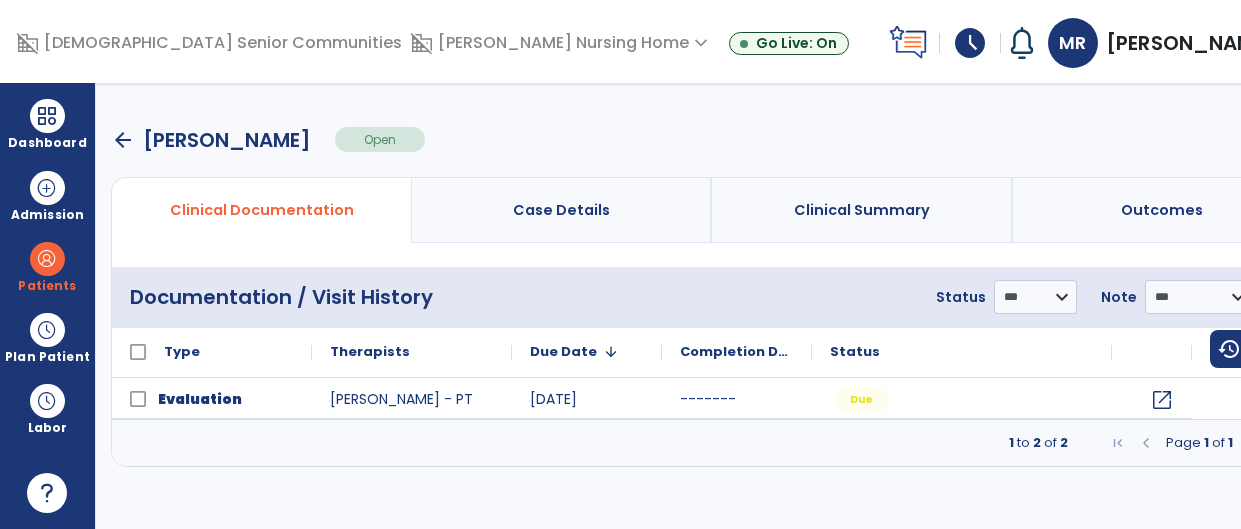 scroll, scrollTop: 0, scrollLeft: 0, axis: both 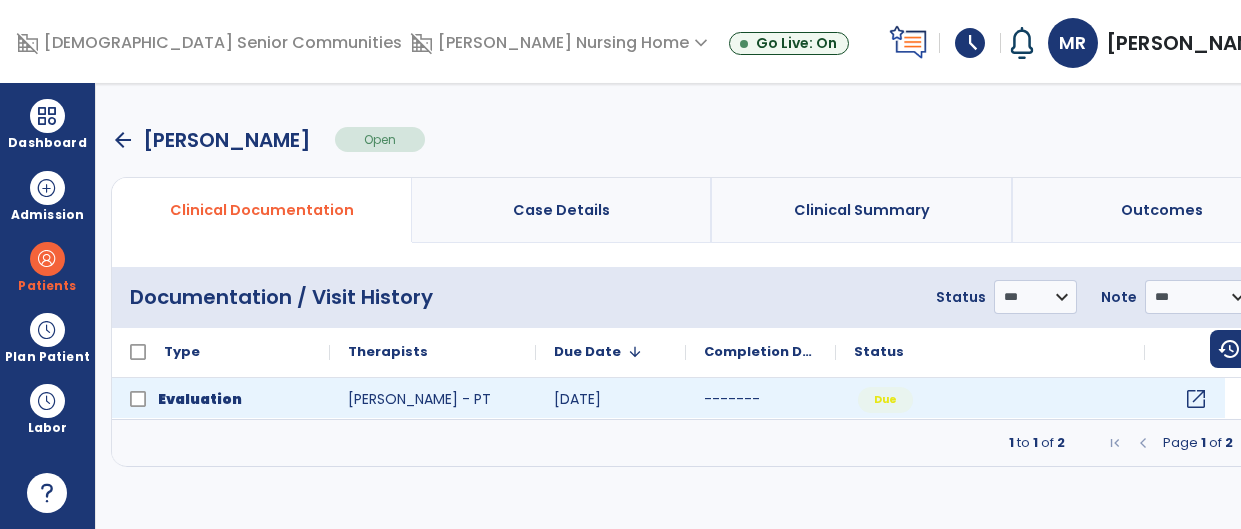 click on "open_in_new" 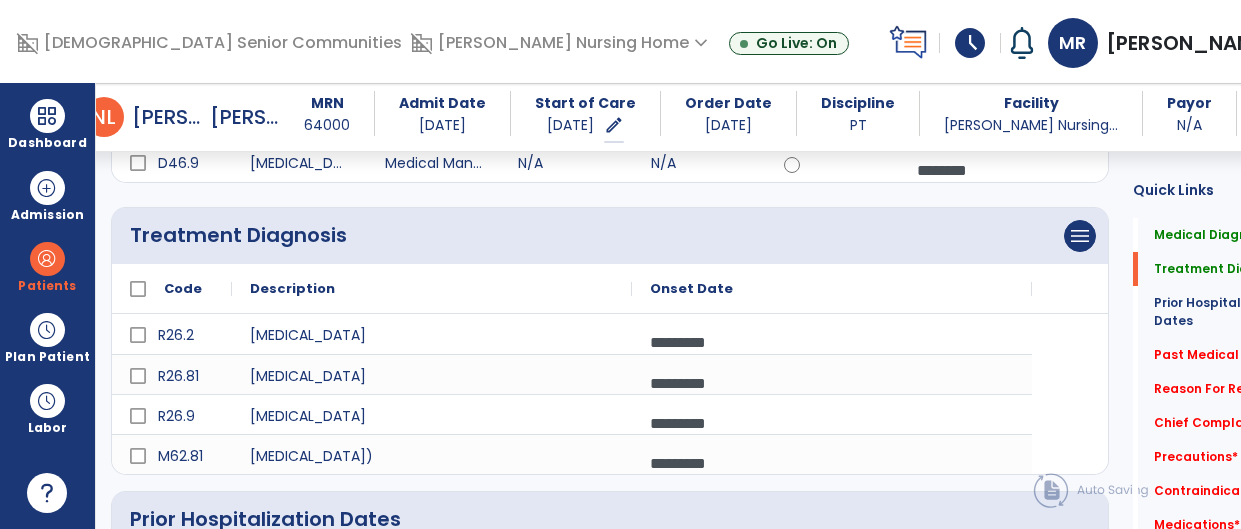 scroll, scrollTop: 331, scrollLeft: 0, axis: vertical 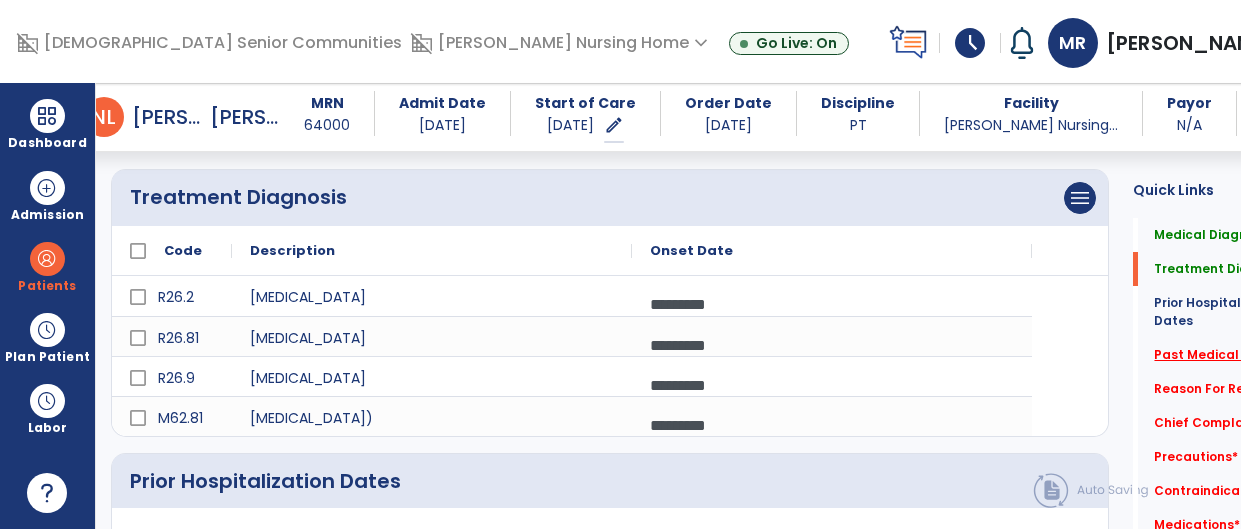 click on "Past Medical History   *" 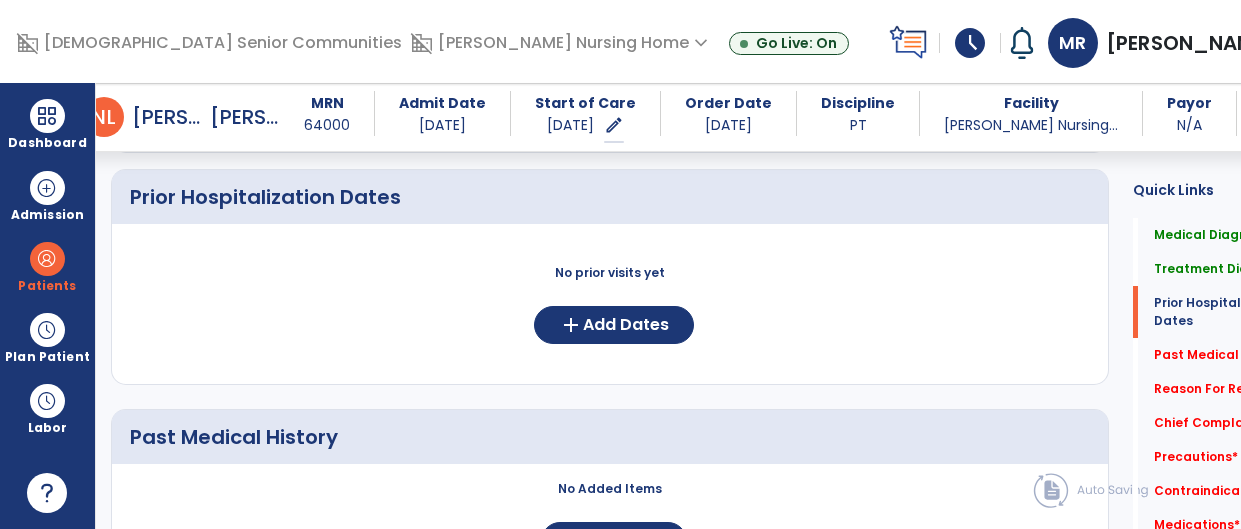 scroll, scrollTop: 600, scrollLeft: 0, axis: vertical 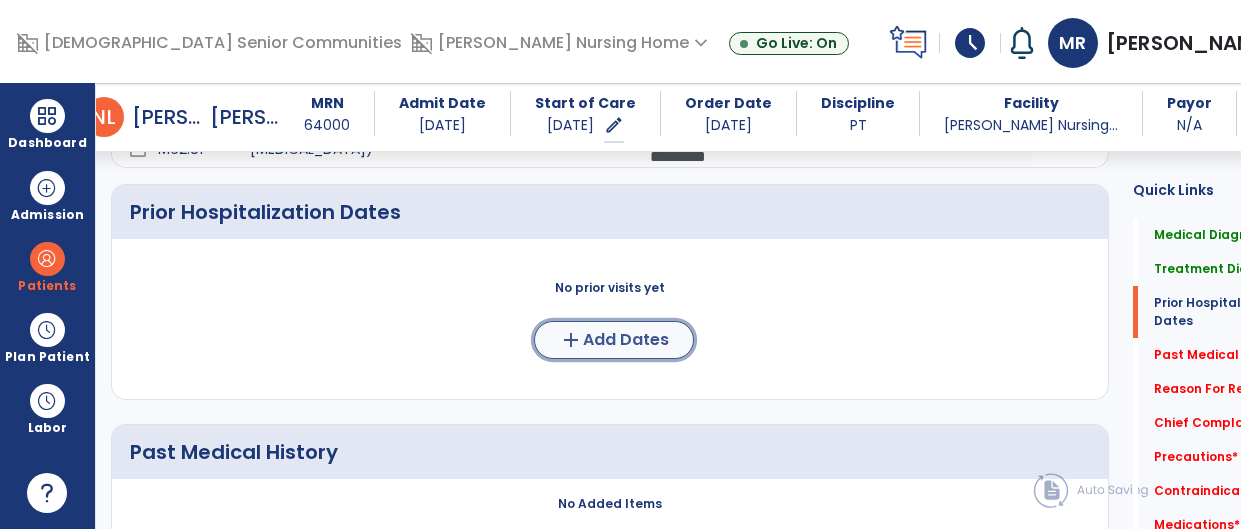 click on "Add Dates" 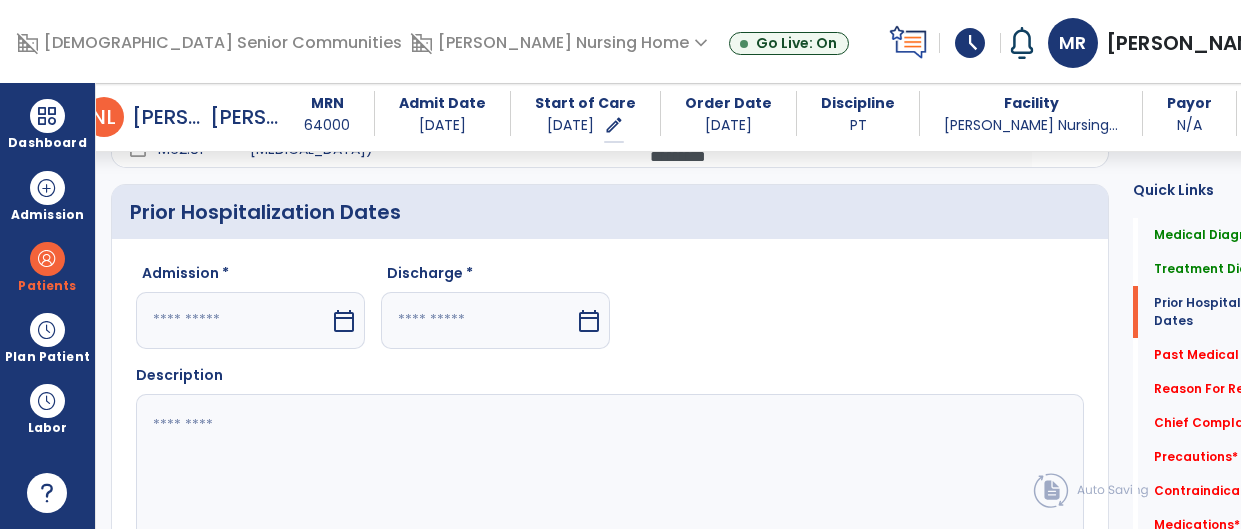 click on "calendar_today" at bounding box center (344, 321) 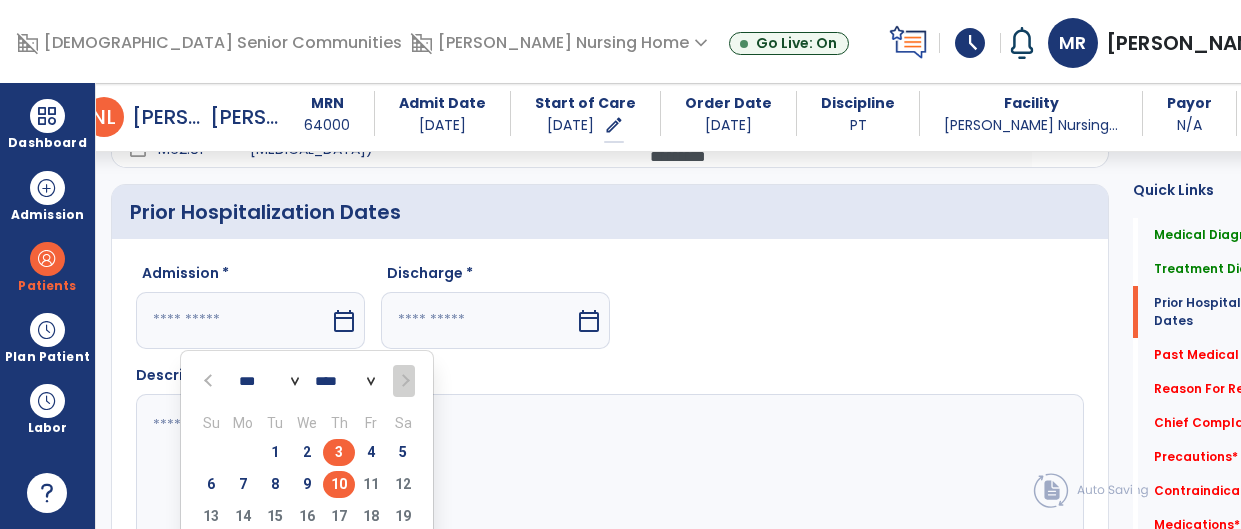 click on "3" at bounding box center (339, 452) 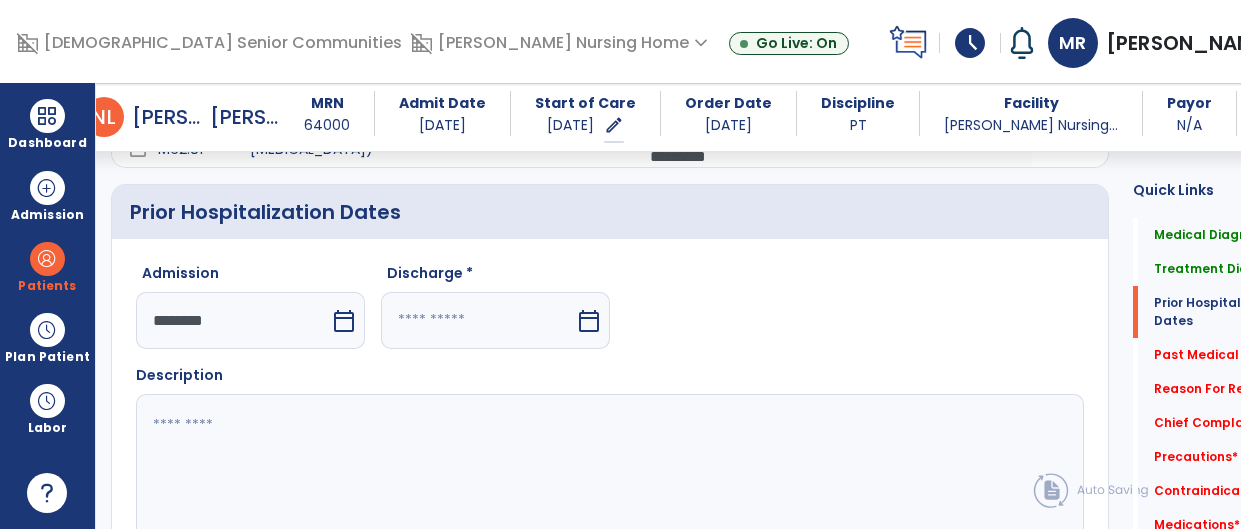 click on "calendar_today" at bounding box center (589, 321) 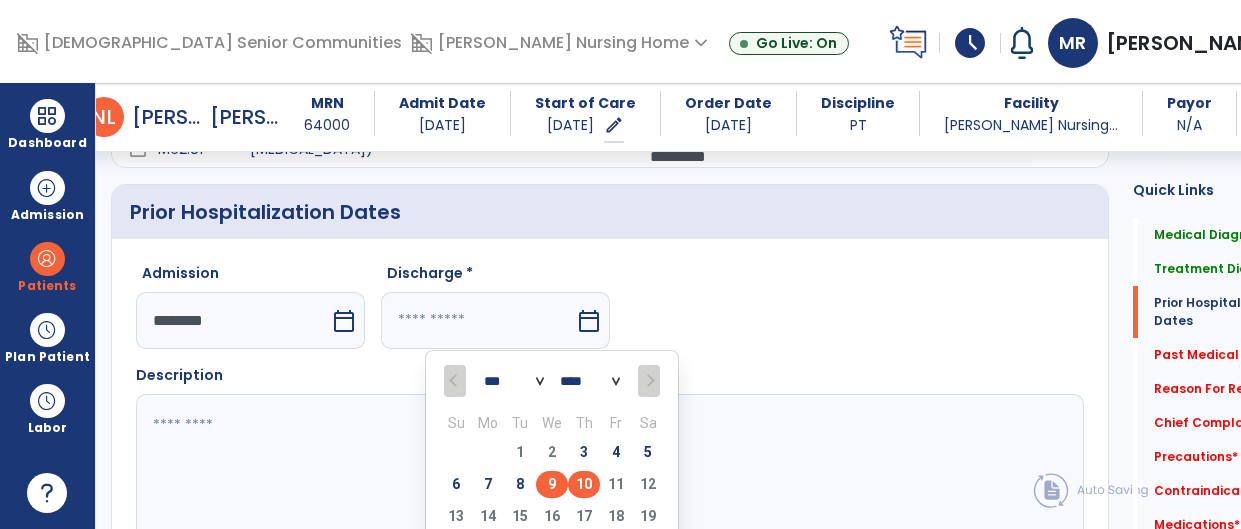 click on "9" at bounding box center [552, 484] 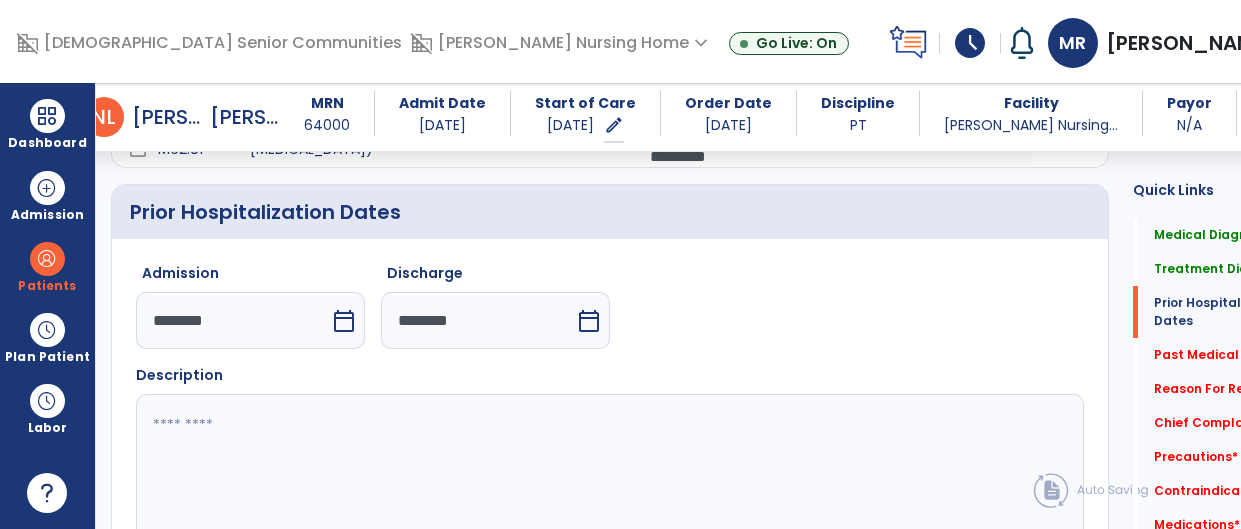 click 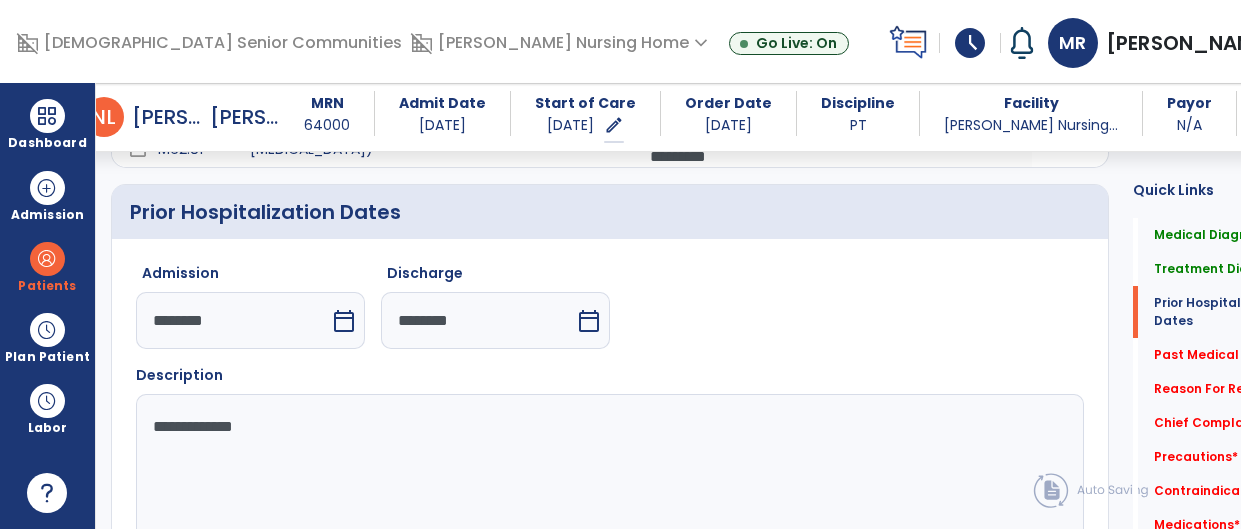 type on "**********" 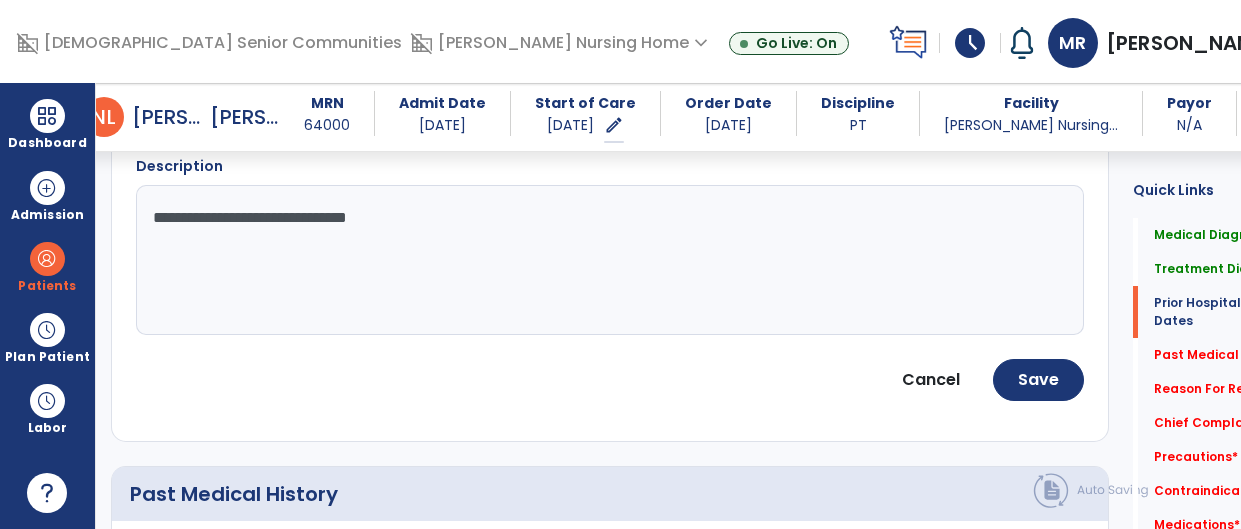 scroll, scrollTop: 812, scrollLeft: 0, axis: vertical 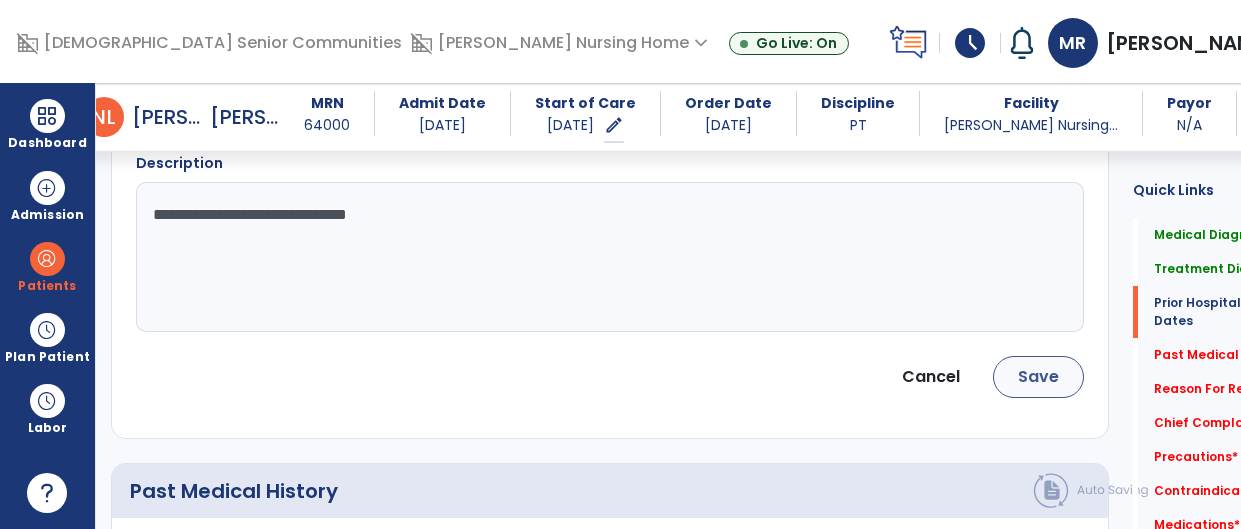 type on "**********" 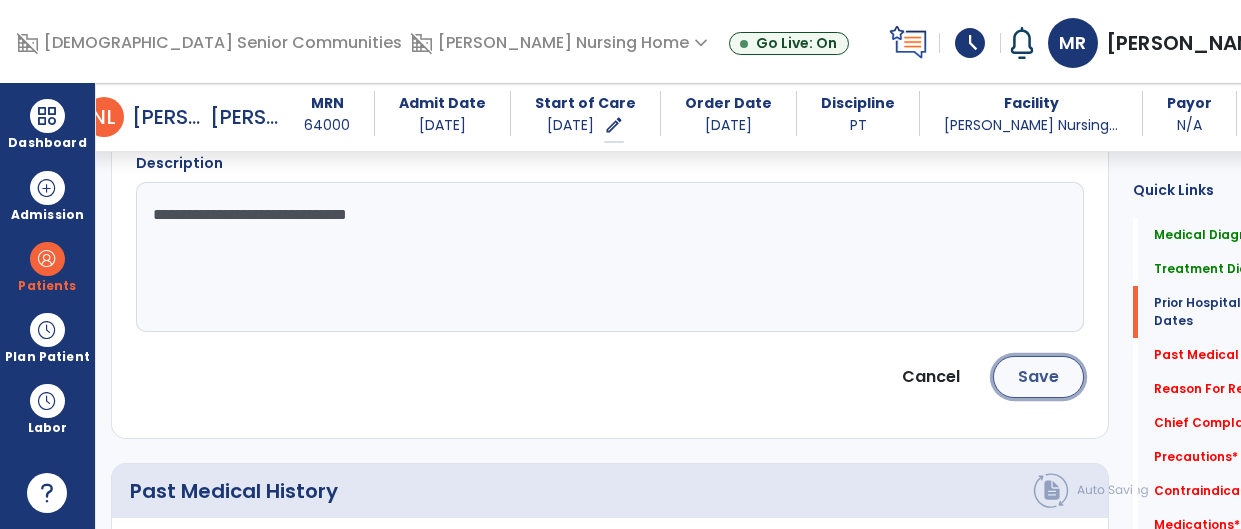 click on "Save" 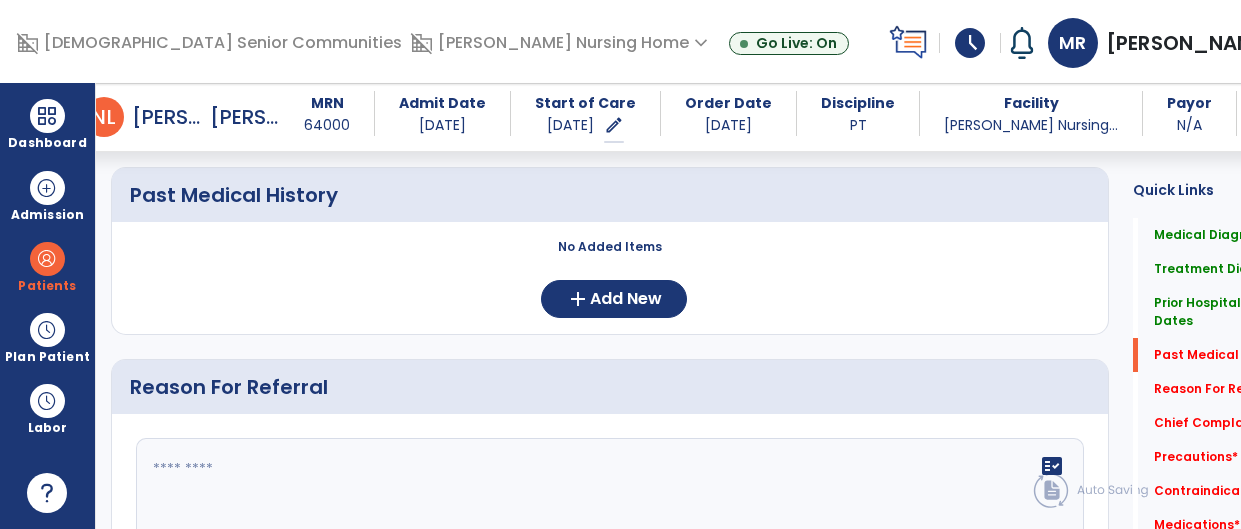 scroll, scrollTop: 805, scrollLeft: 0, axis: vertical 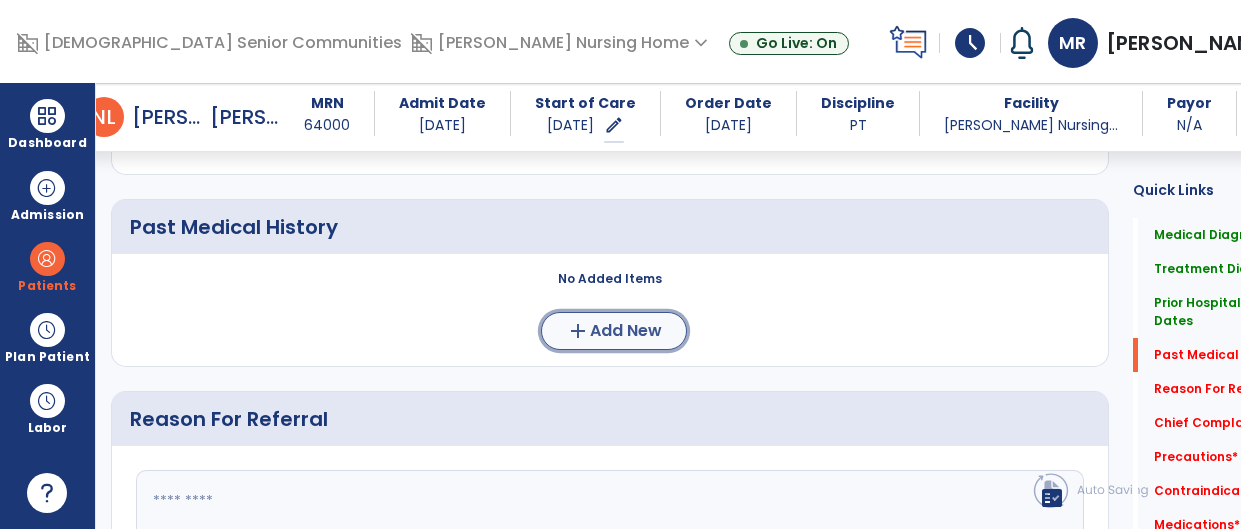 click on "Add New" 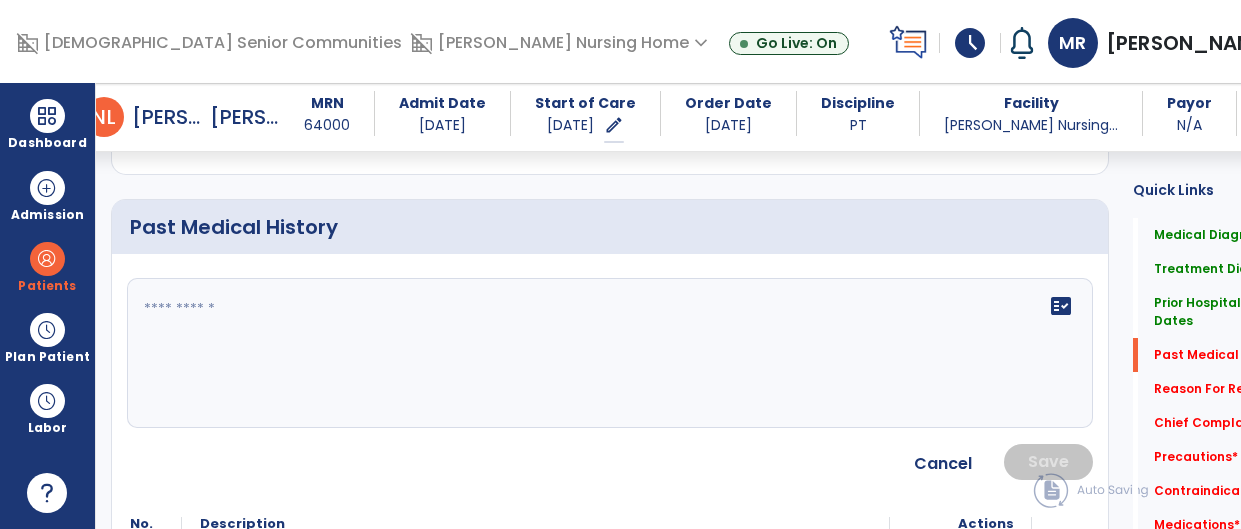 click on "fact_check" 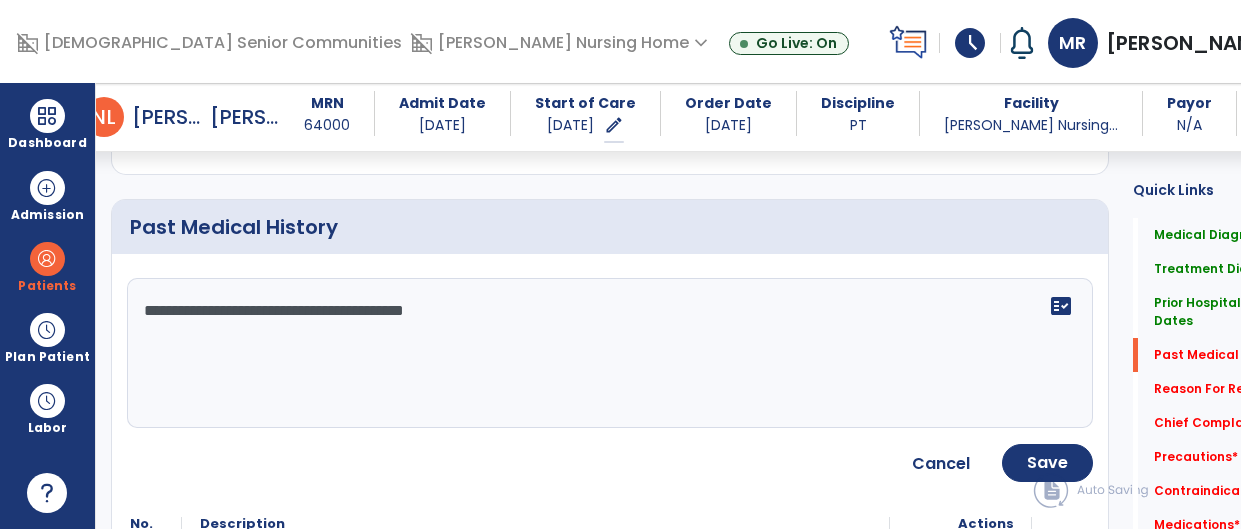 type on "**********" 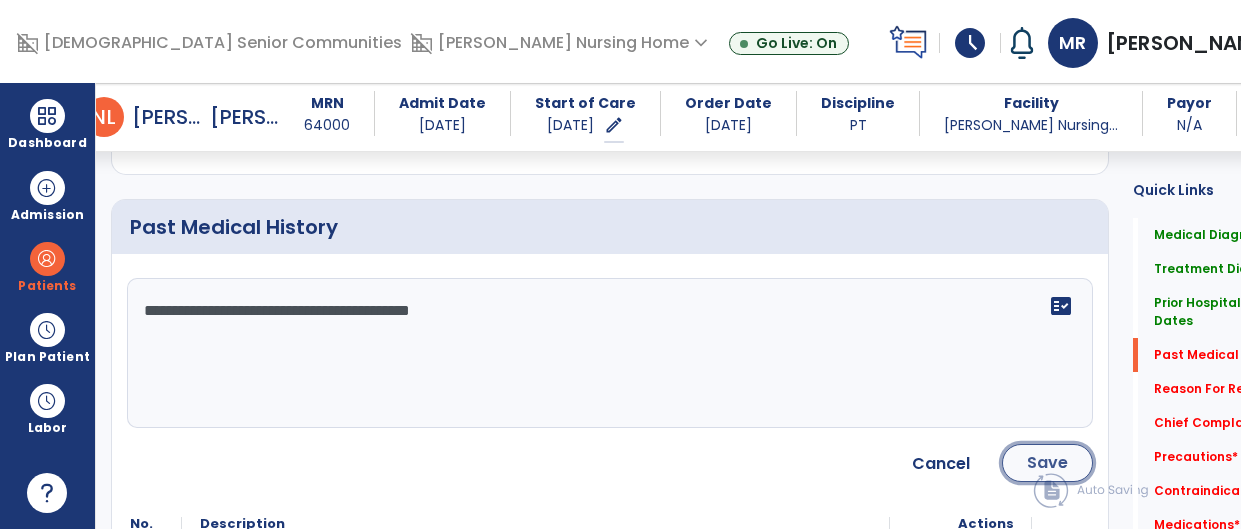 click on "Save" 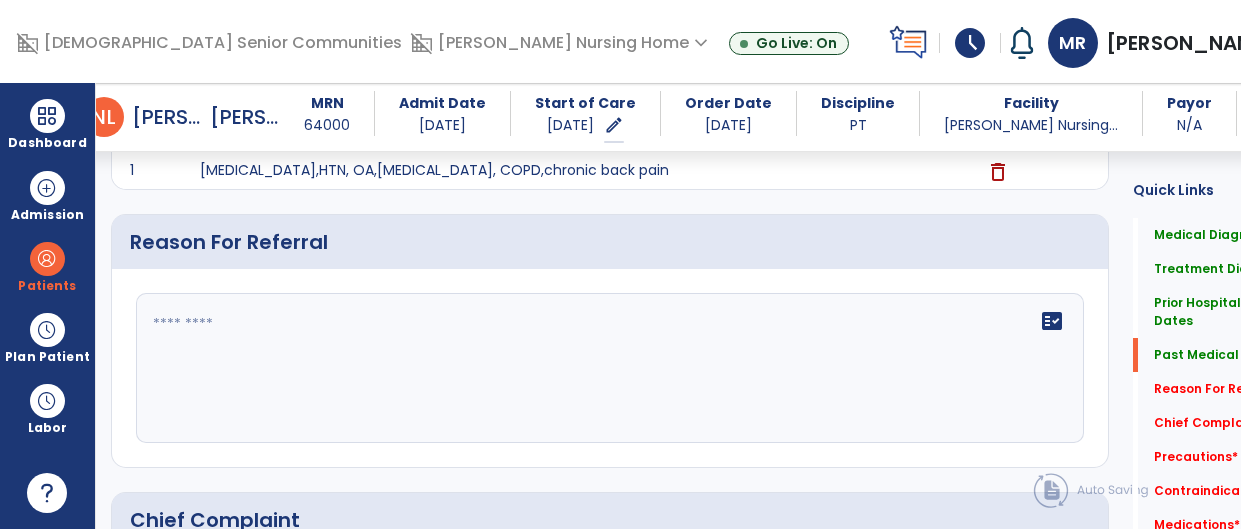 scroll, scrollTop: 979, scrollLeft: 0, axis: vertical 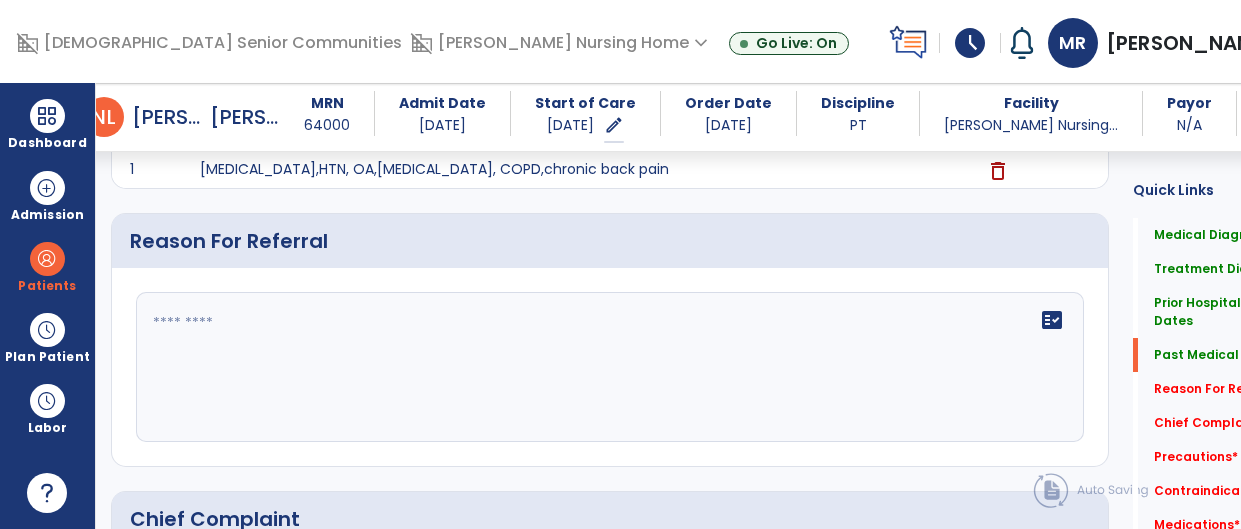 click on "fact_check" 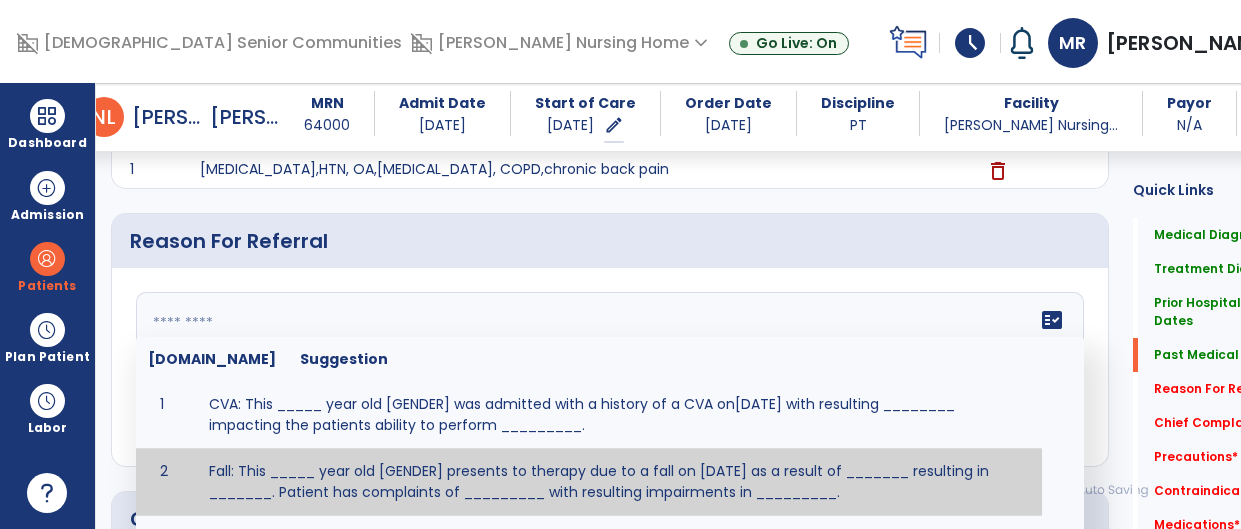 scroll, scrollTop: 980, scrollLeft: 0, axis: vertical 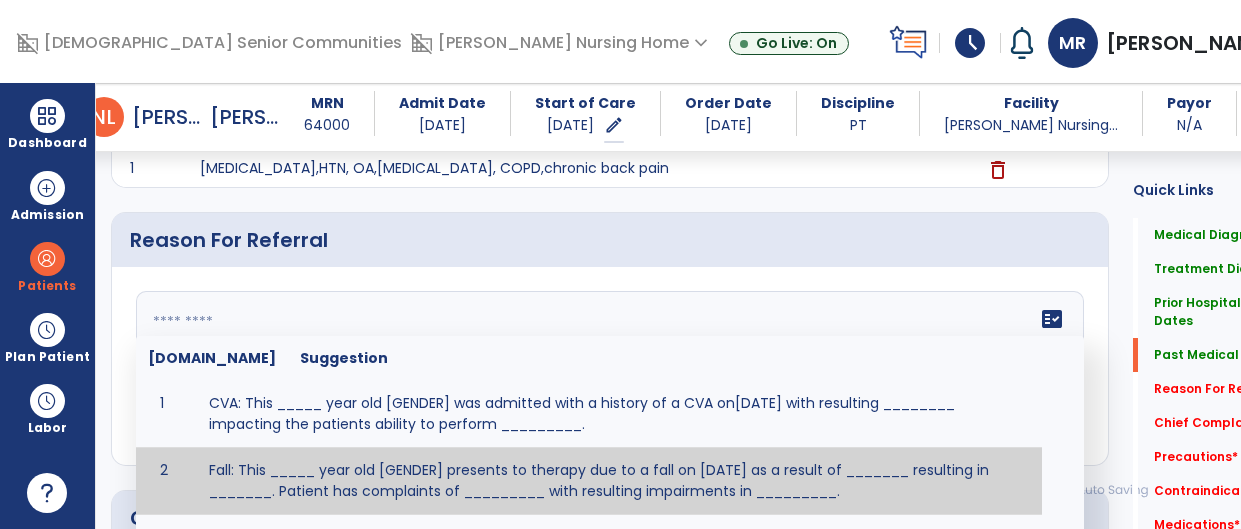 paste on "**********" 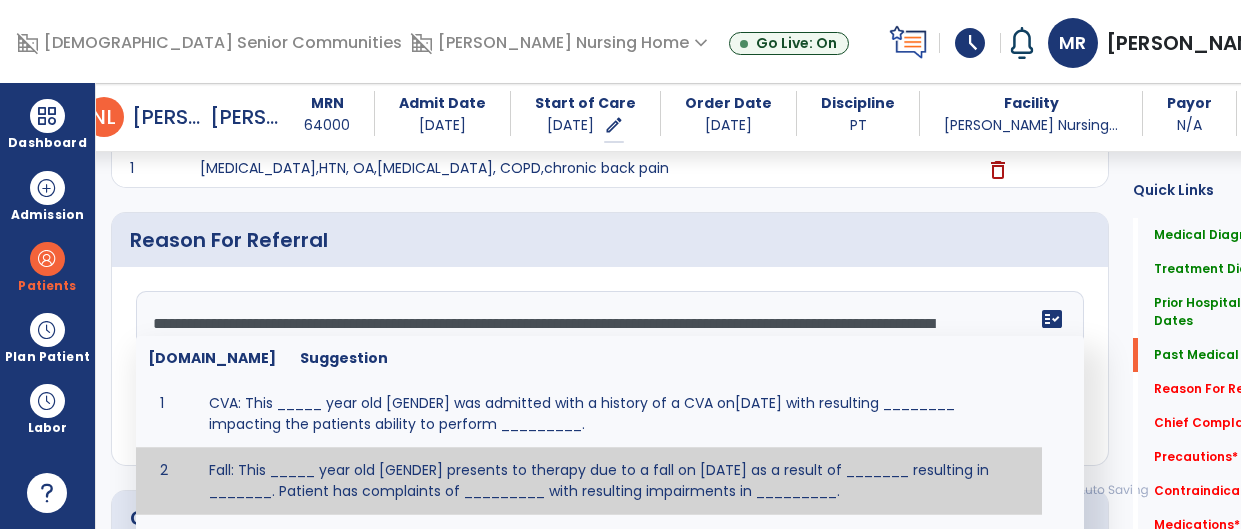 scroll, scrollTop: 110, scrollLeft: 0, axis: vertical 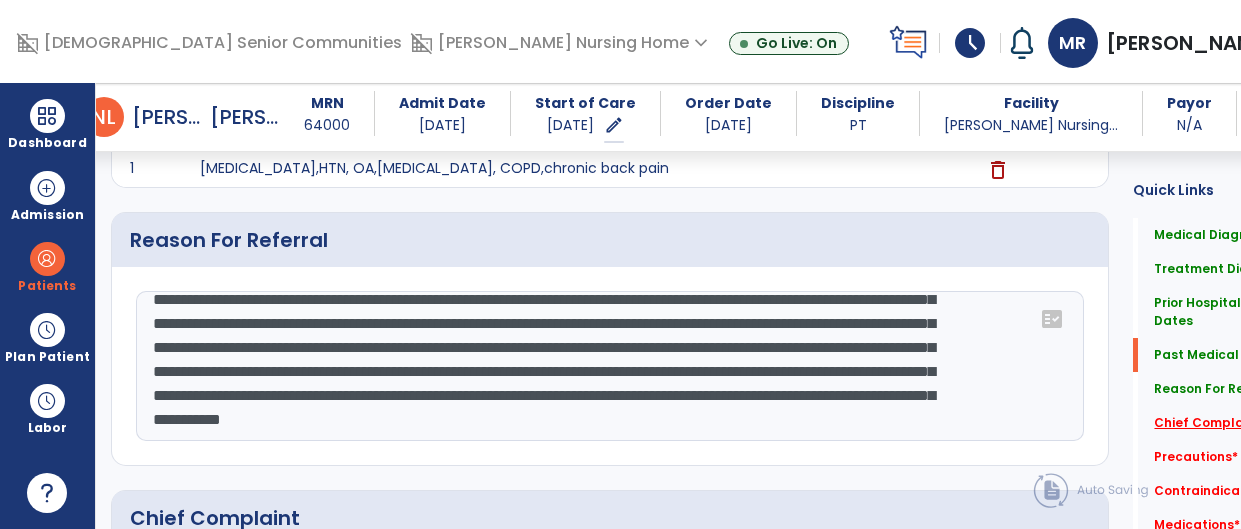 type on "**********" 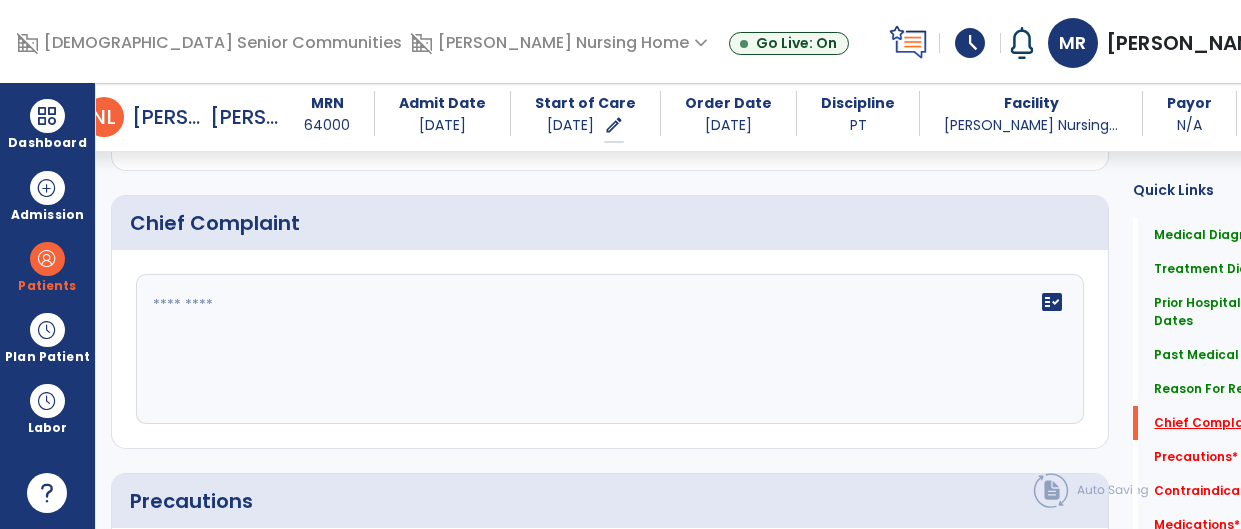 scroll, scrollTop: 1305, scrollLeft: 0, axis: vertical 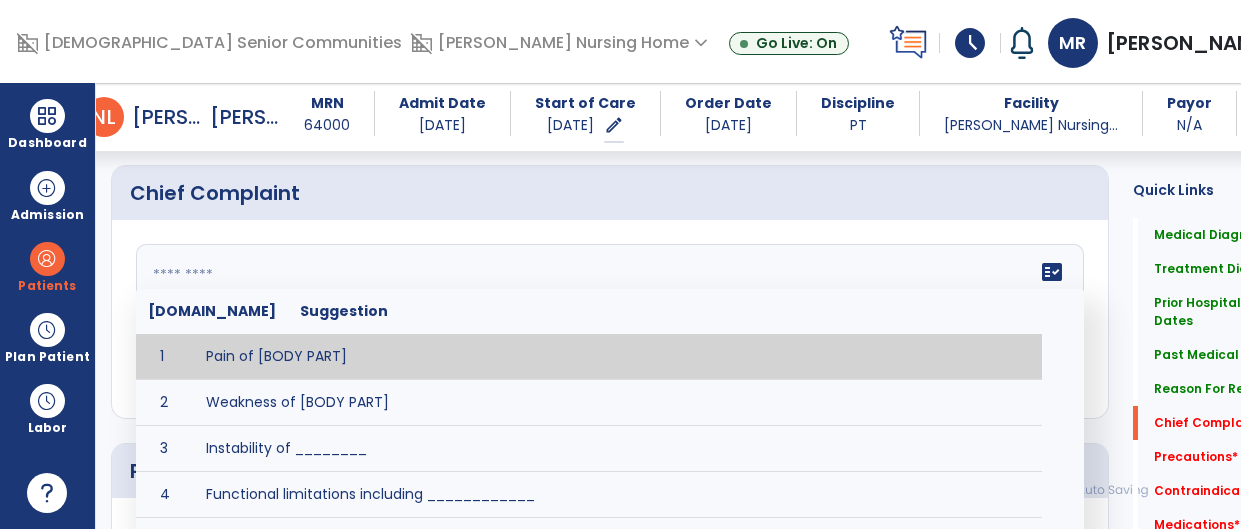 click on "fact_check  Sr.No Suggestion 1 Pain of [BODY PART] 2 Weakness of [BODY PART] 3 Instability of ________ 4 Functional limitations including ____________ 5 ADL's including ___________. 6 Inability to perform work related duties such as _________ 7 Inability to perform house hold duties such as __________. 8 Loss of balance. 9 Problems with gait including _________." 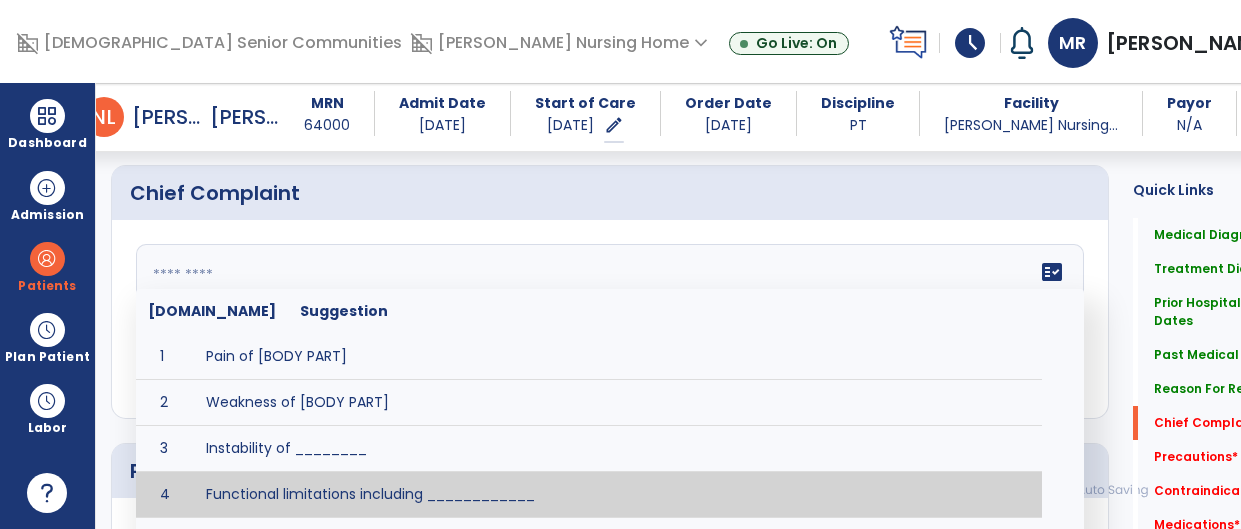 scroll, scrollTop: 1307, scrollLeft: 0, axis: vertical 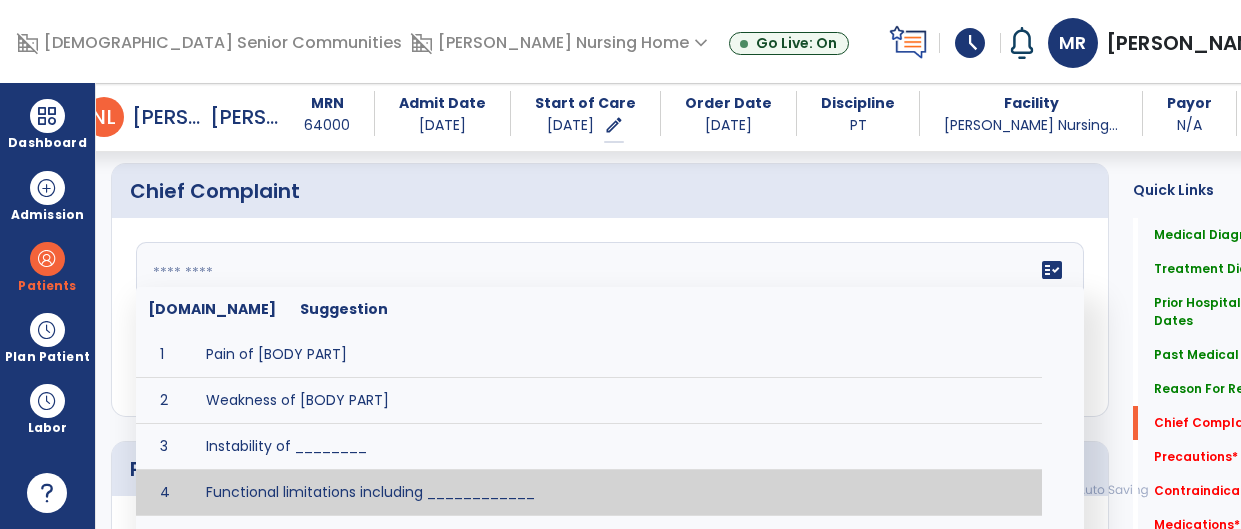 paste on "**********" 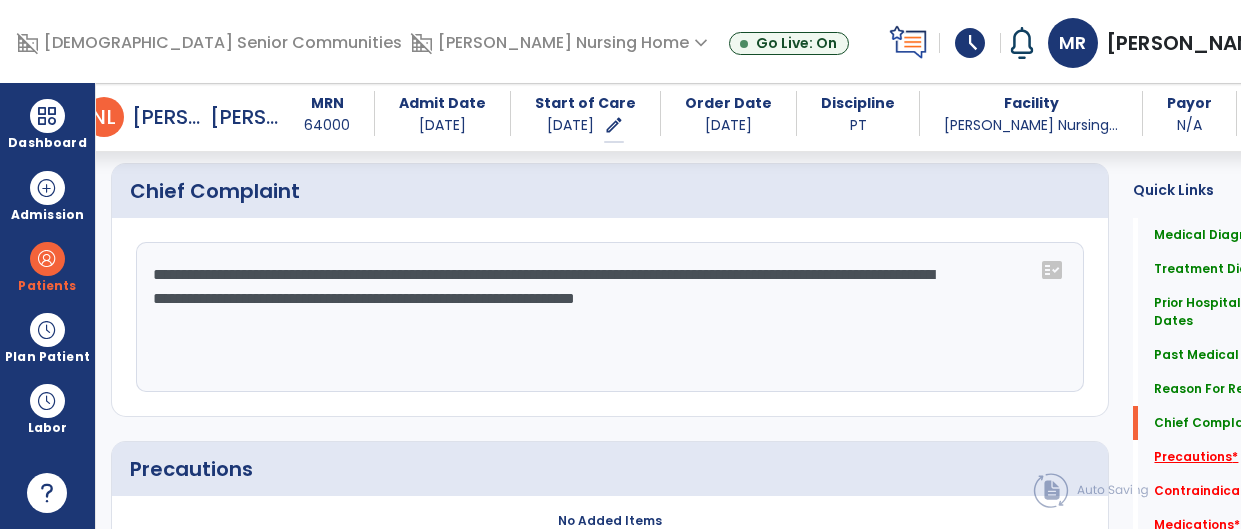 type on "**********" 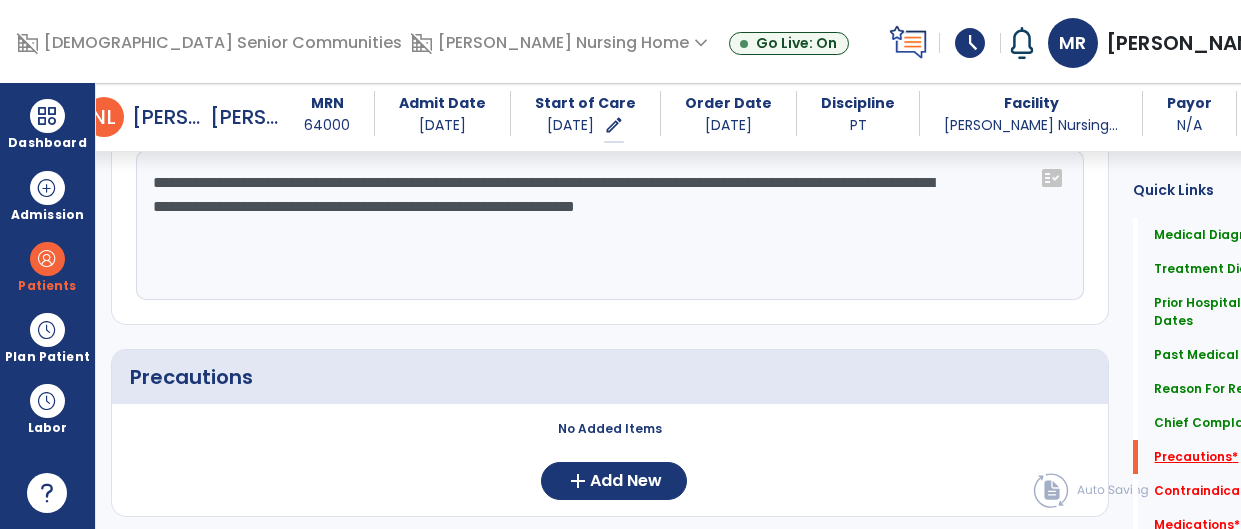 scroll, scrollTop: 1539, scrollLeft: 0, axis: vertical 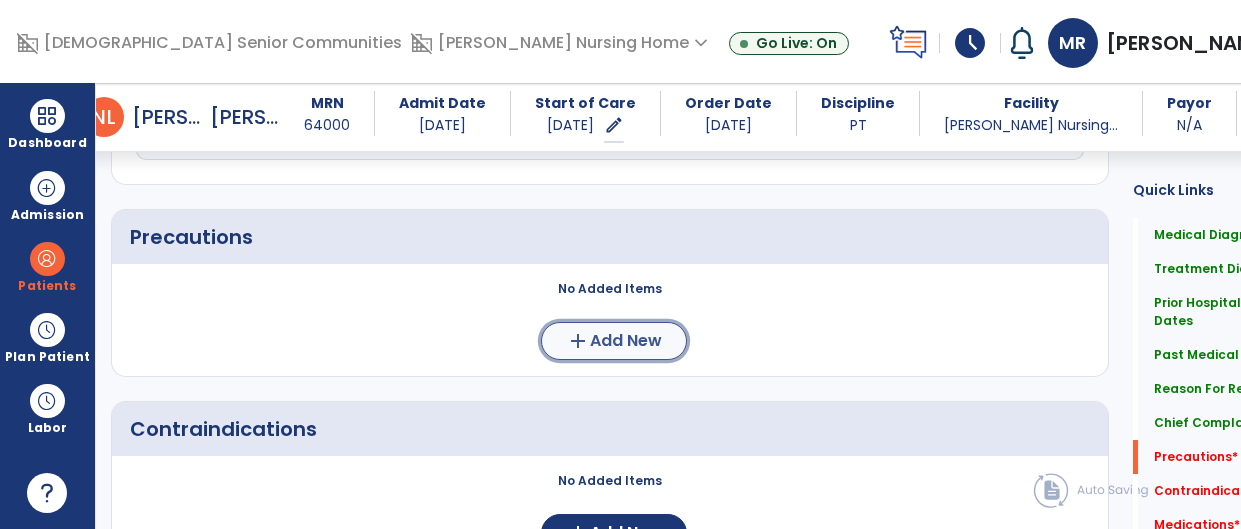 click on "Add New" 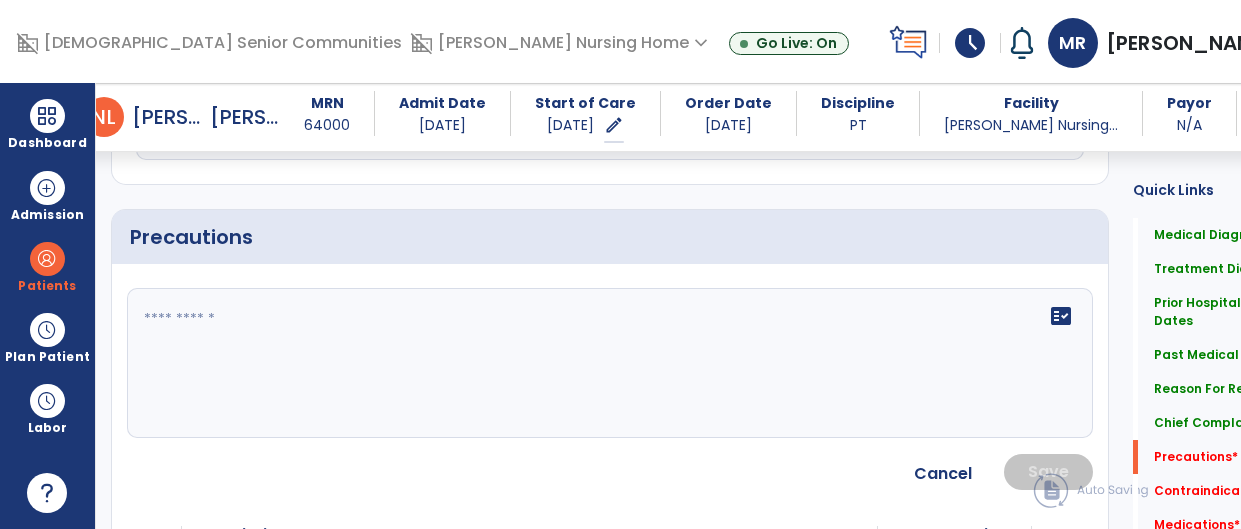 click 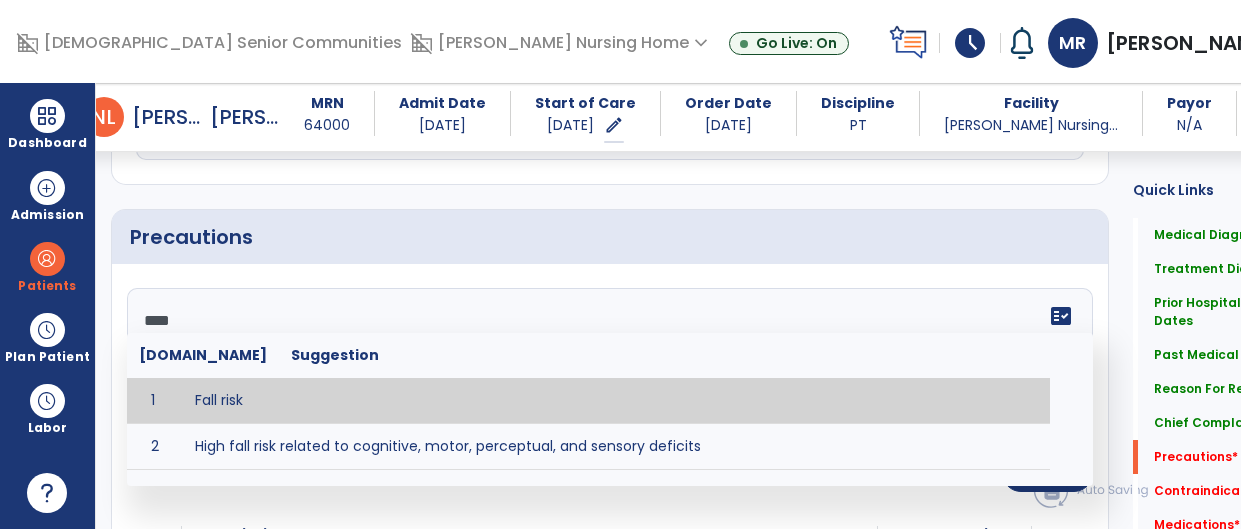 type on "*********" 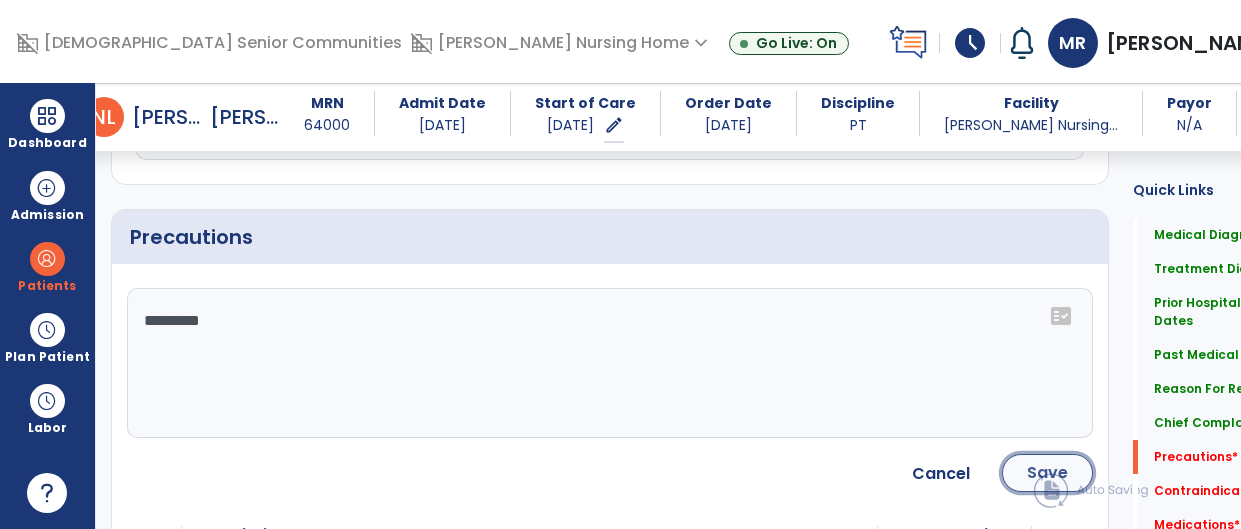 click on "Save" 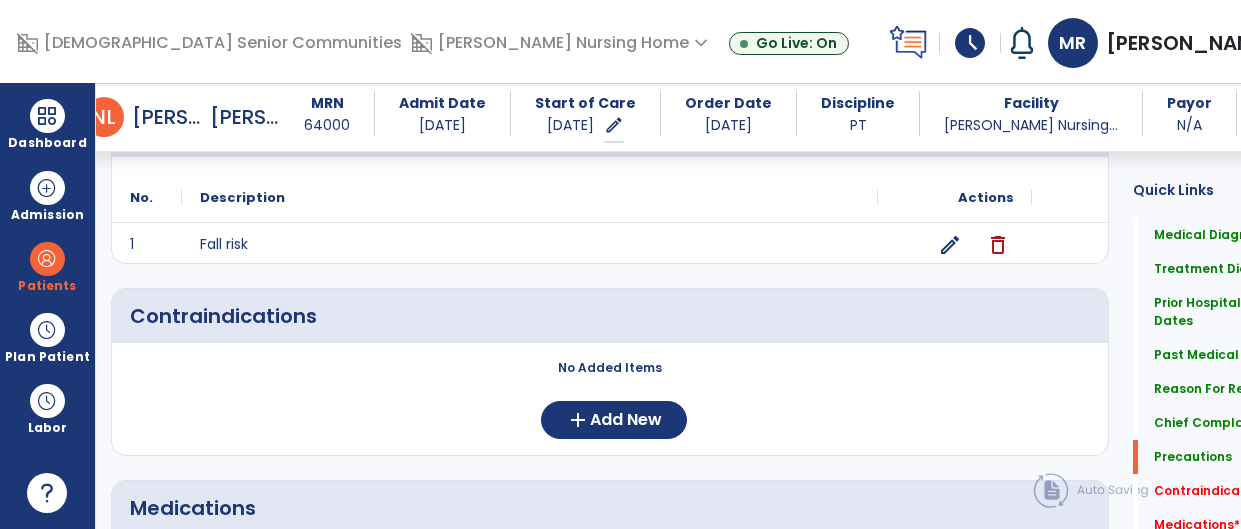scroll, scrollTop: 1649, scrollLeft: 0, axis: vertical 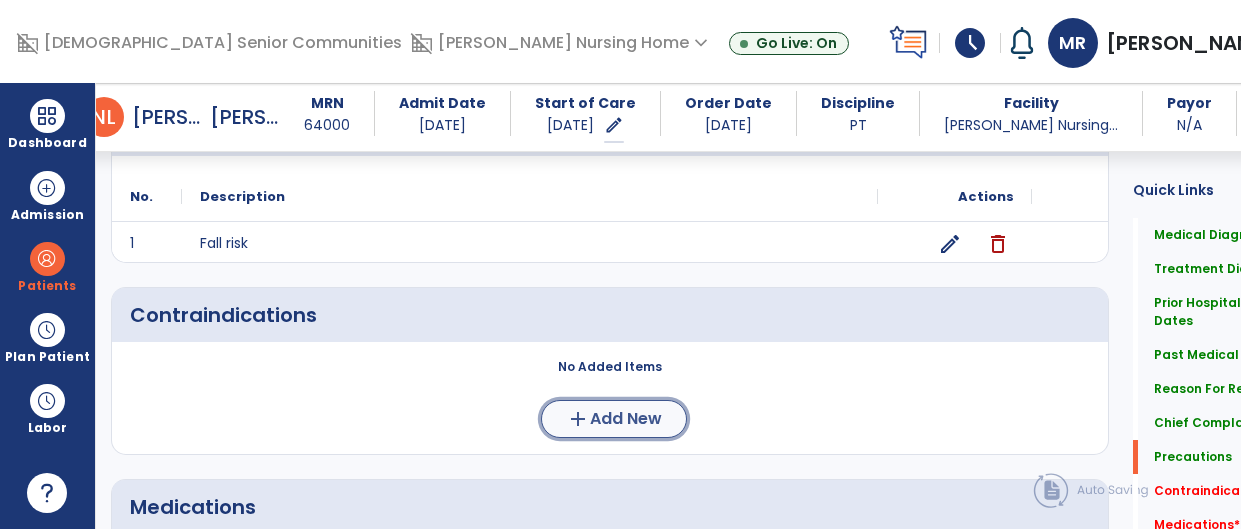 click on "Add New" 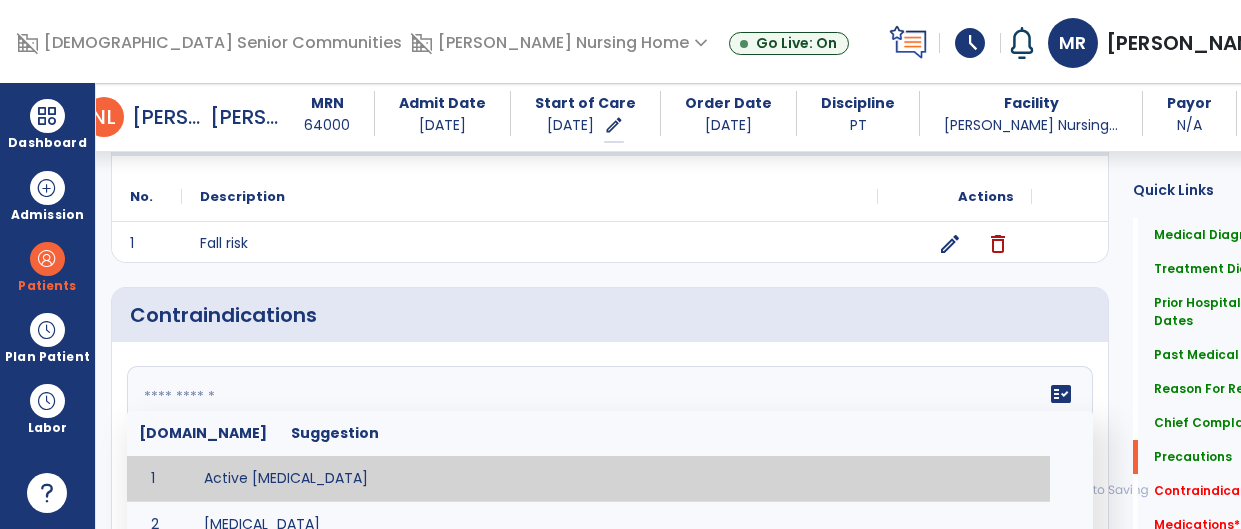 click 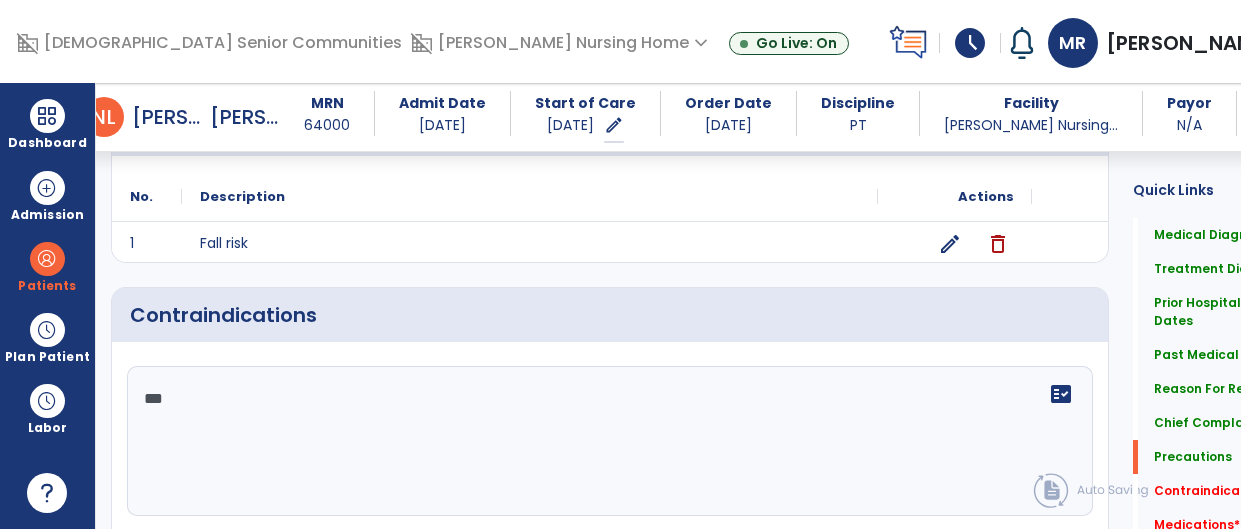 type on "****" 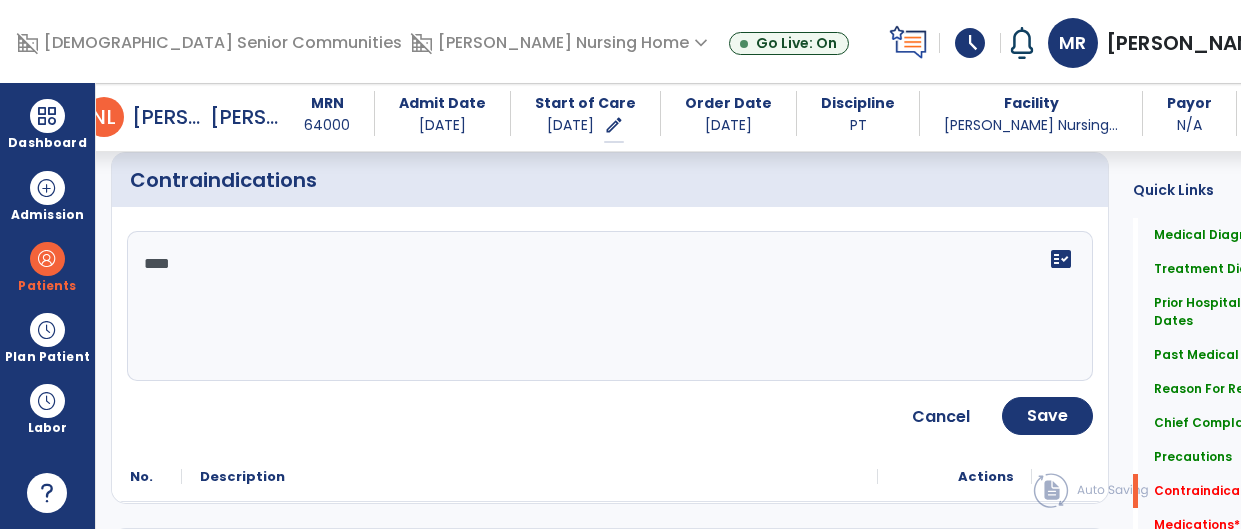 scroll, scrollTop: 1802, scrollLeft: 0, axis: vertical 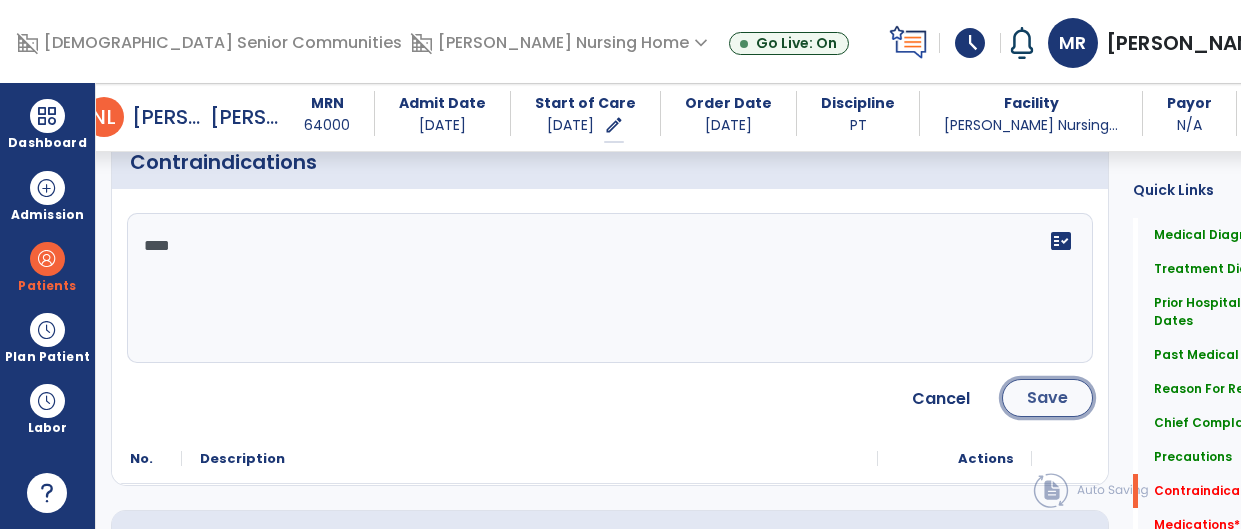 click on "Save" 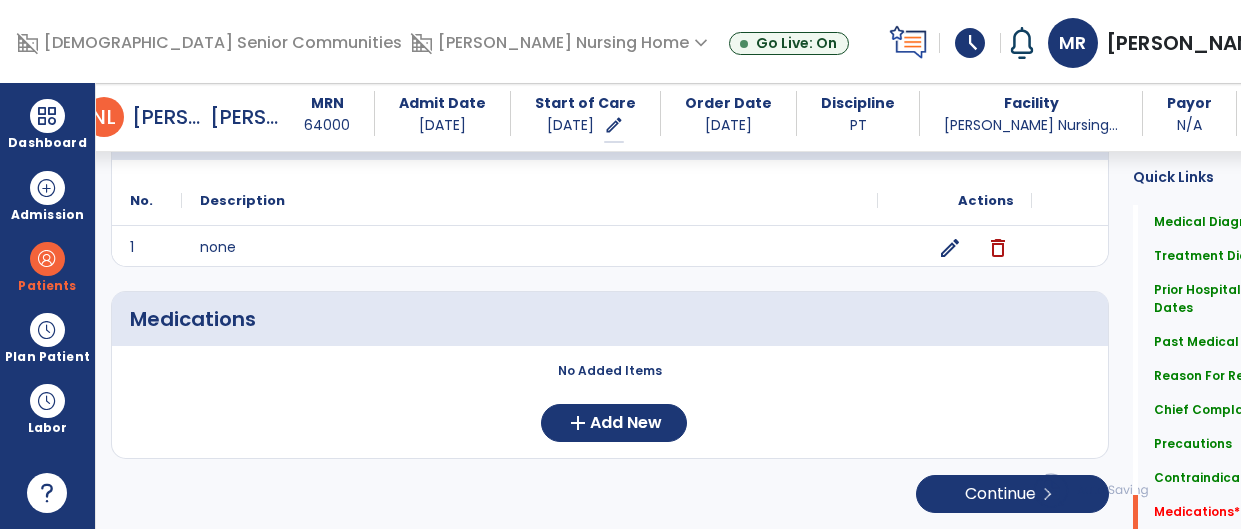 scroll, scrollTop: 1846, scrollLeft: 0, axis: vertical 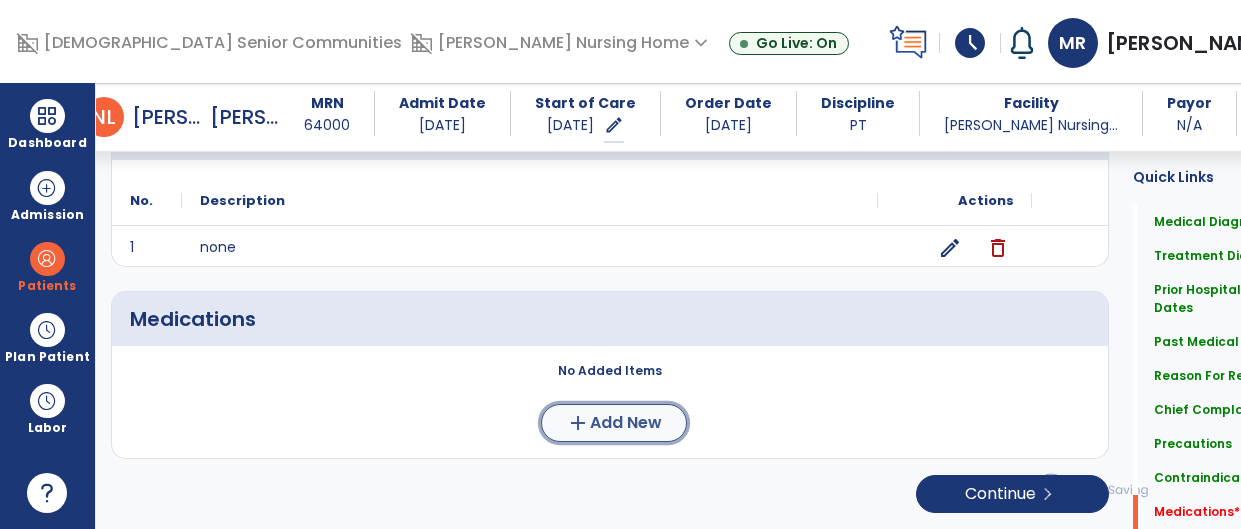 click on "Add New" 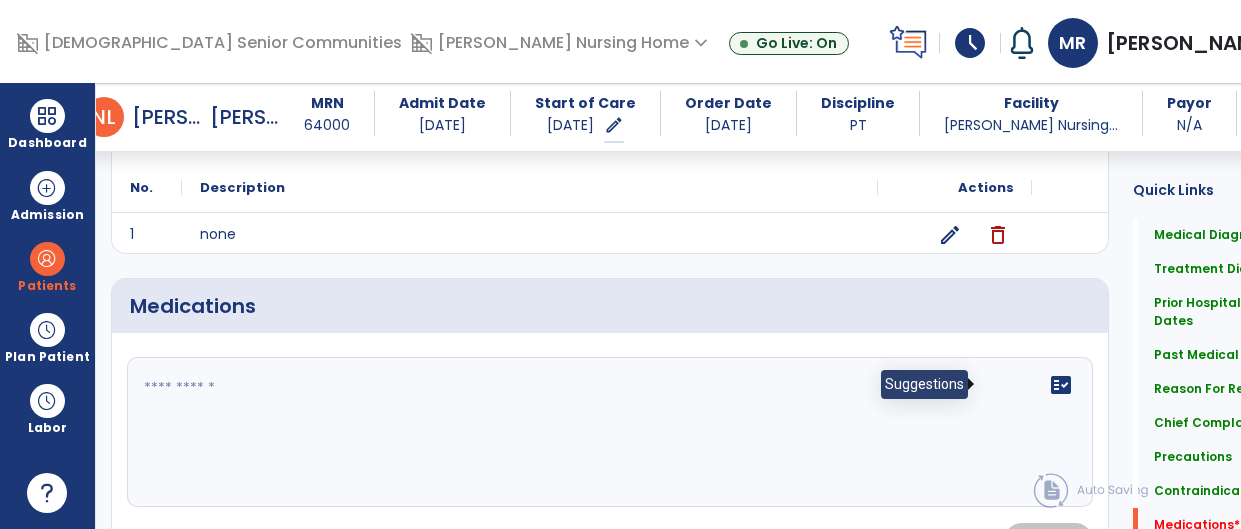 click on "fact_check" 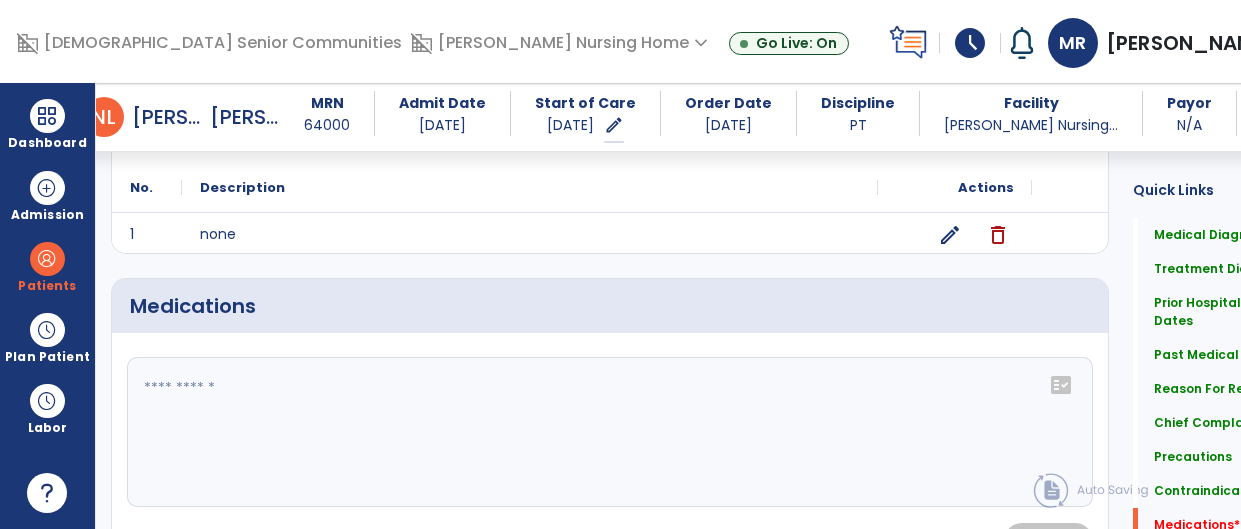click on "fact_check" 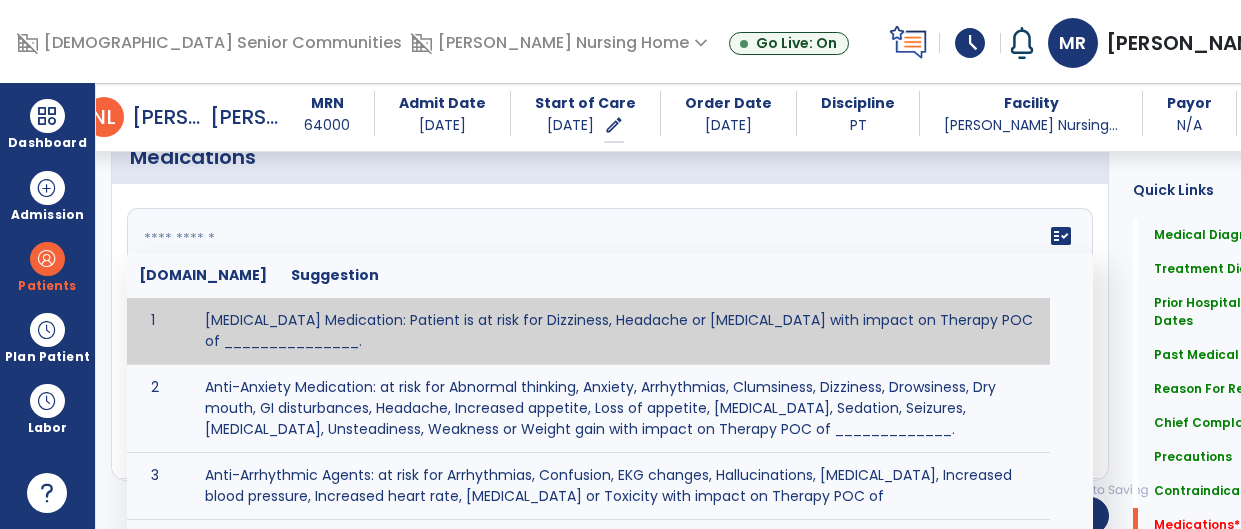 scroll, scrollTop: 2043, scrollLeft: 0, axis: vertical 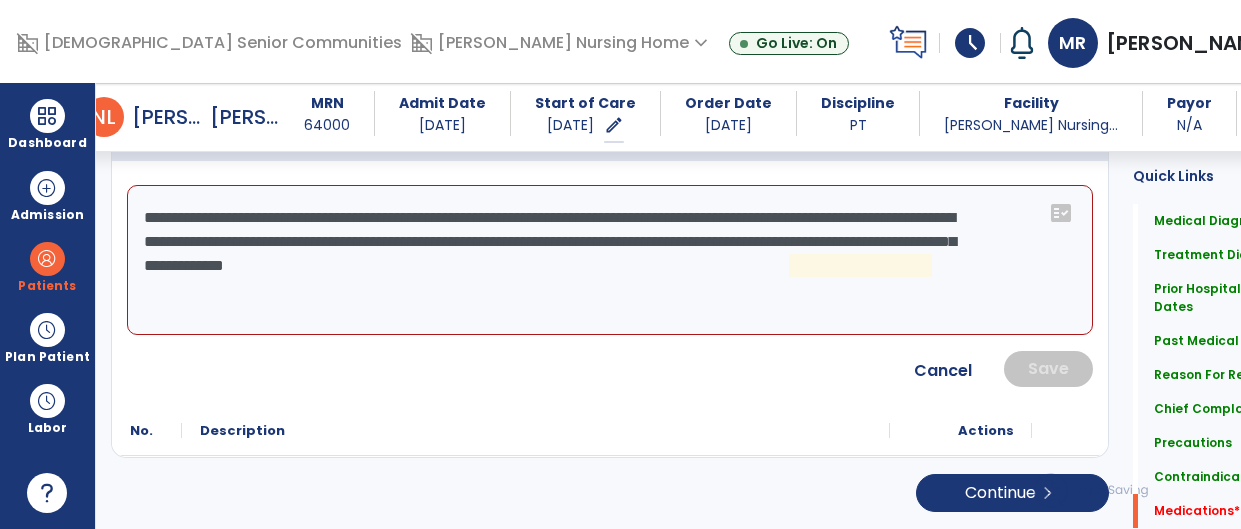 click on "**********" 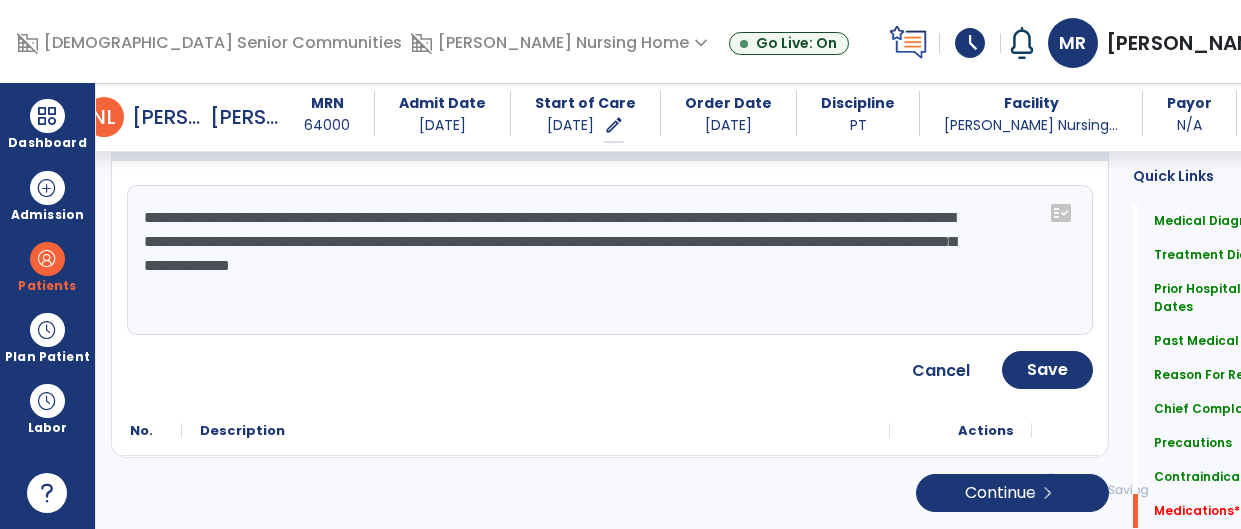 type on "**********" 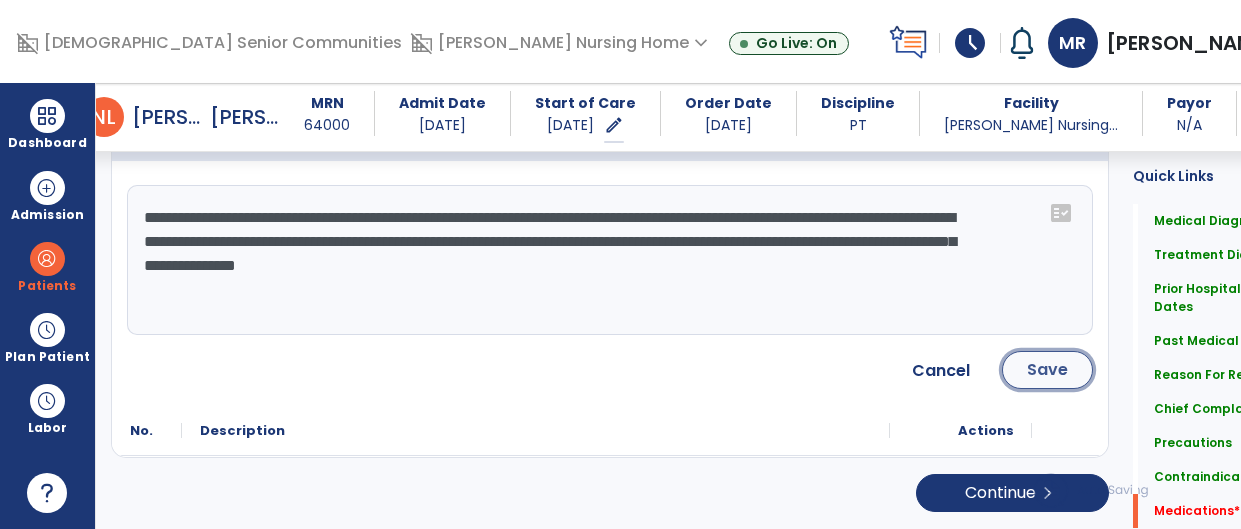 click on "Save" 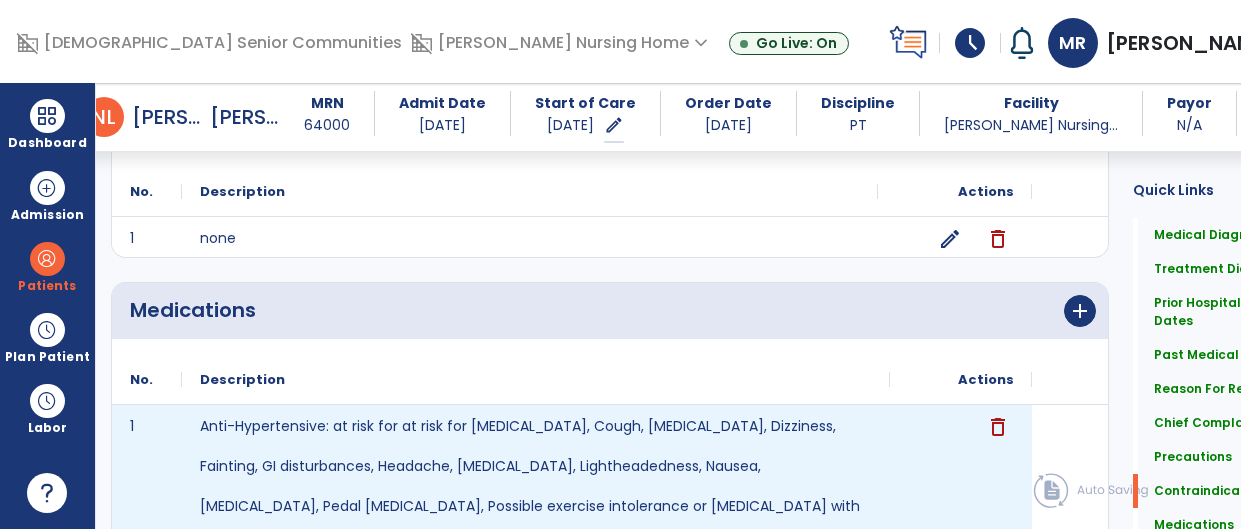 scroll, scrollTop: 1962, scrollLeft: 0, axis: vertical 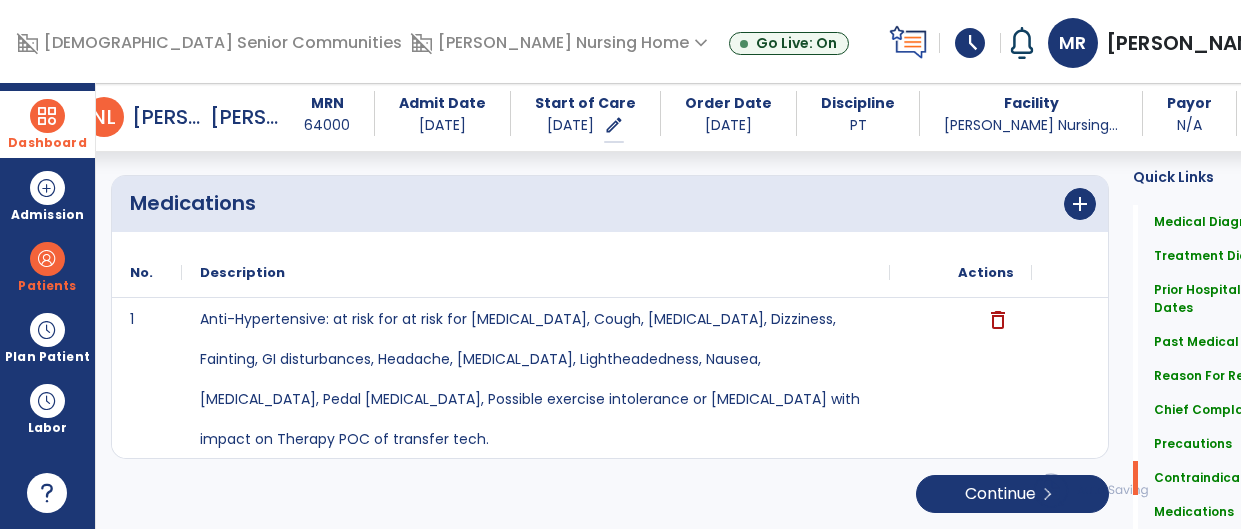 click at bounding box center (47, 116) 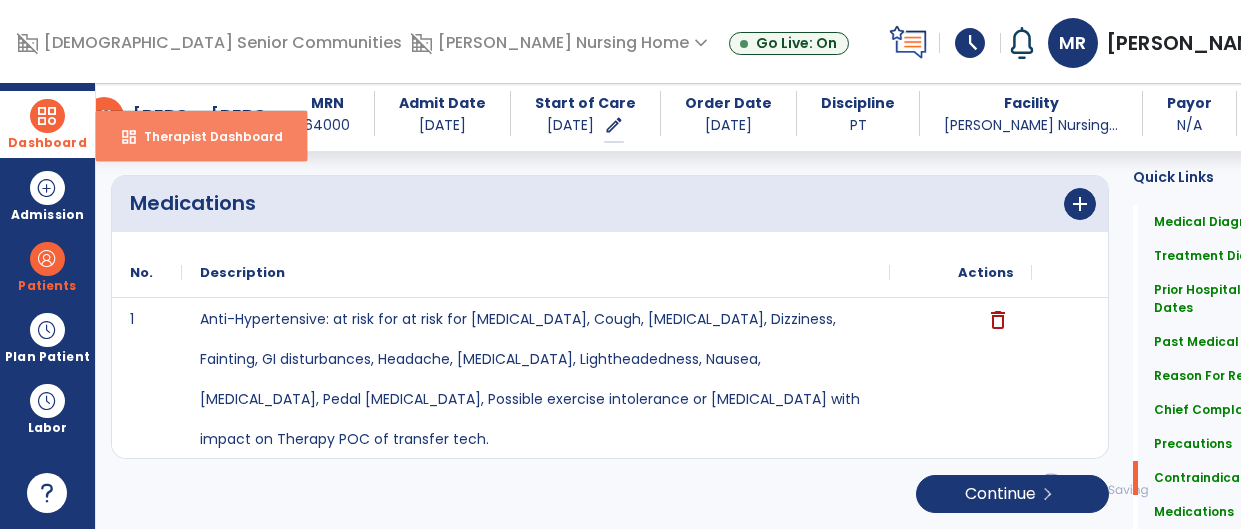 click on "Therapist Dashboard" at bounding box center (205, 136) 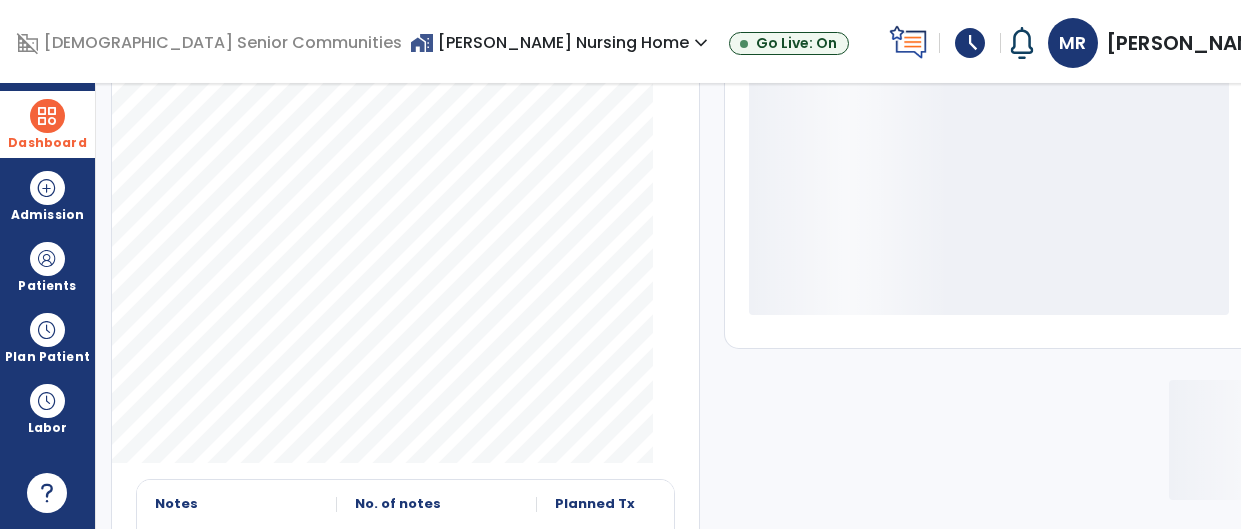 scroll, scrollTop: 424, scrollLeft: 0, axis: vertical 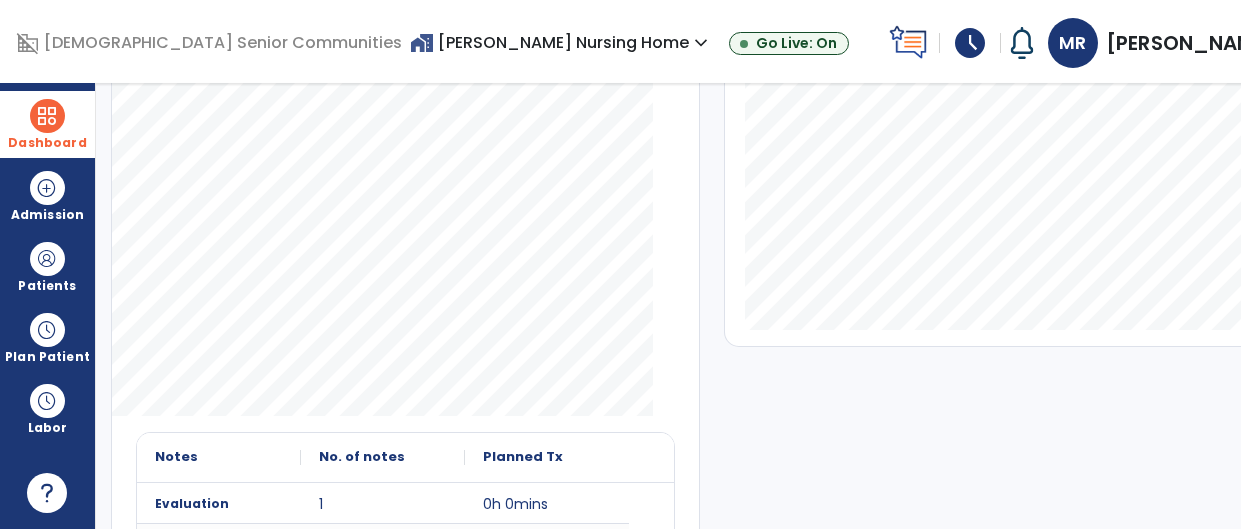 click on "expand_more" at bounding box center [701, 43] 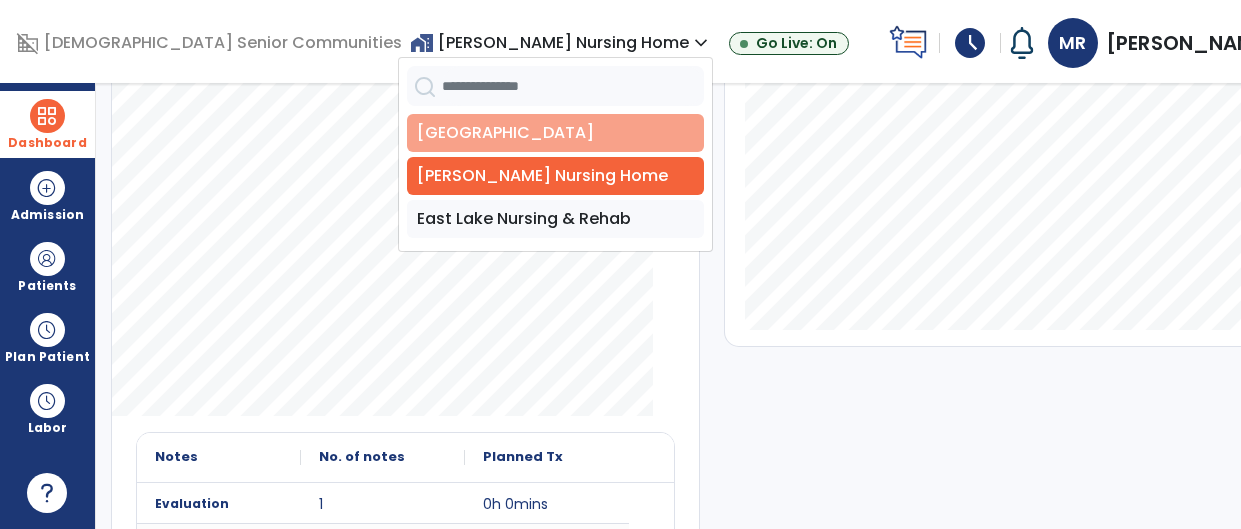 click on "[GEOGRAPHIC_DATA]" at bounding box center [555, 133] 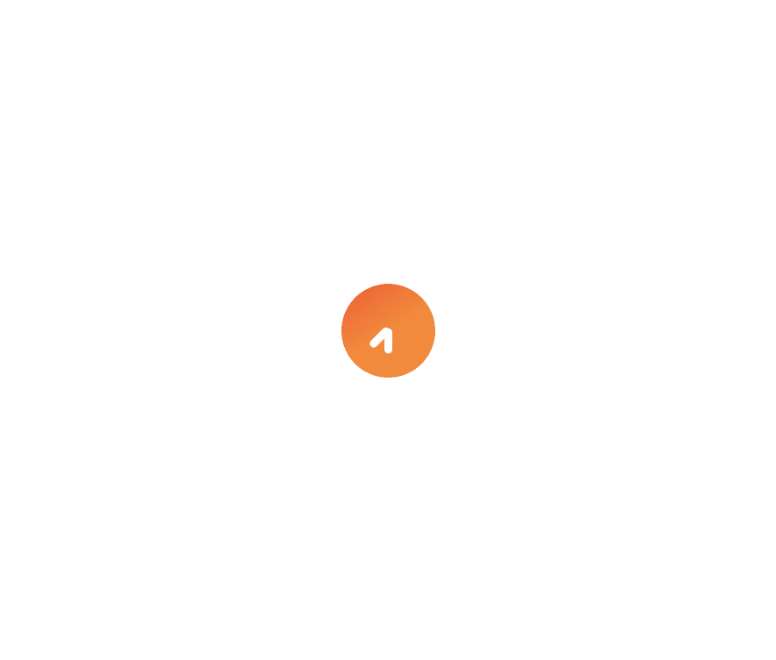 scroll, scrollTop: 0, scrollLeft: 0, axis: both 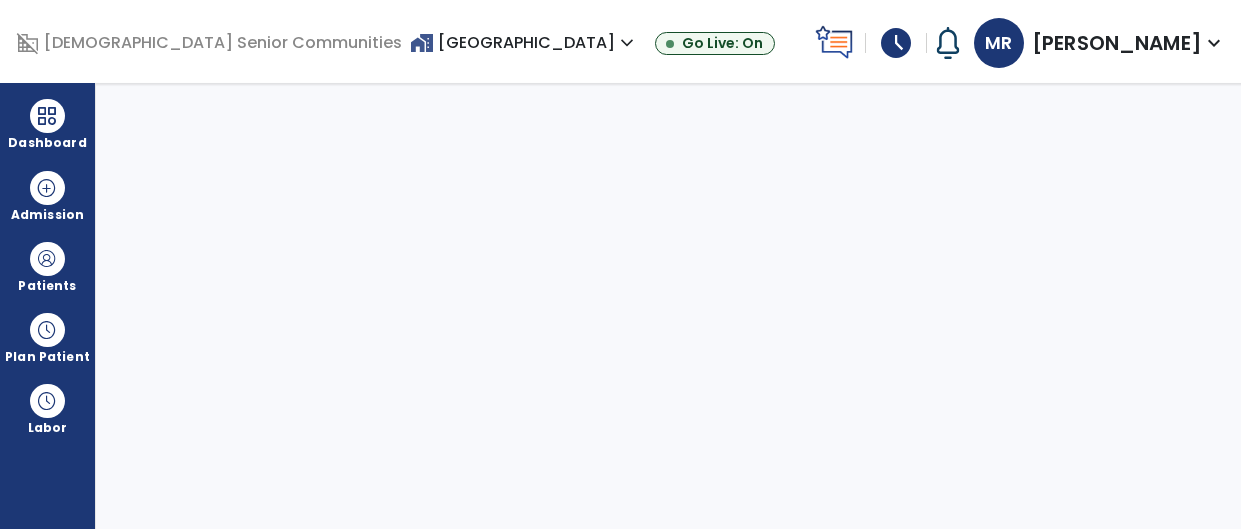 select on "****" 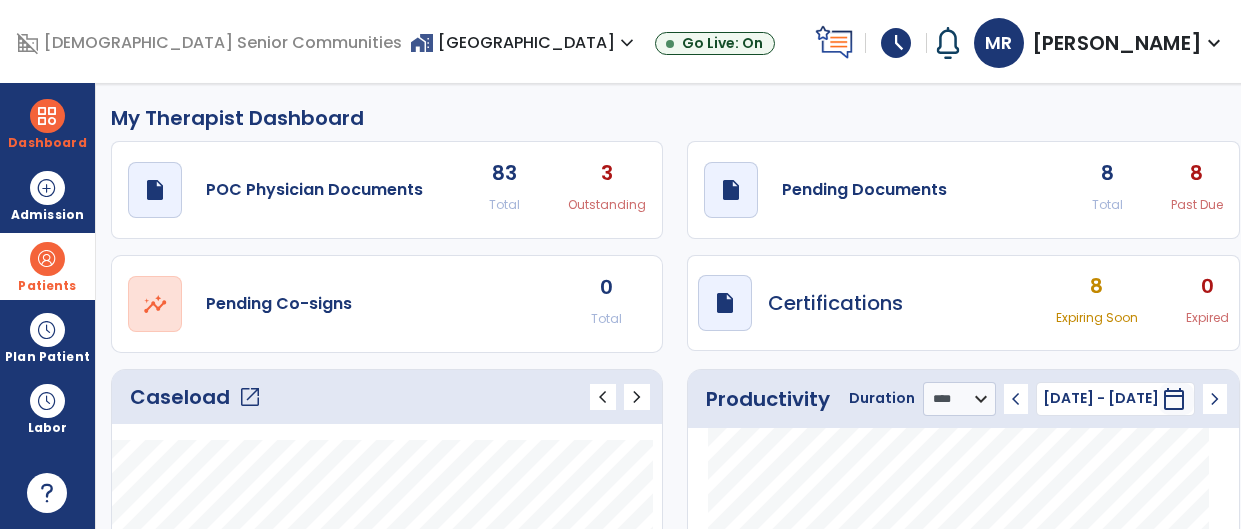 click at bounding box center [47, 259] 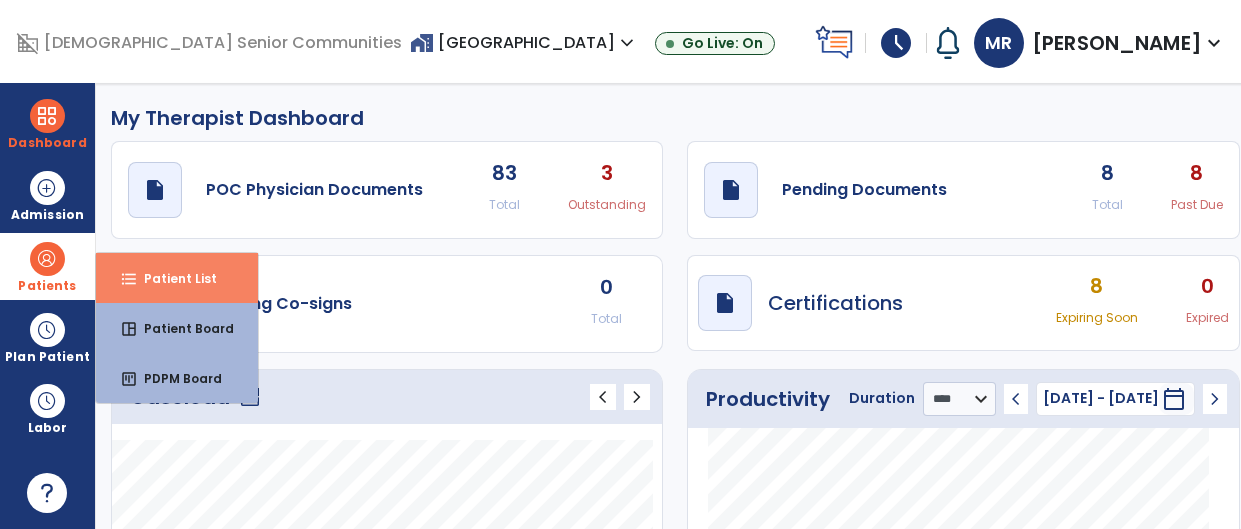 click on "Patient List" at bounding box center [172, 278] 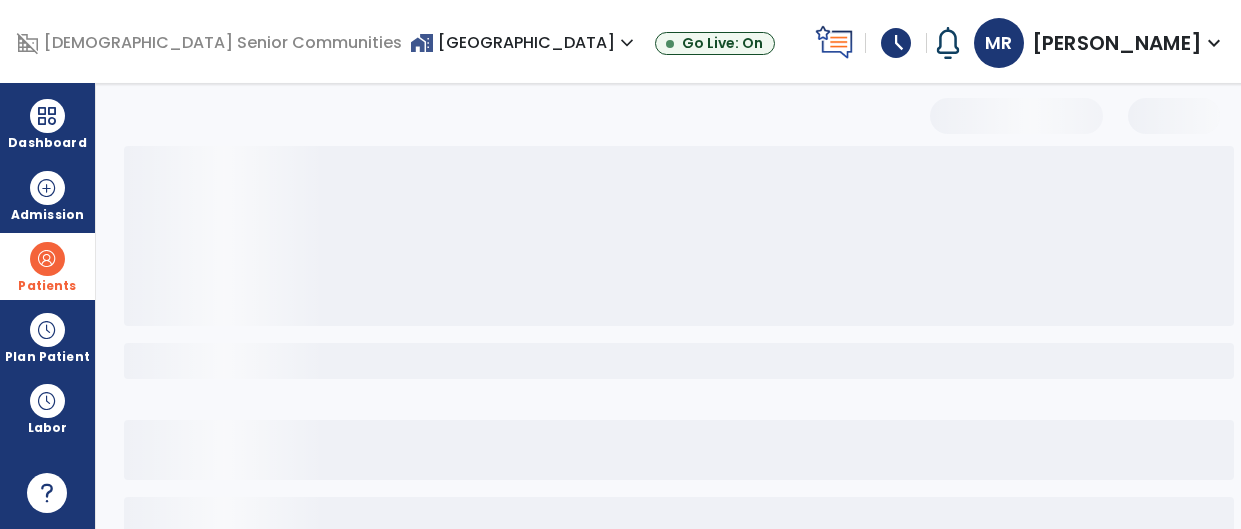 select on "***" 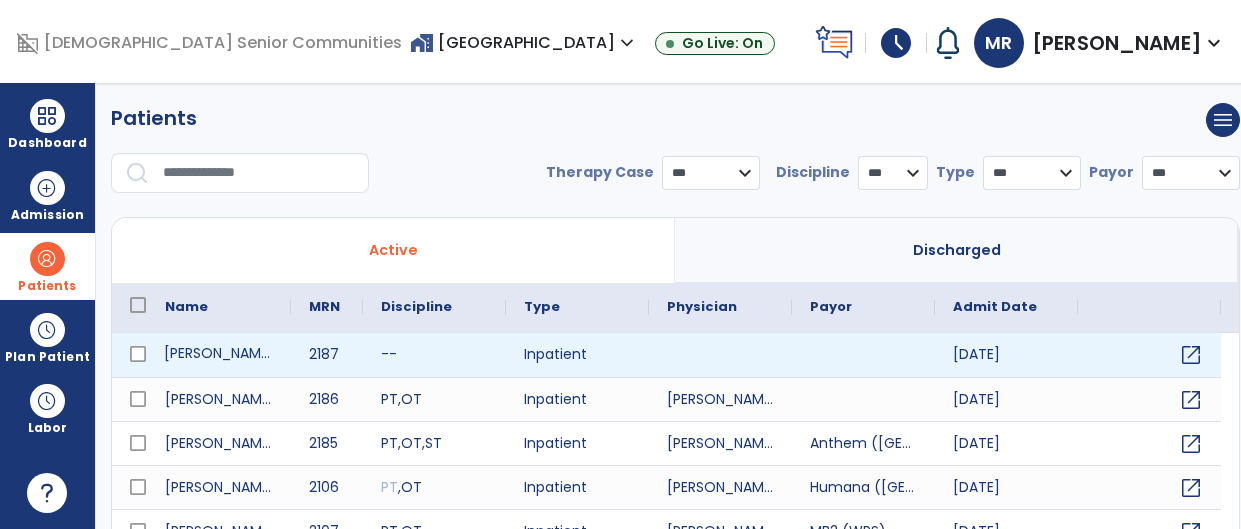 click on "[PERSON_NAME]" at bounding box center [219, 355] 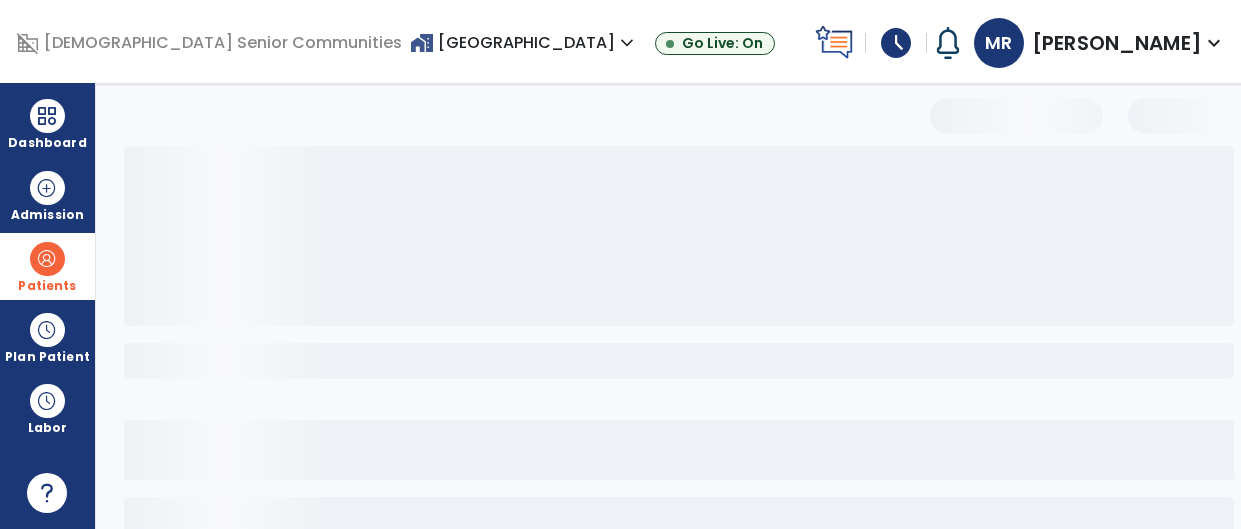 click at bounding box center (679, 361) 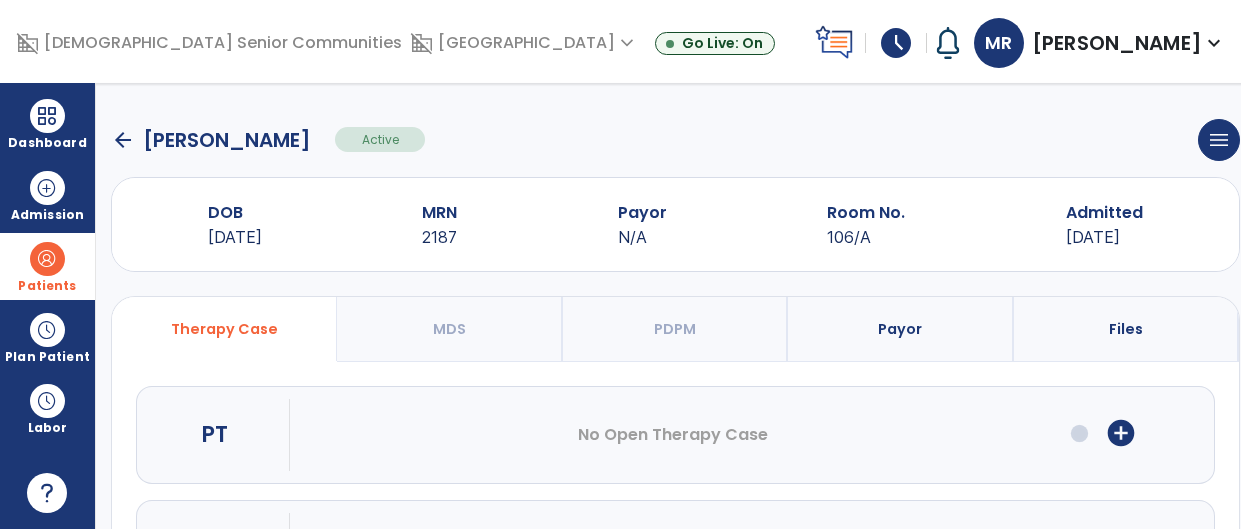 click on "add_circle" at bounding box center (1121, 433) 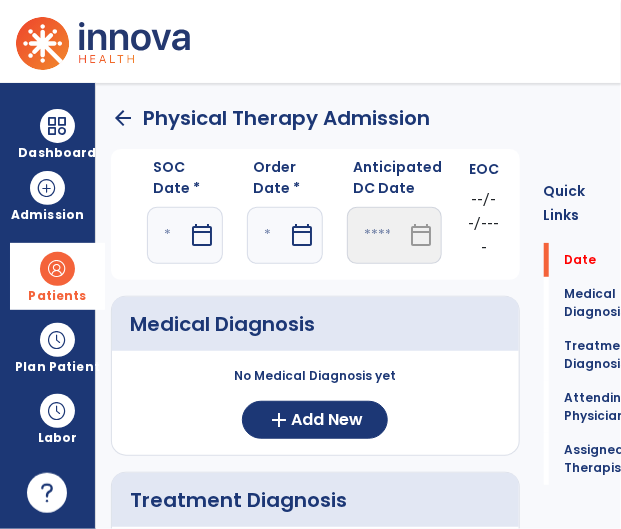 drag, startPoint x: 252, startPoint y: 48, endPoint x: 550, endPoint y: 30, distance: 298.54312 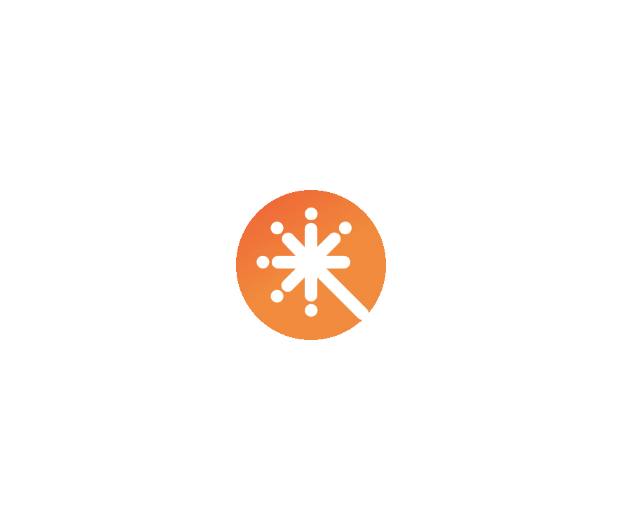 scroll, scrollTop: 0, scrollLeft: 0, axis: both 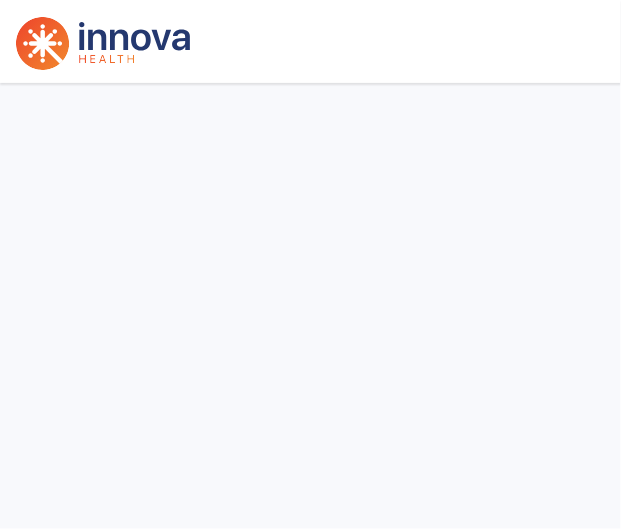 select on "****" 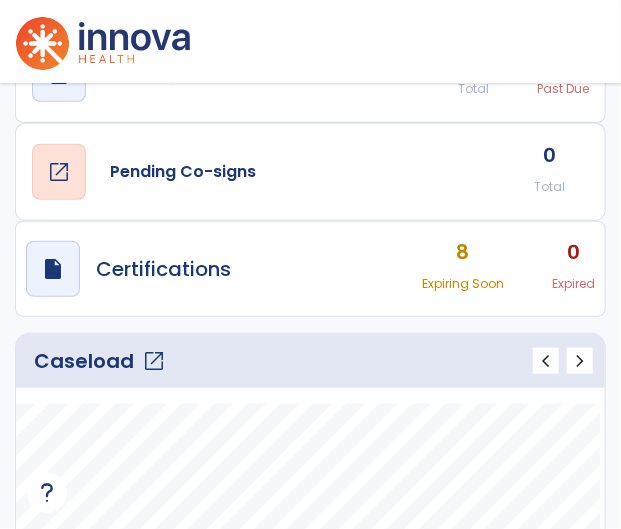 scroll, scrollTop: 0, scrollLeft: 0, axis: both 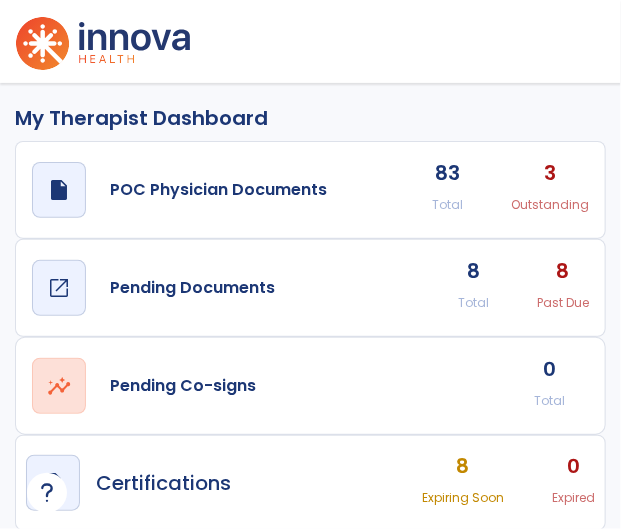 click on "Pending Documents" 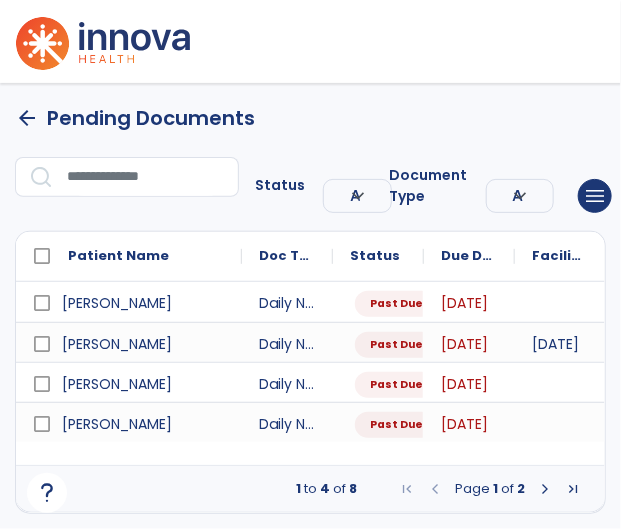 click on "arrow_back" at bounding box center [27, 118] 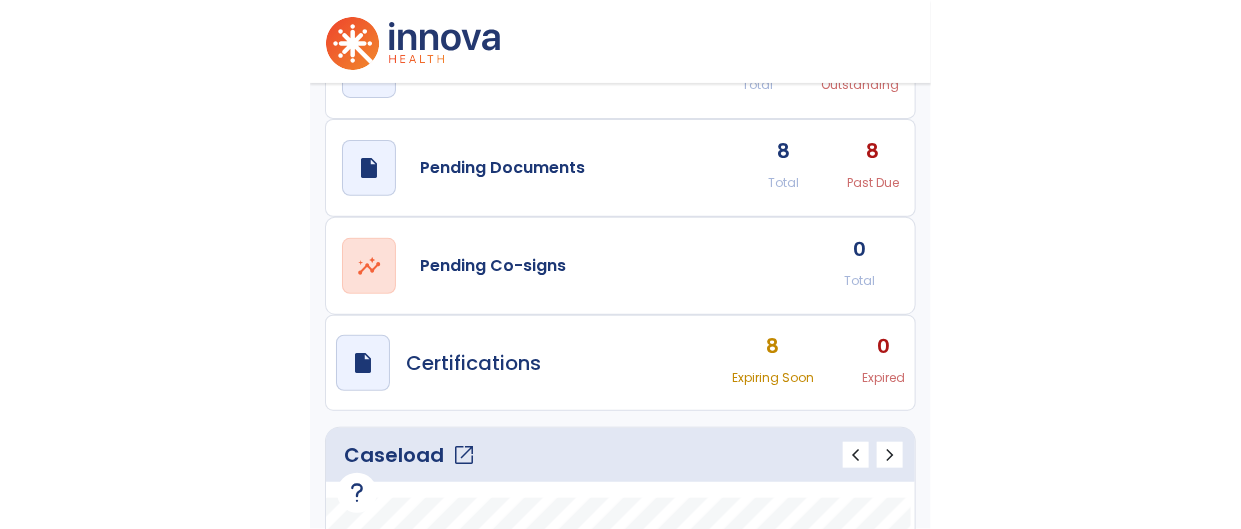 scroll, scrollTop: 0, scrollLeft: 0, axis: both 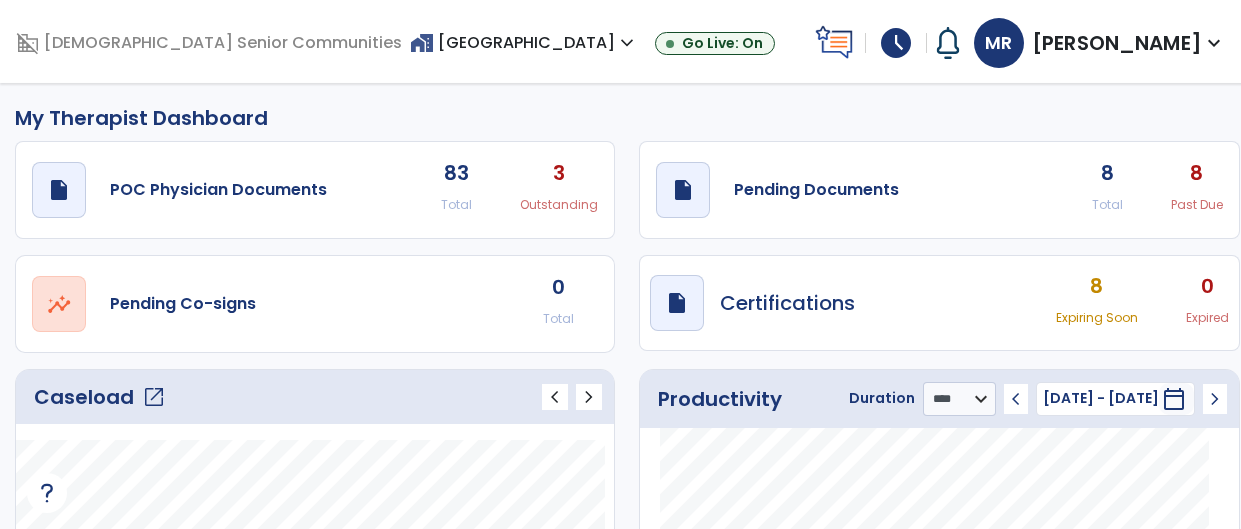 click on "expand_more" at bounding box center (627, 43) 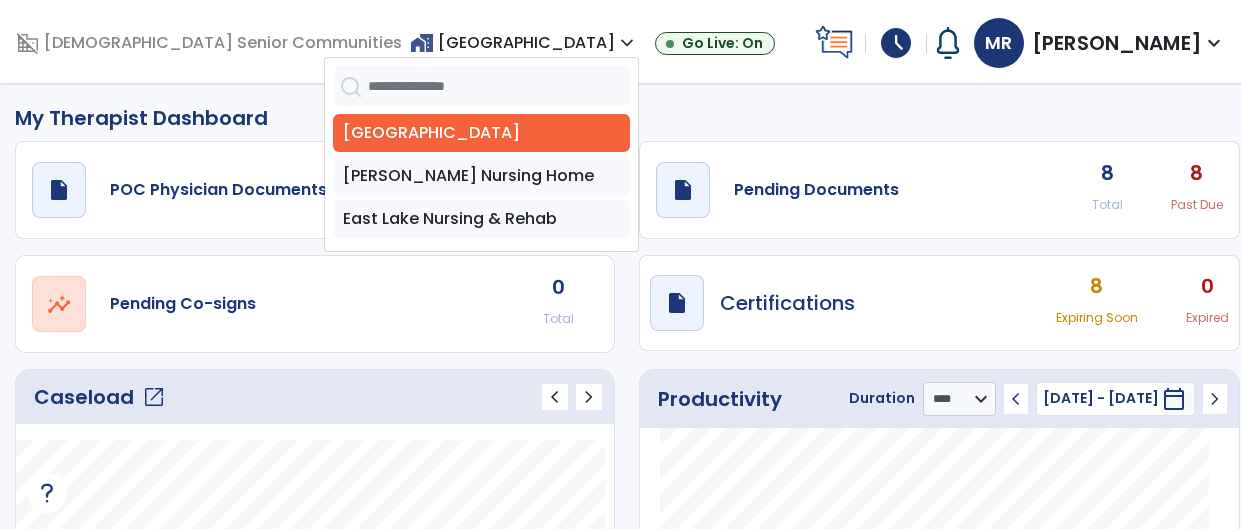 click on "Avalon Village   Betz Nursing Home   East Lake Nursing & Rehab" at bounding box center [481, 176] 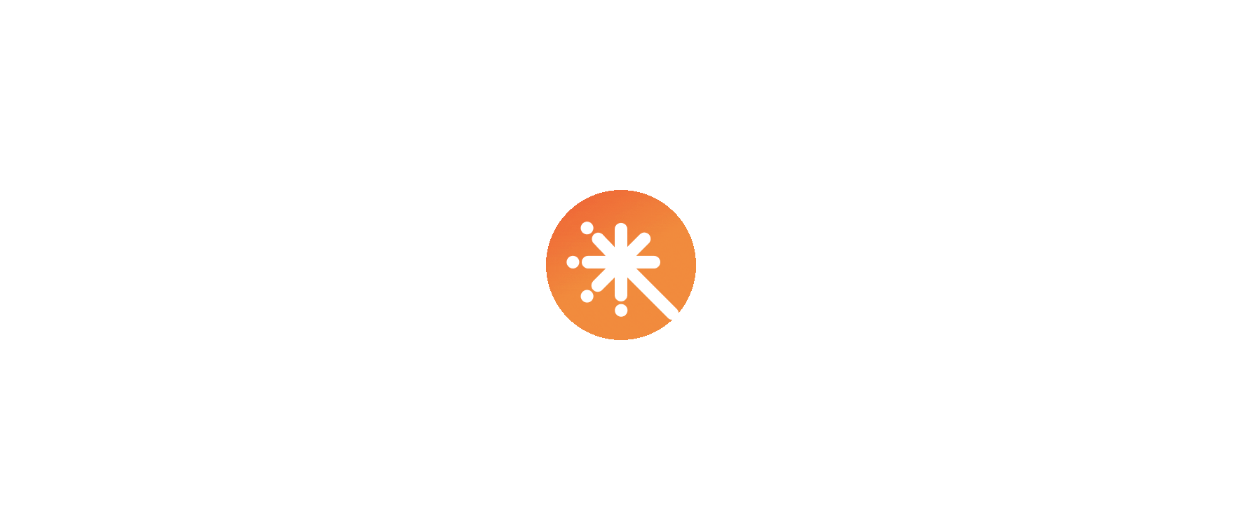 scroll, scrollTop: 0, scrollLeft: 0, axis: both 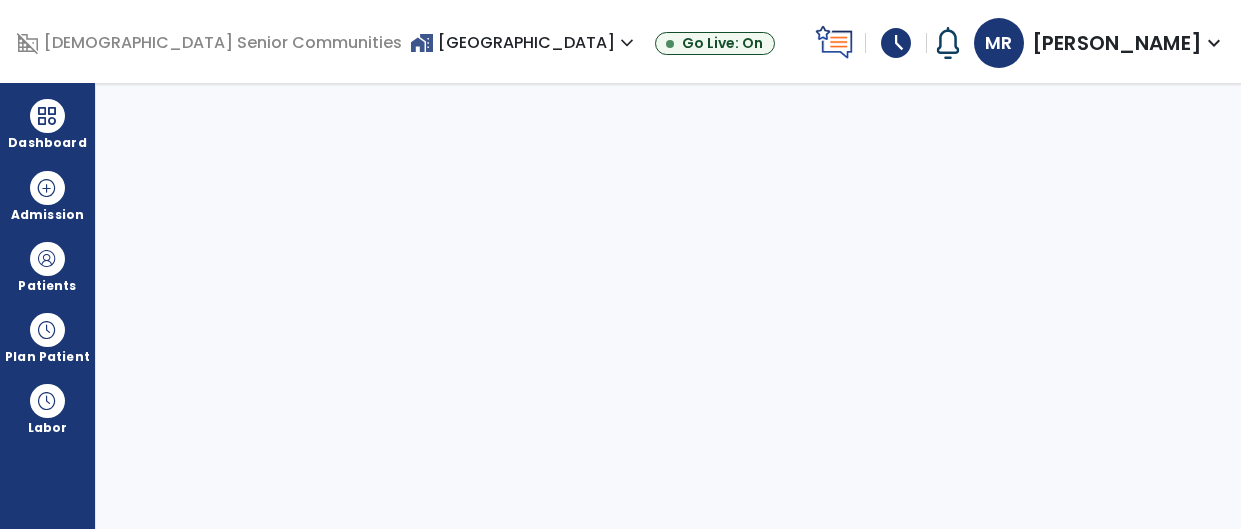 select on "****" 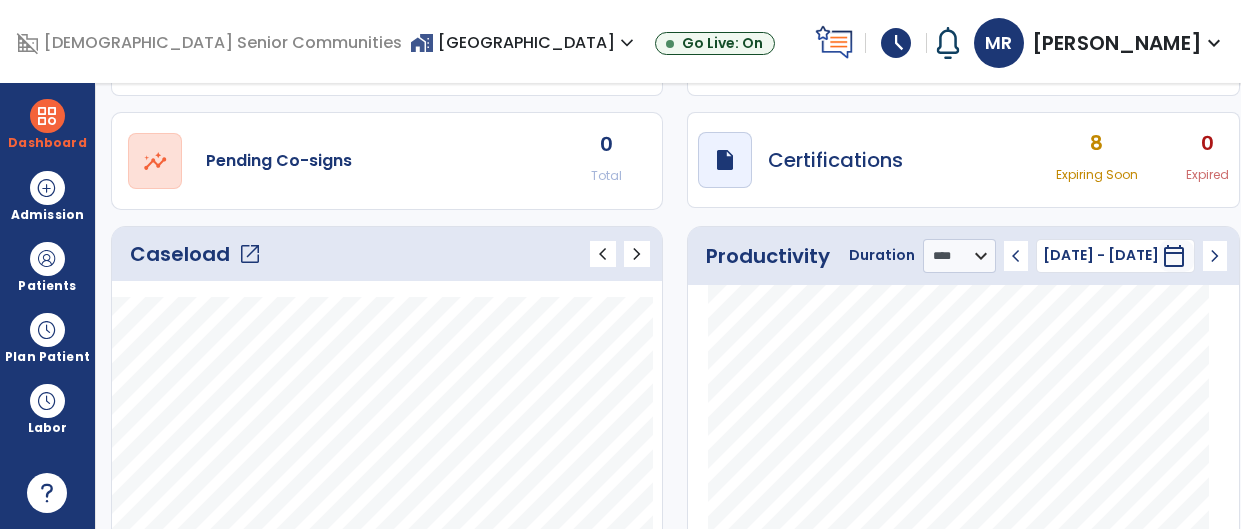 scroll, scrollTop: 147, scrollLeft: 0, axis: vertical 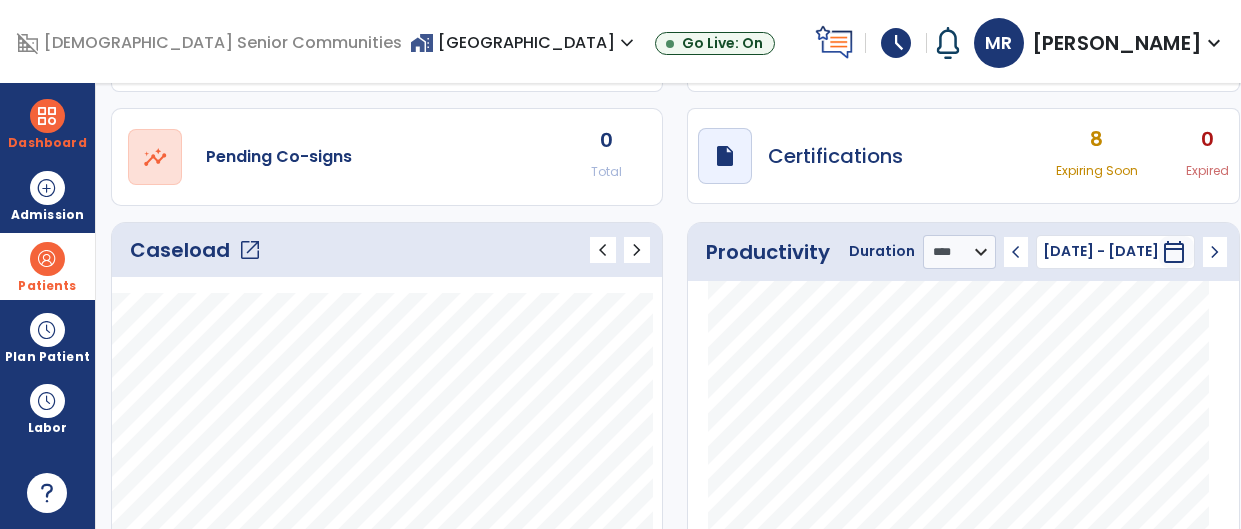 click at bounding box center (47, 259) 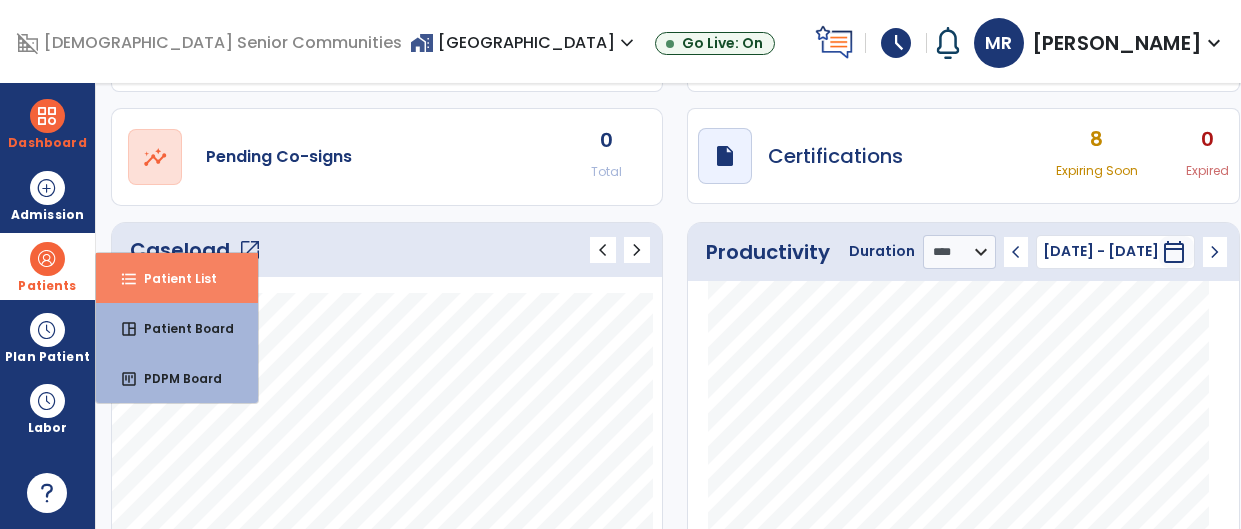click on "Patient List" at bounding box center (172, 278) 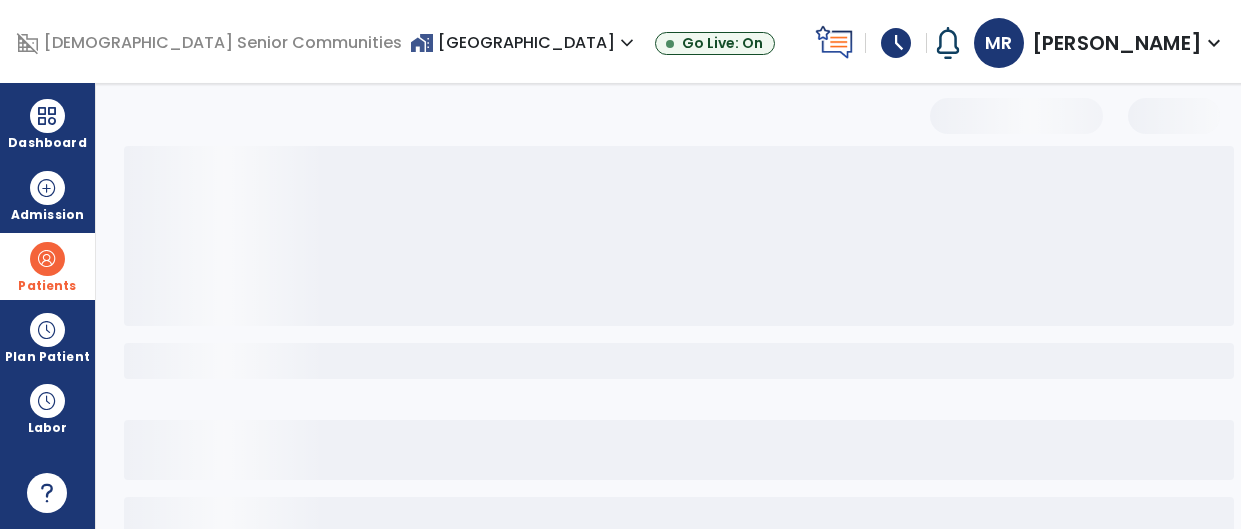 select on "***" 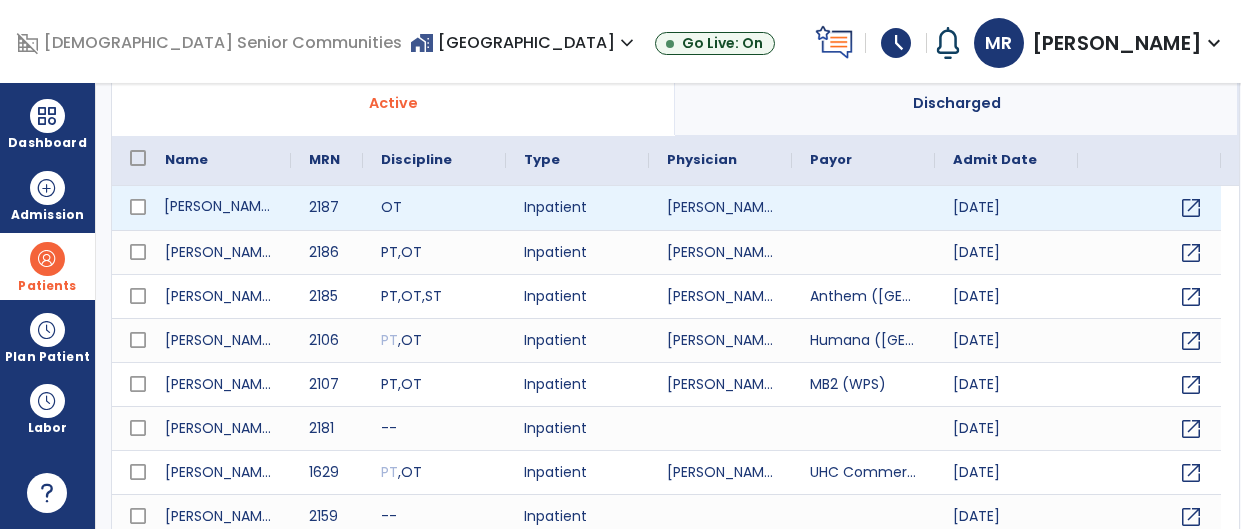 click on "[PERSON_NAME]" at bounding box center (219, 208) 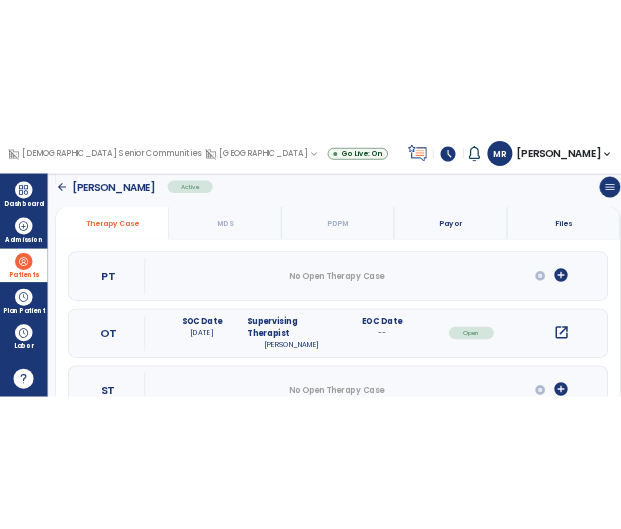scroll, scrollTop: 146, scrollLeft: 0, axis: vertical 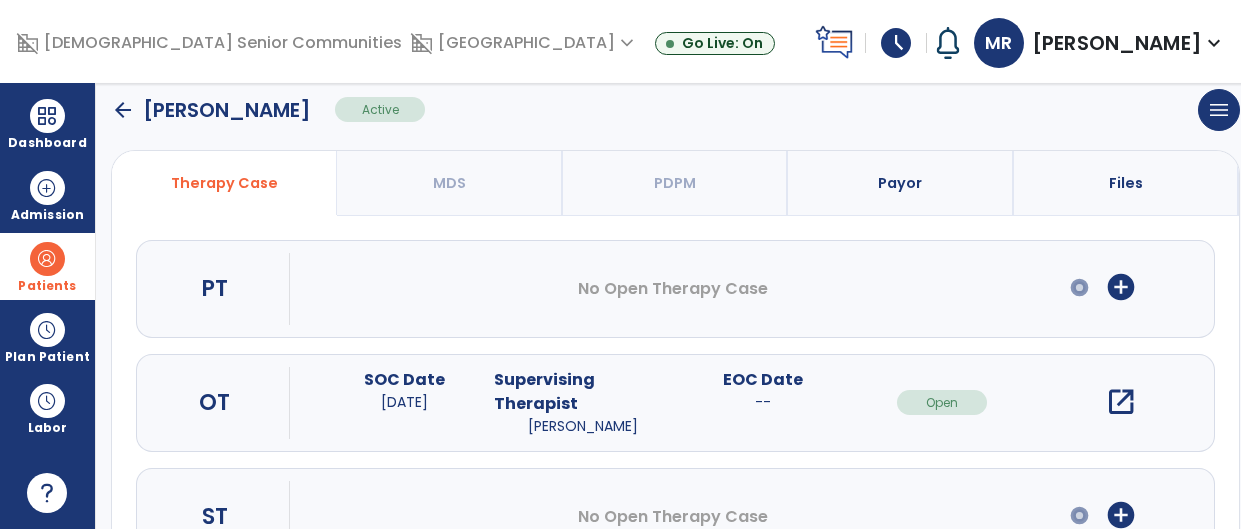 click on "add_circle" at bounding box center (1121, 287) 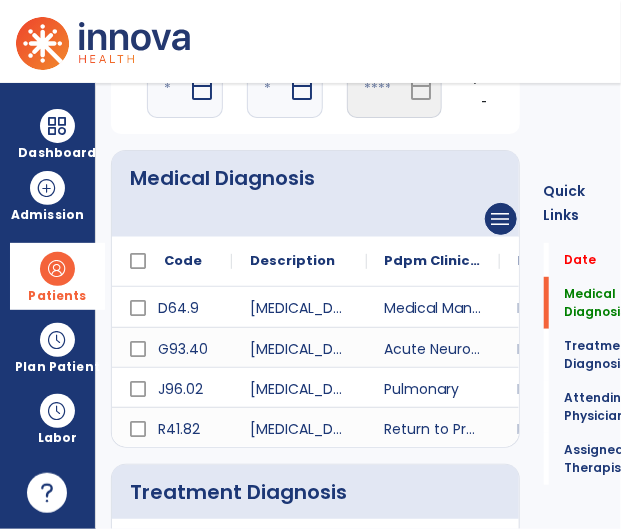 scroll, scrollTop: 167, scrollLeft: 0, axis: vertical 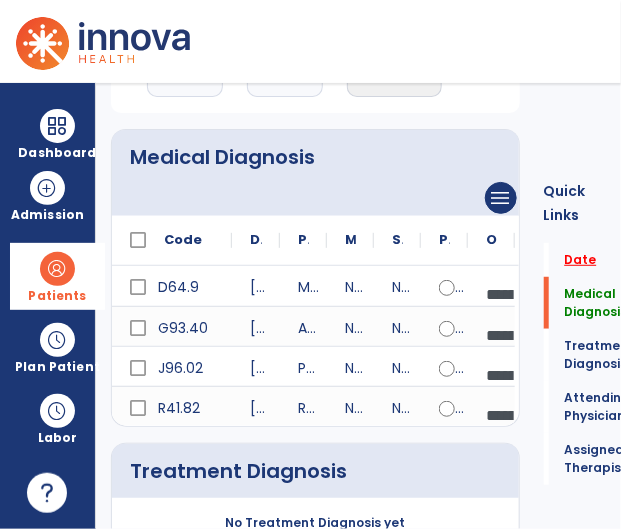click on "Date" 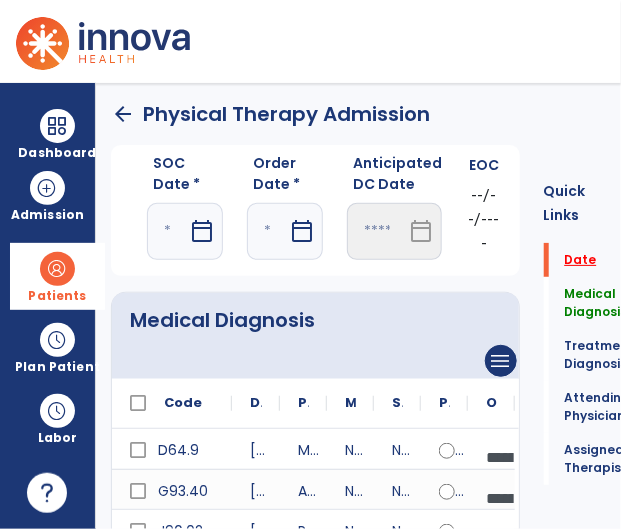scroll, scrollTop: 0, scrollLeft: 0, axis: both 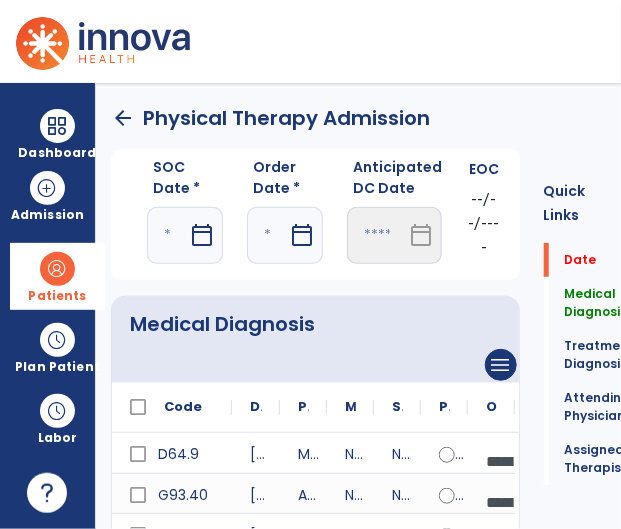 click on "calendar_today" at bounding box center (202, 235) 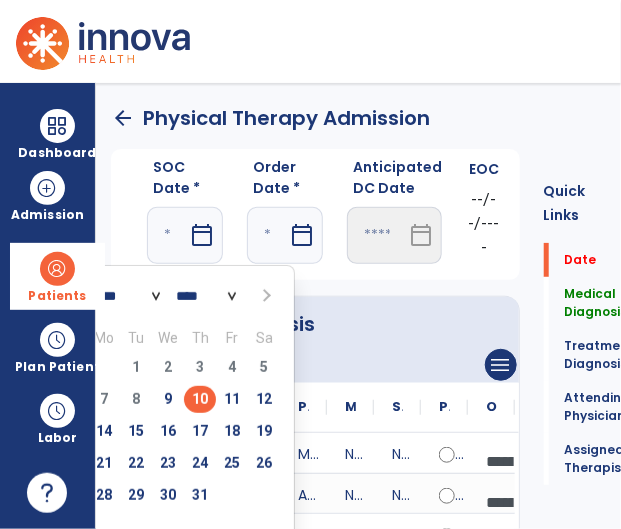 click on "10" at bounding box center (200, 399) 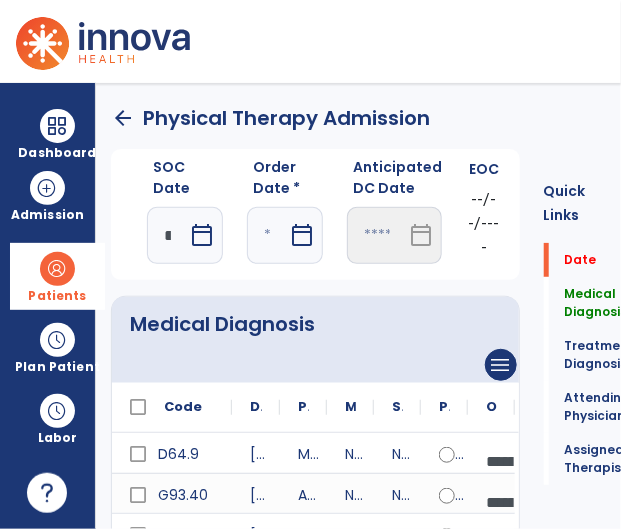 click on "calendar_today" at bounding box center [302, 235] 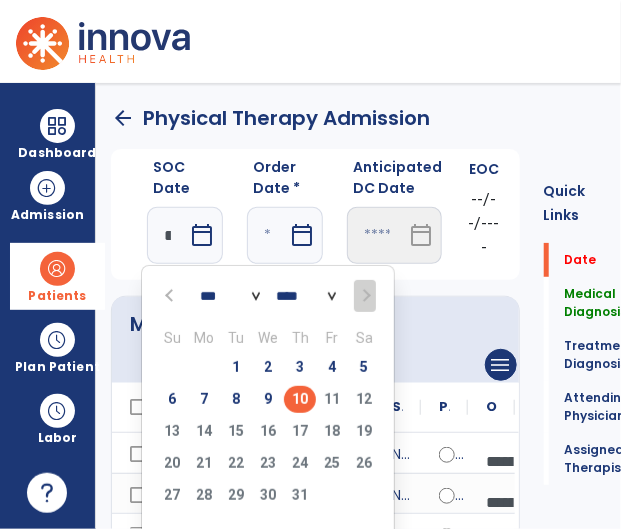 click on "10" at bounding box center [300, 399] 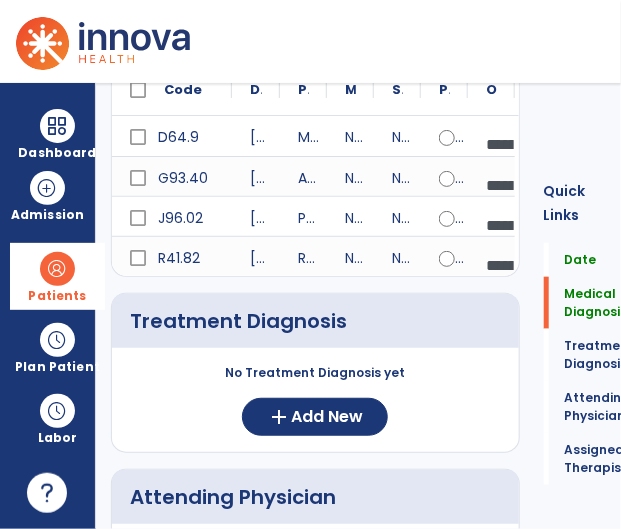 scroll, scrollTop: 319, scrollLeft: 0, axis: vertical 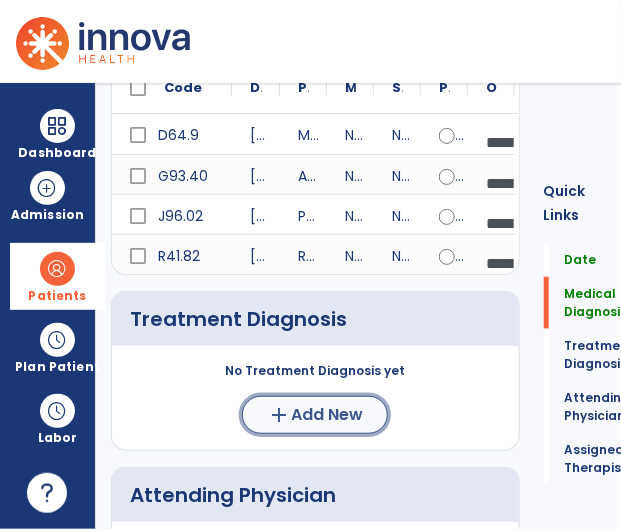 click on "Add New" 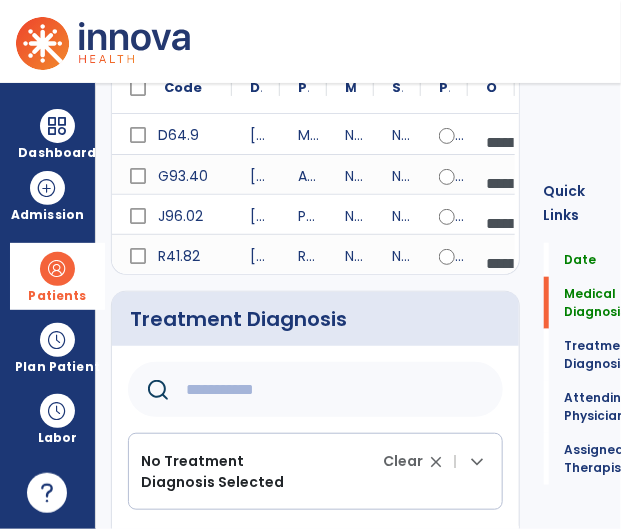click 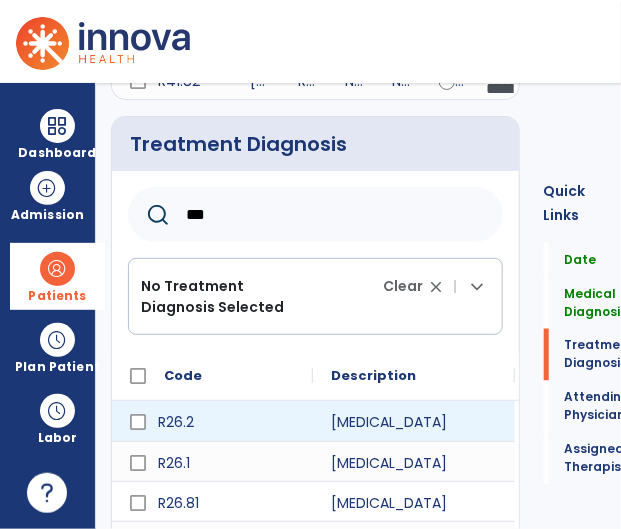 scroll, scrollTop: 494, scrollLeft: 0, axis: vertical 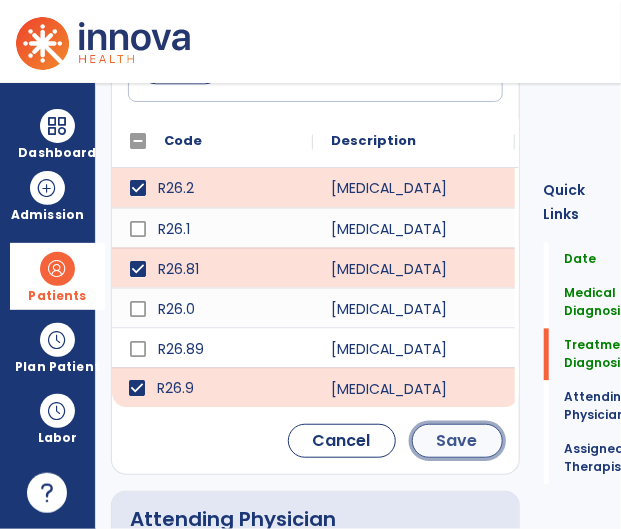 click on "Save" 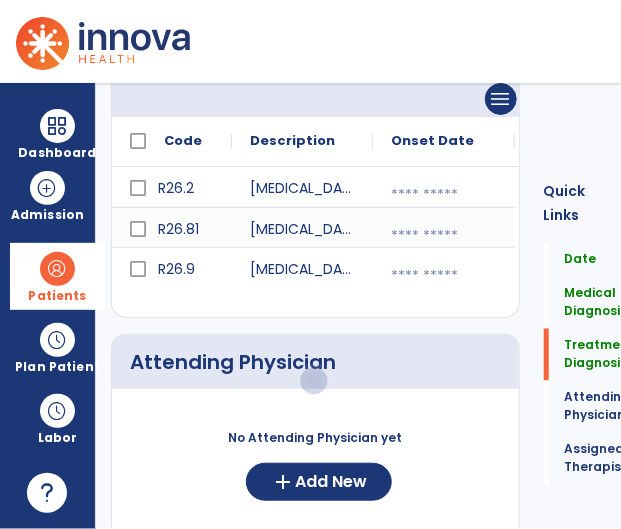 scroll, scrollTop: 651, scrollLeft: 0, axis: vertical 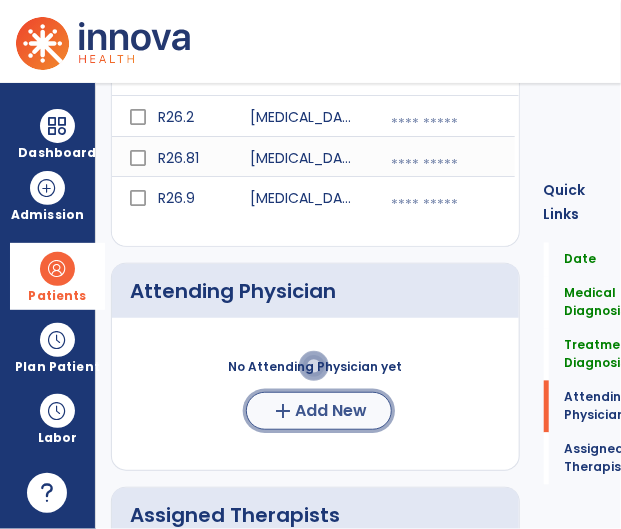 click on "Add New" 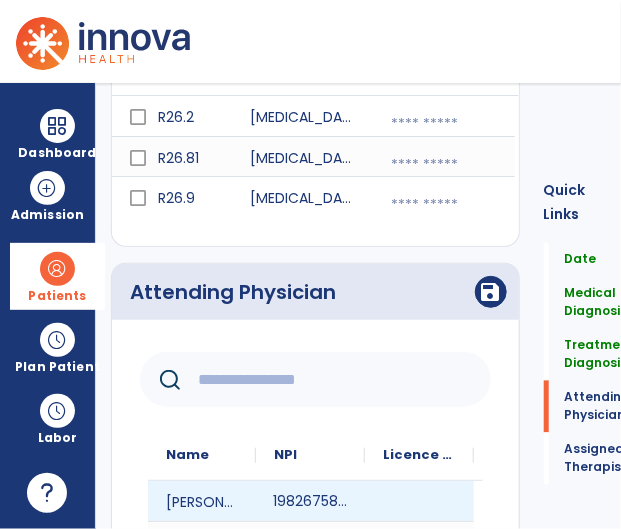 click on "1982675864" 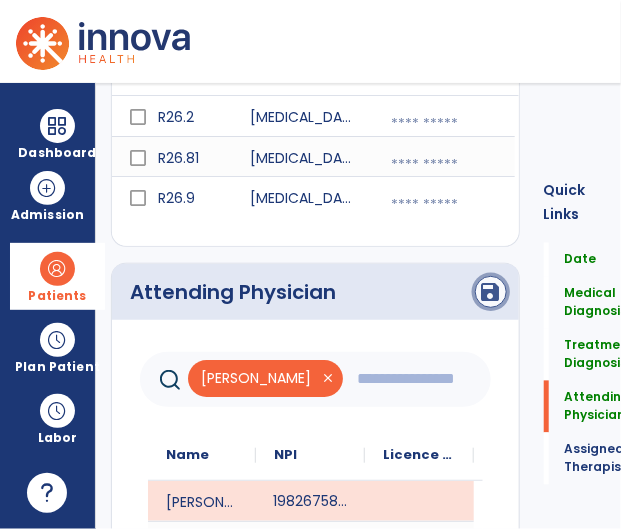 click on "save" 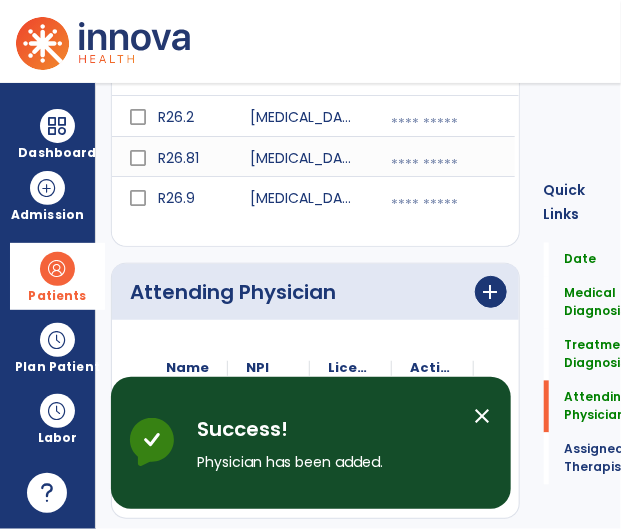 click on "close" at bounding box center (483, 416) 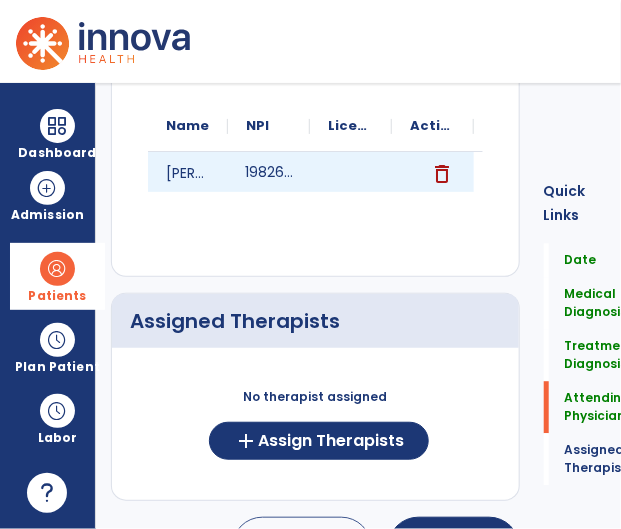 scroll, scrollTop: 925, scrollLeft: 0, axis: vertical 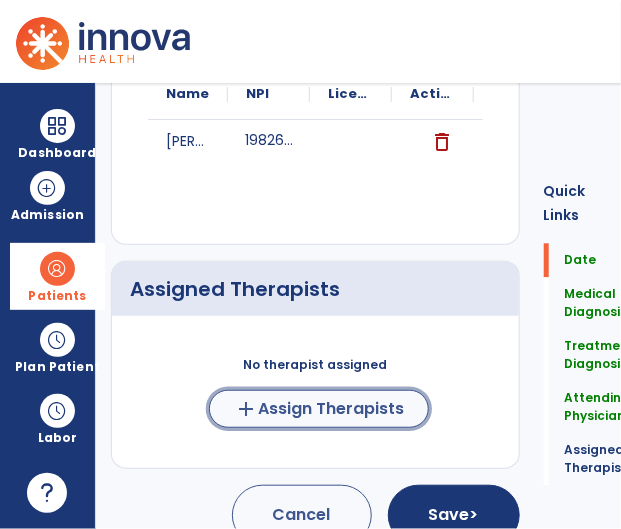 click on "Assign Therapists" 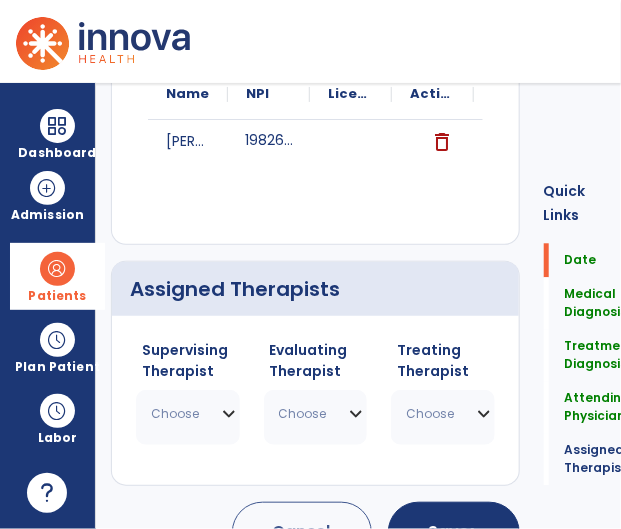 click on "Choose one Option" at bounding box center (188, 414) 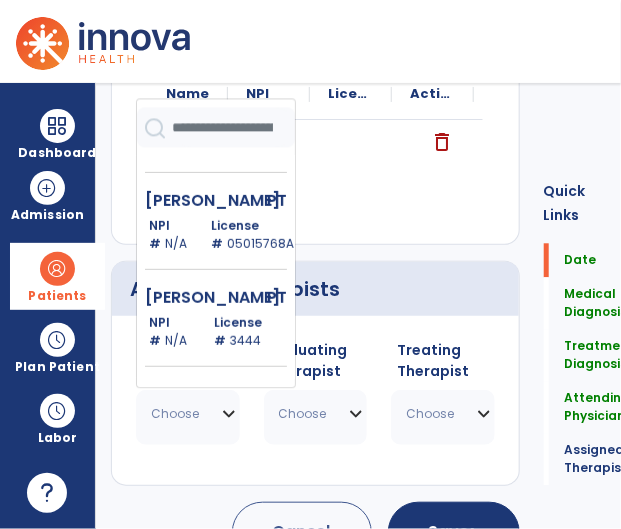 scroll, scrollTop: 274, scrollLeft: 0, axis: vertical 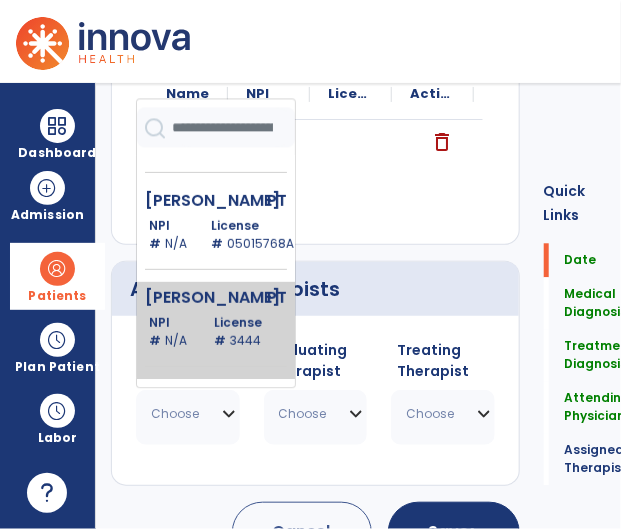 click on "[PERSON_NAME]" 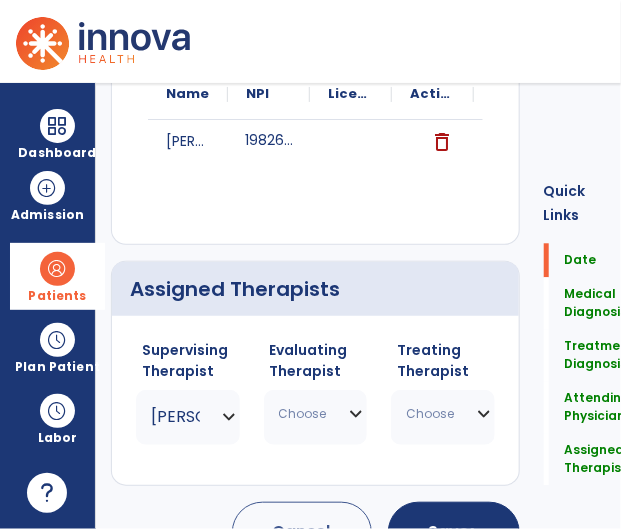 click on "Choose one Option" at bounding box center [316, 414] 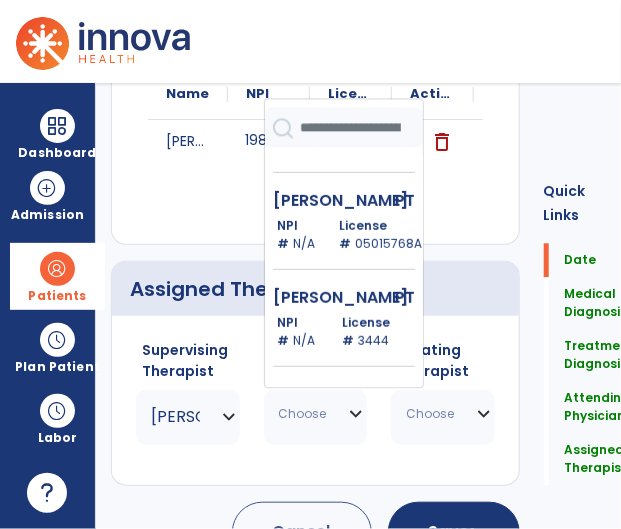 scroll, scrollTop: 313, scrollLeft: 0, axis: vertical 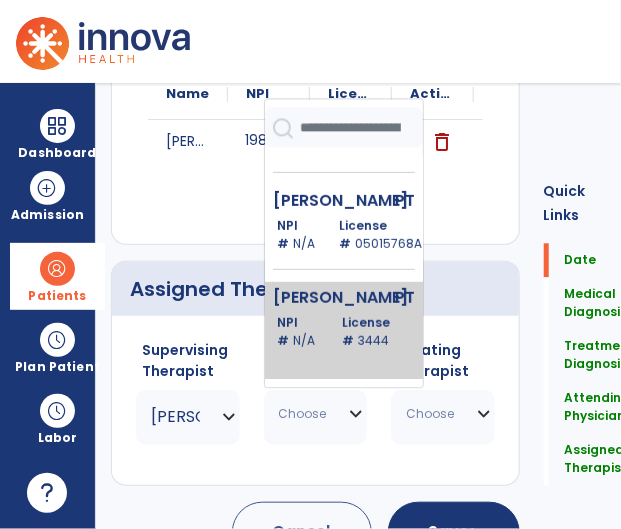 click on "[PERSON_NAME]" 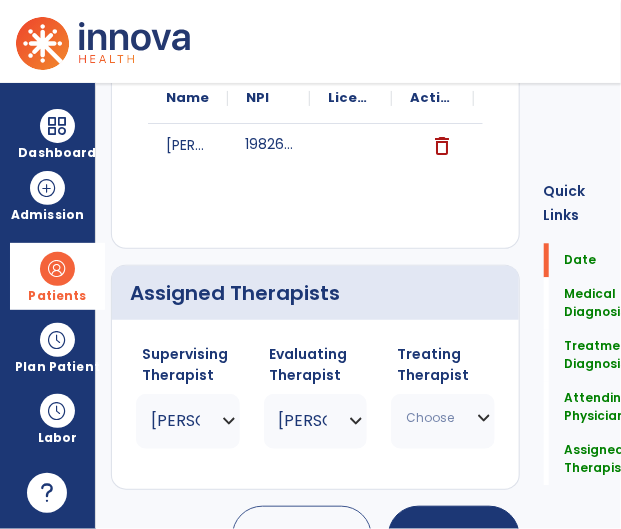 scroll, scrollTop: 917, scrollLeft: 0, axis: vertical 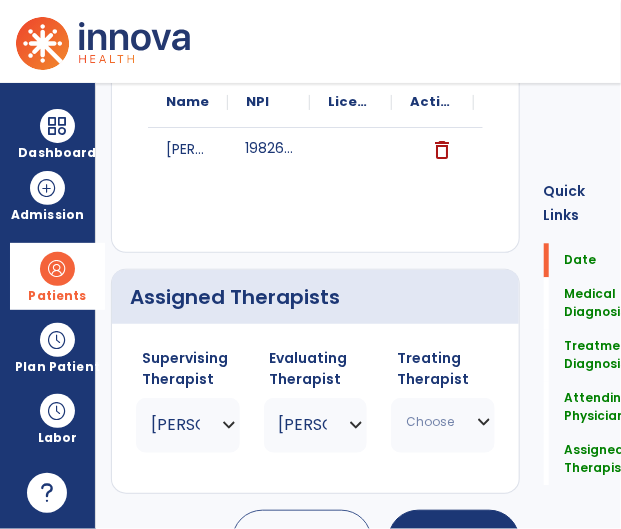 click on "Choose one Option" at bounding box center (443, 422) 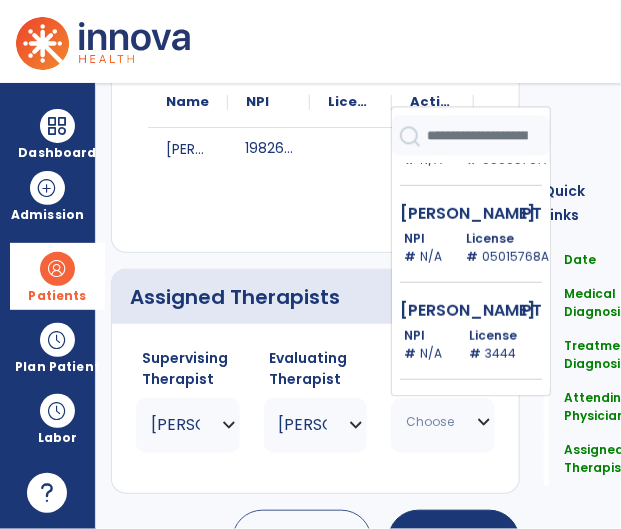 scroll, scrollTop: 258, scrollLeft: 0, axis: vertical 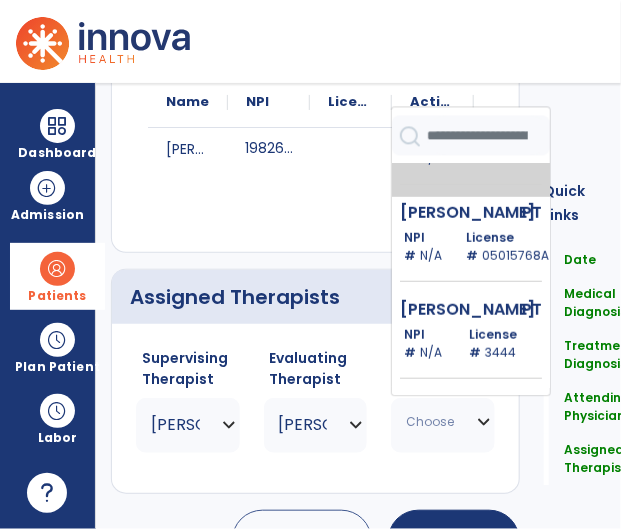 click on "[PERSON_NAME]" 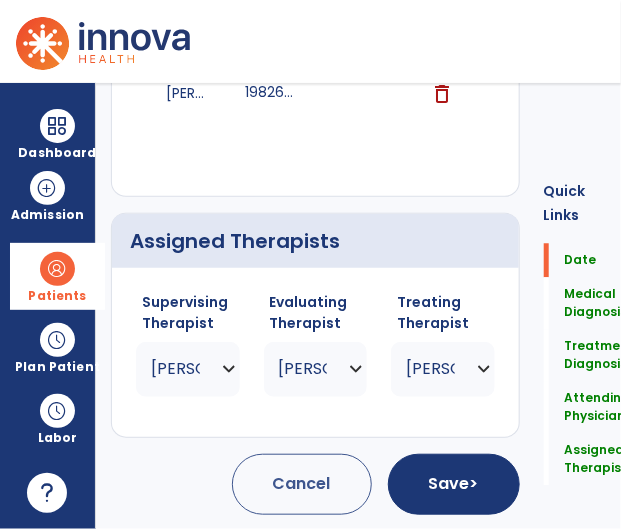 scroll, scrollTop: 972, scrollLeft: 0, axis: vertical 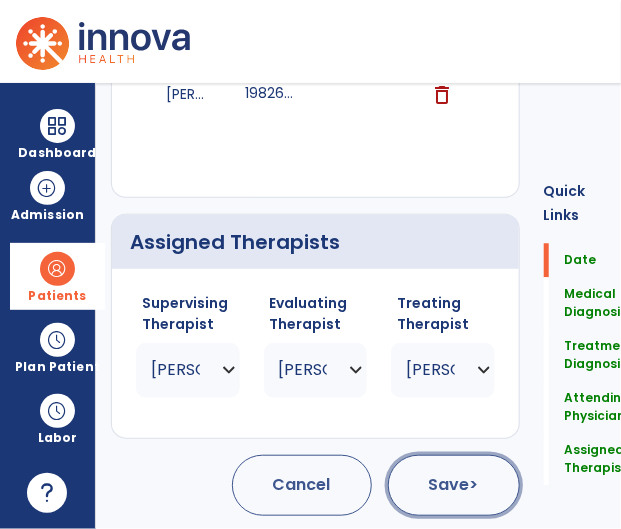 click on "Save  >" 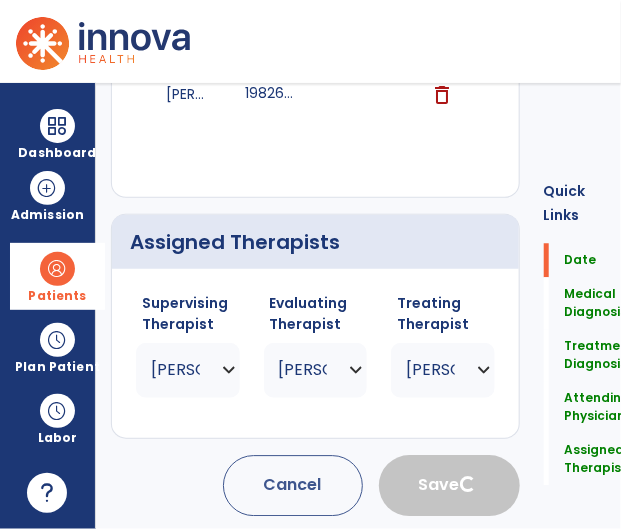 type 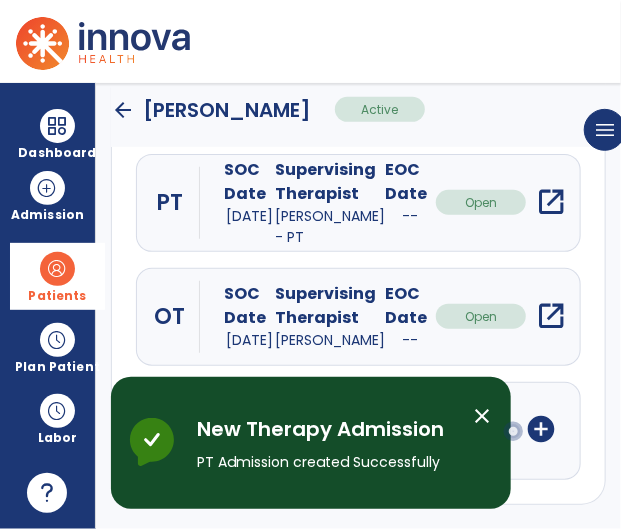 scroll, scrollTop: 256, scrollLeft: 0, axis: vertical 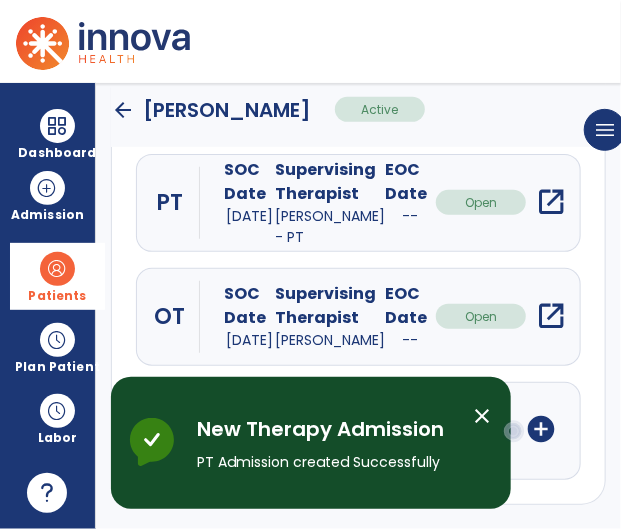 click on "close" at bounding box center (483, 416) 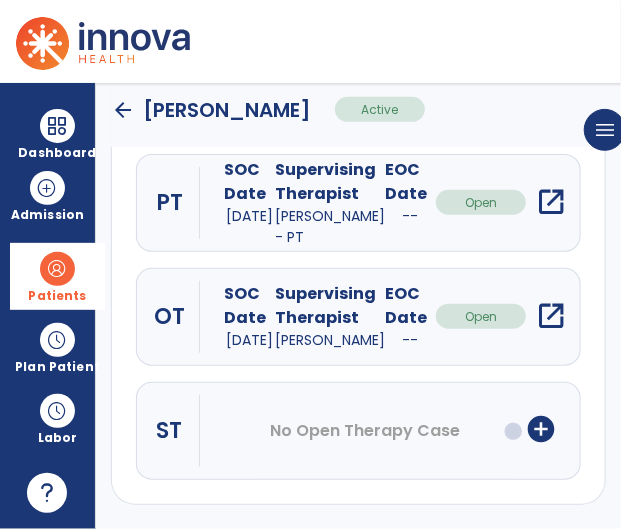 click on "open_in_new" at bounding box center [551, 202] 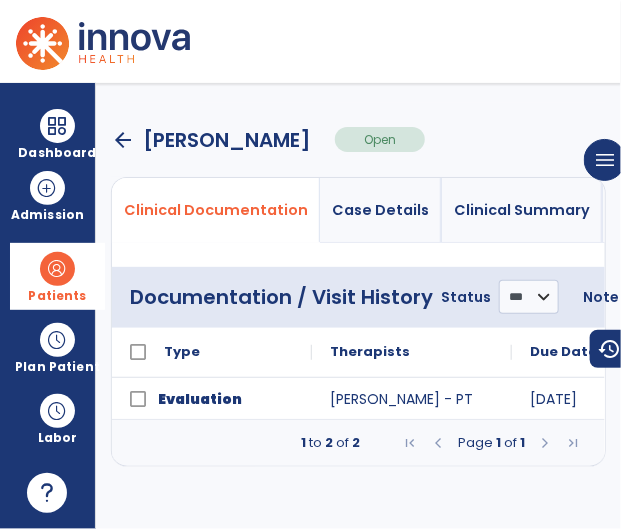 scroll, scrollTop: 0, scrollLeft: 0, axis: both 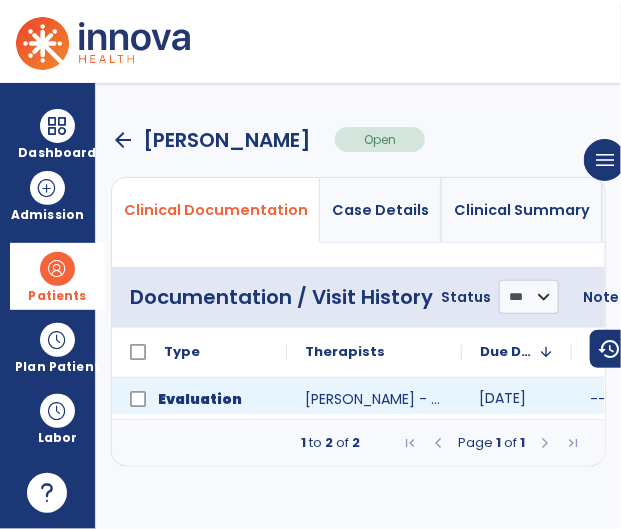 click on "[DATE]" 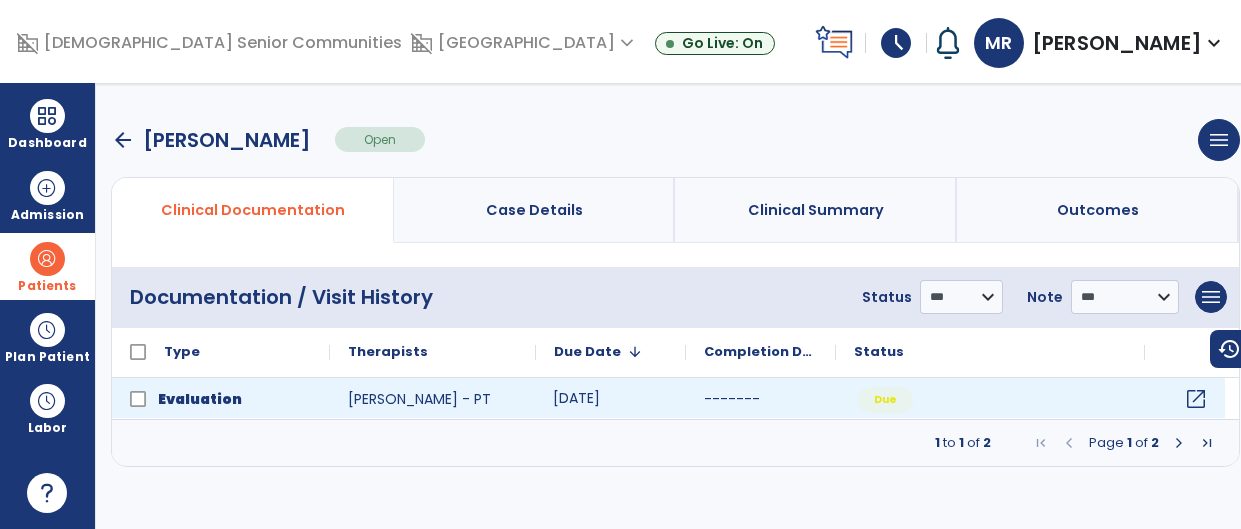 click on "open_in_new" 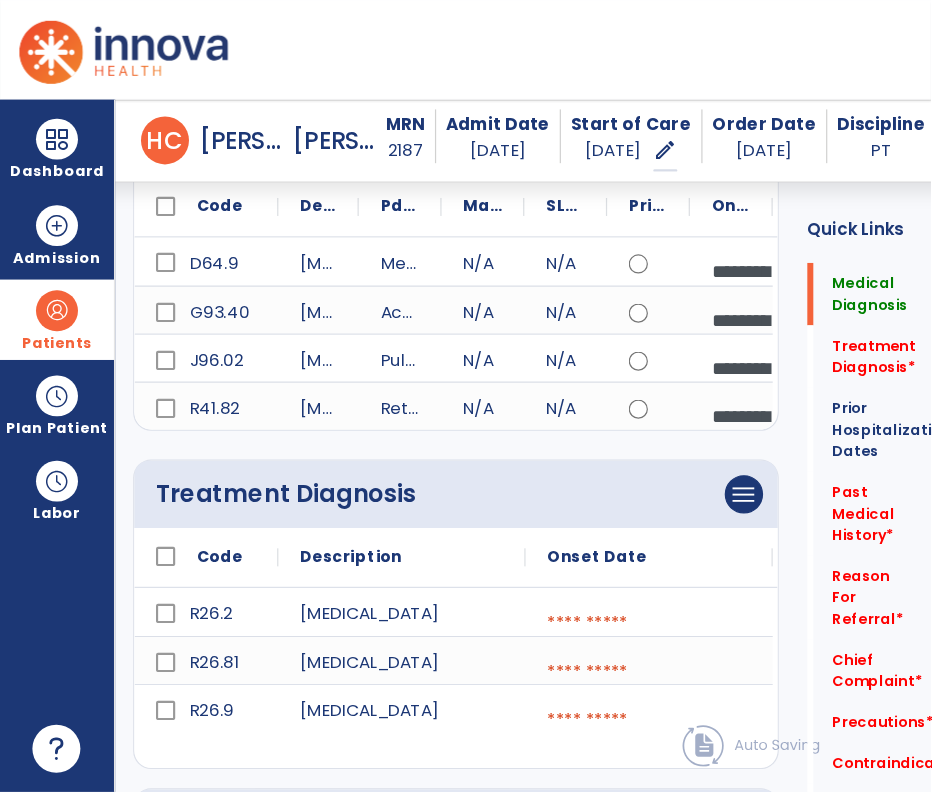 scroll, scrollTop: 274, scrollLeft: 0, axis: vertical 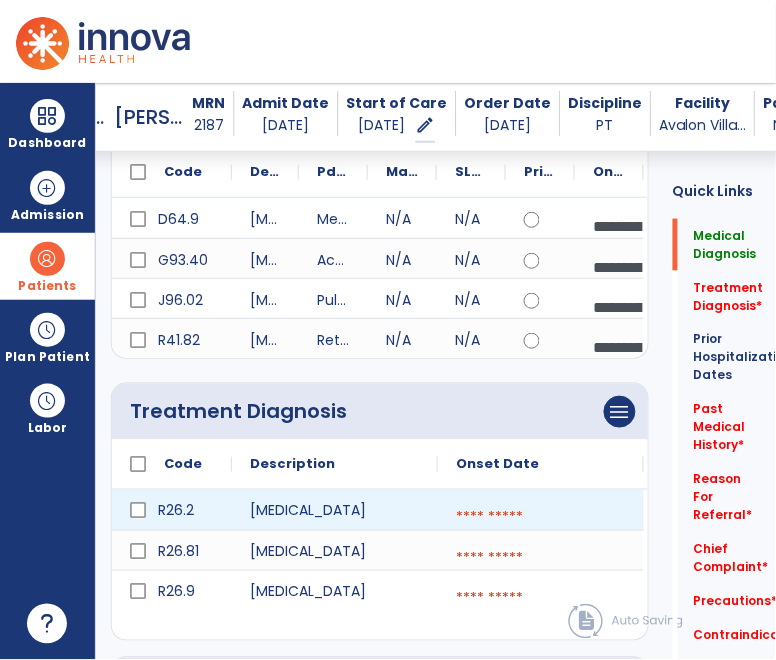 click at bounding box center (541, 518) 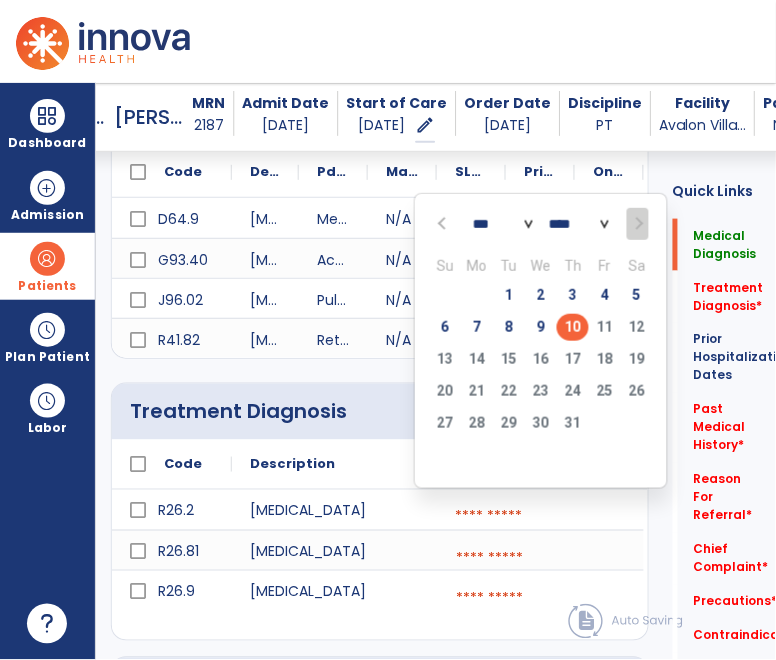 click on "10" 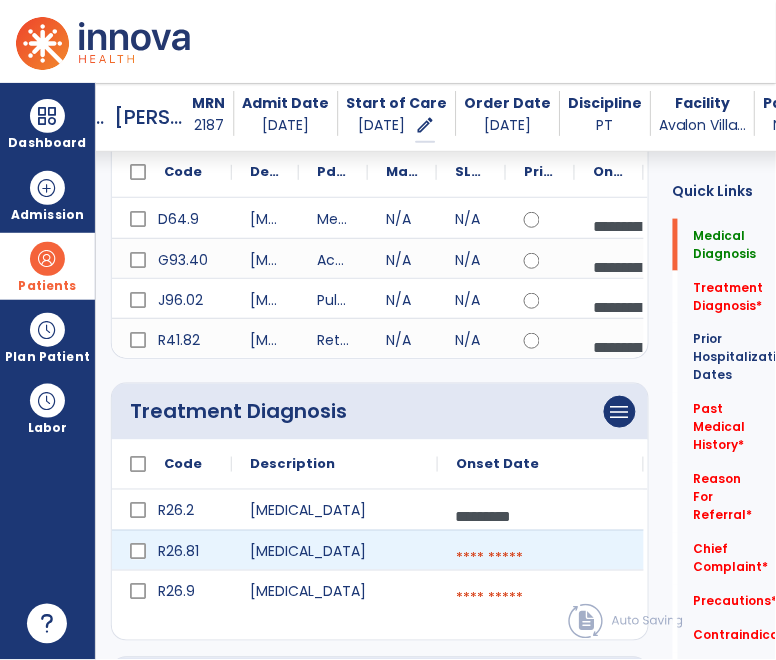 click at bounding box center (541, 559) 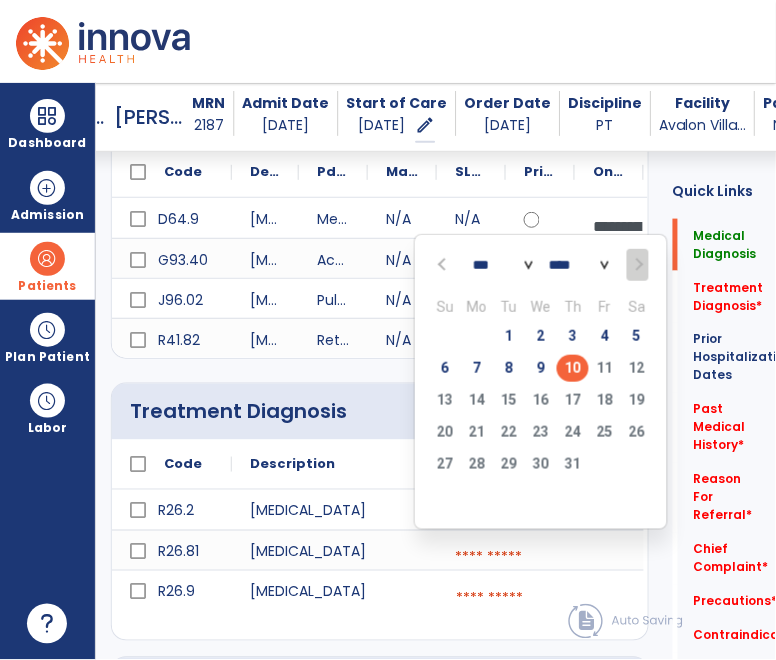 click on "10" 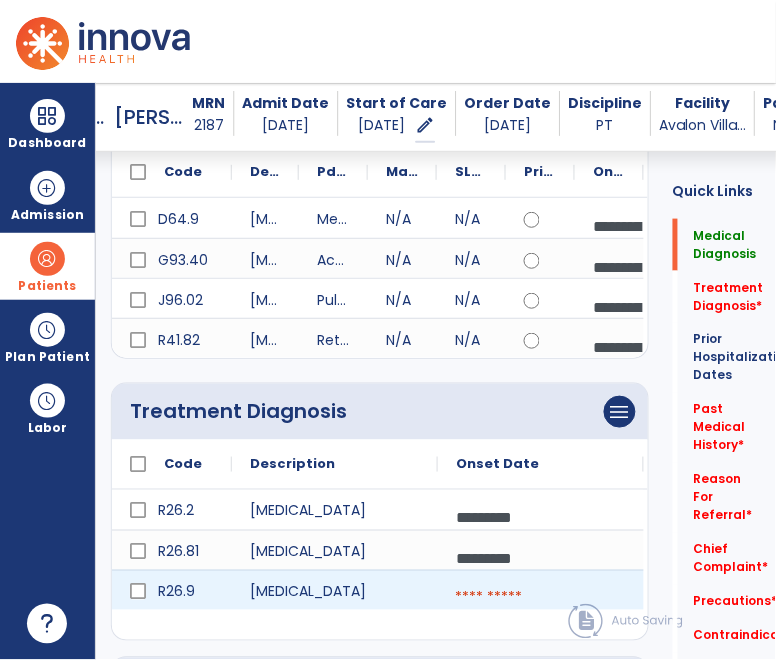 click at bounding box center (541, 598) 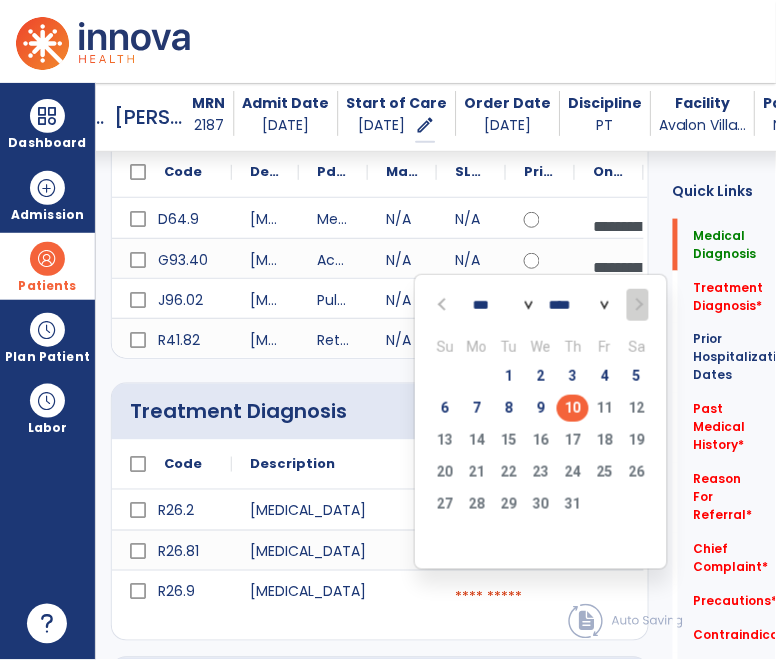 click on "10" 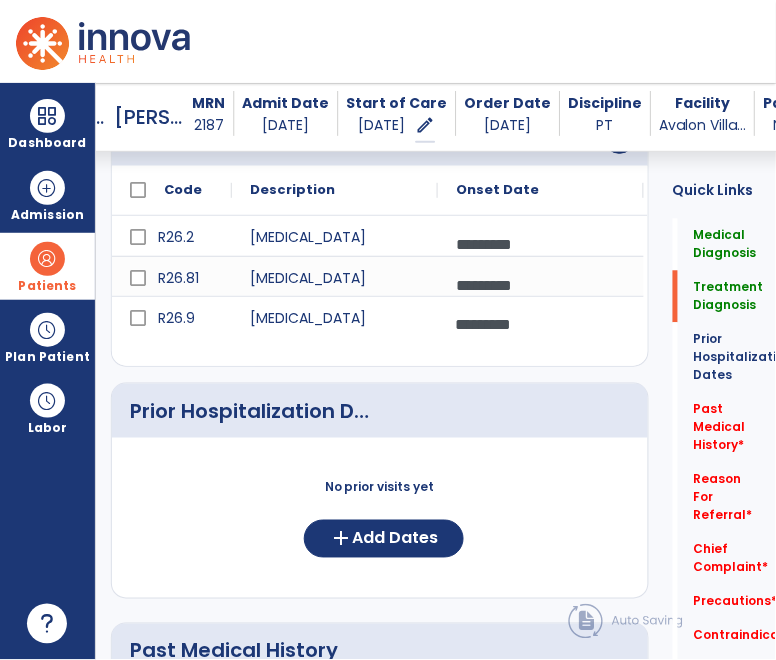 scroll, scrollTop: 556, scrollLeft: 0, axis: vertical 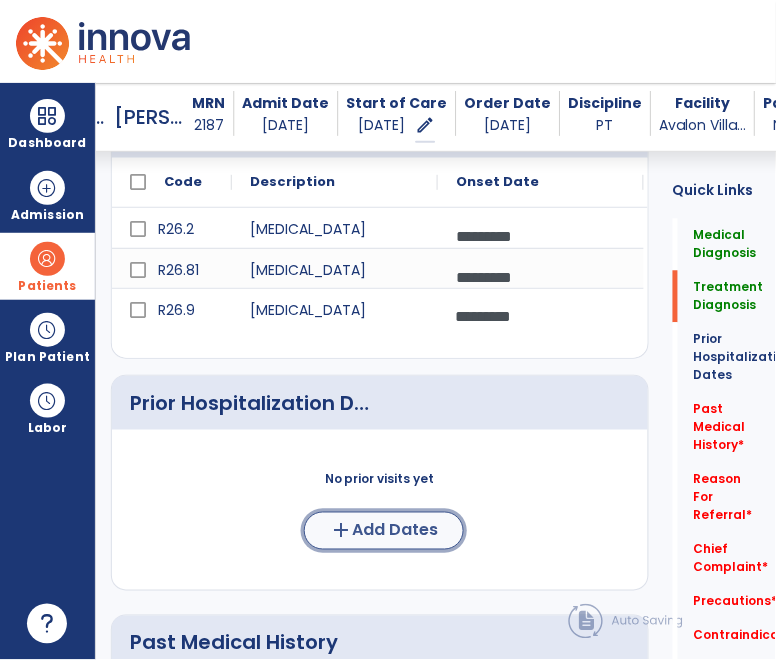 click on "Add Dates" 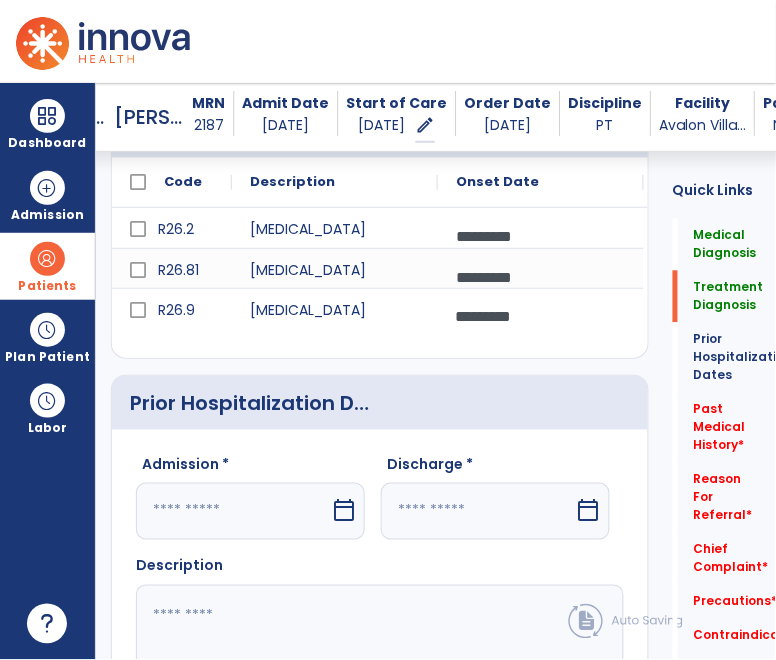 click on "calendar_today" at bounding box center (344, 511) 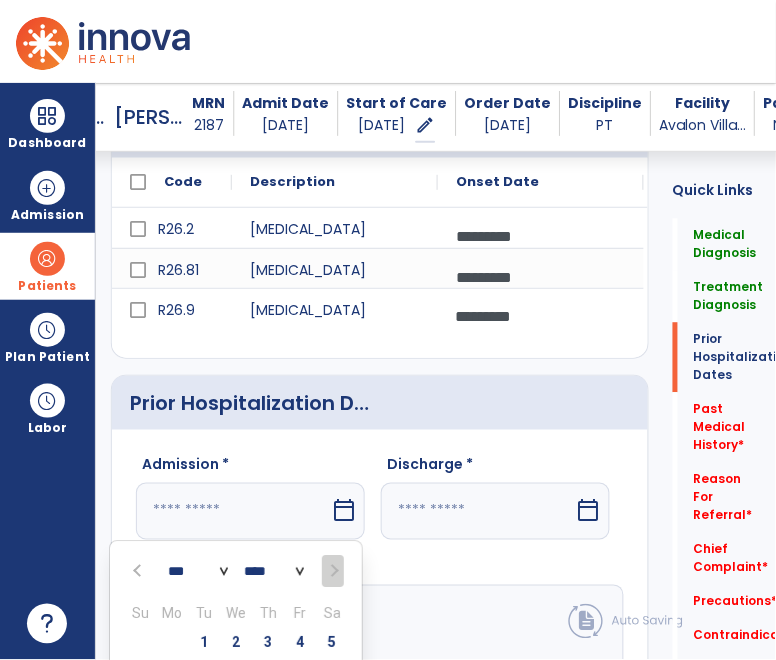 scroll, scrollTop: 863, scrollLeft: 0, axis: vertical 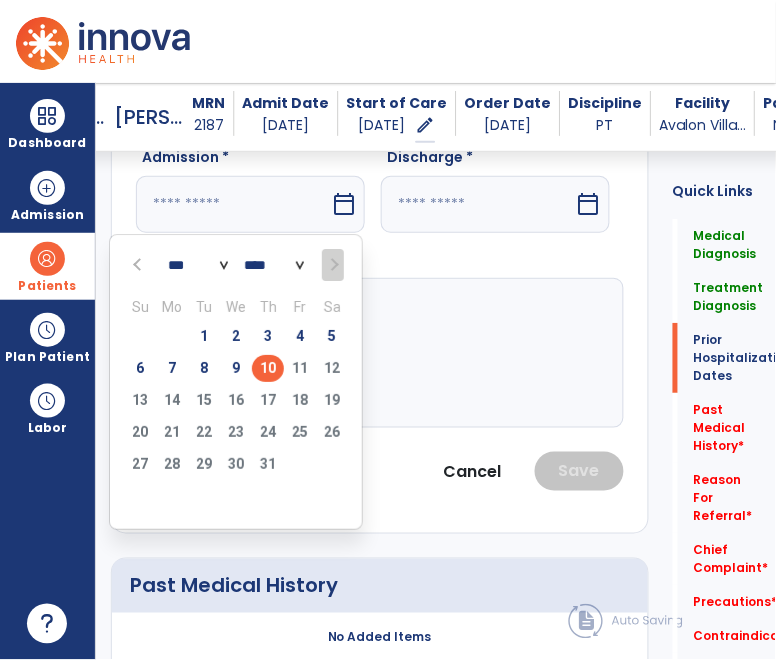 click at bounding box center (139, 264) 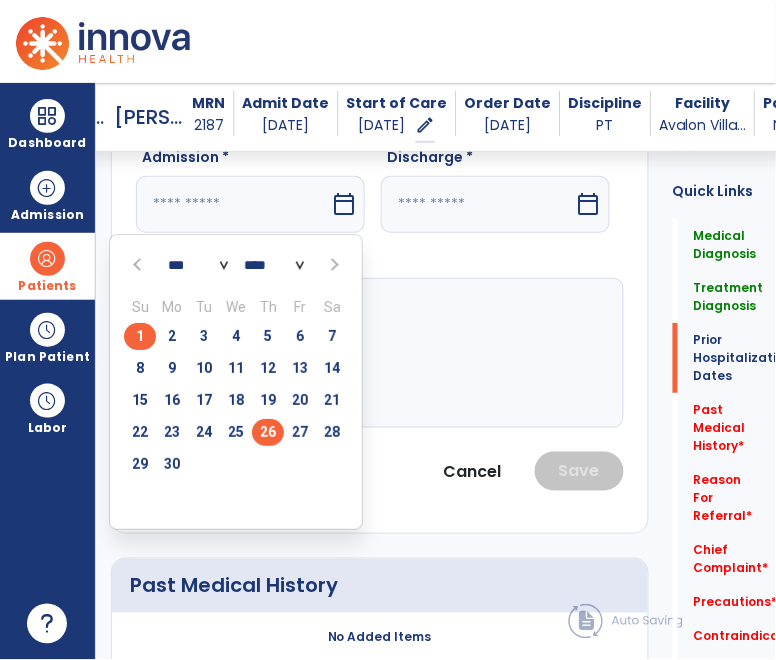 click on "26" at bounding box center (268, 432) 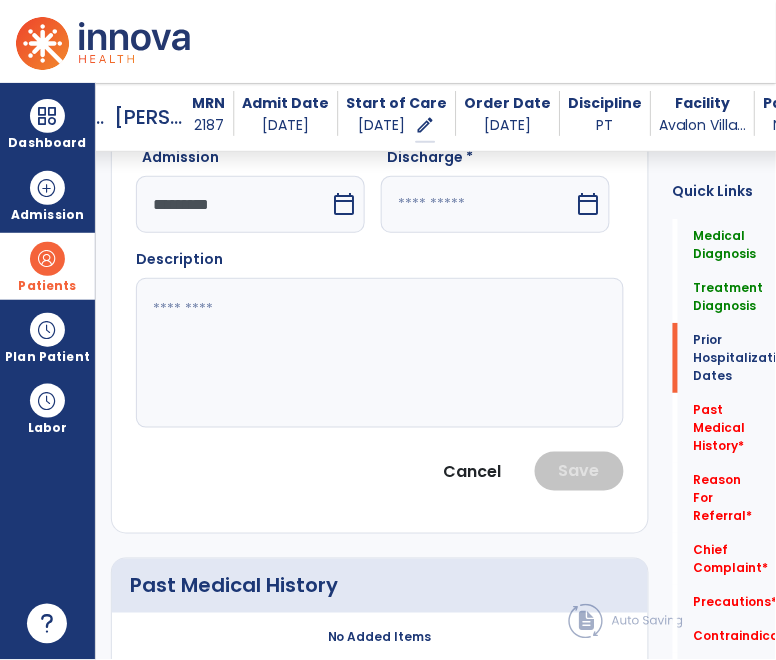 click on "calendar_today" at bounding box center [589, 204] 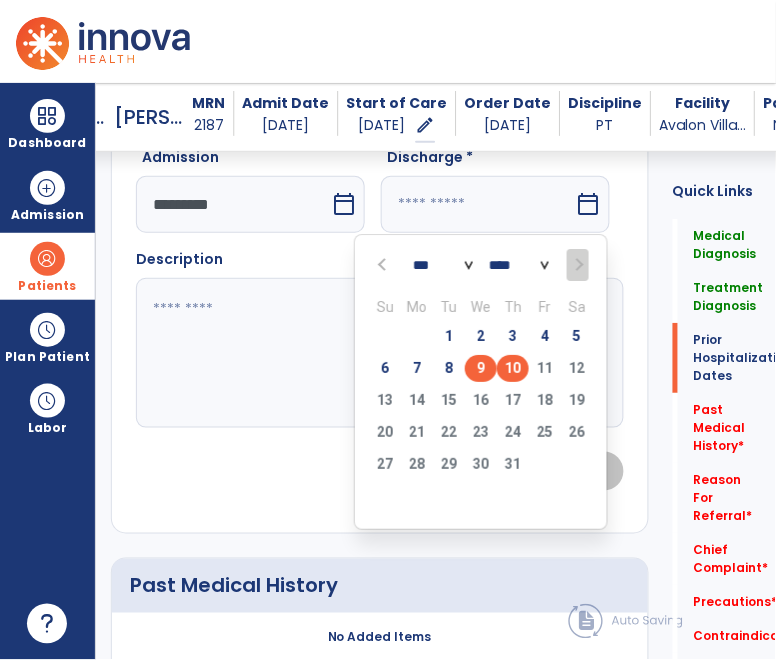 click on "9" at bounding box center [481, 368] 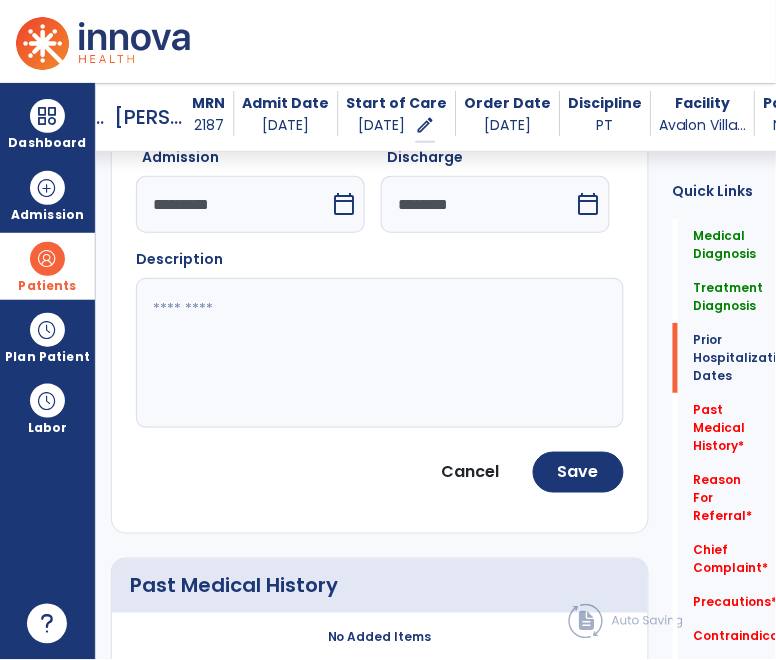 click 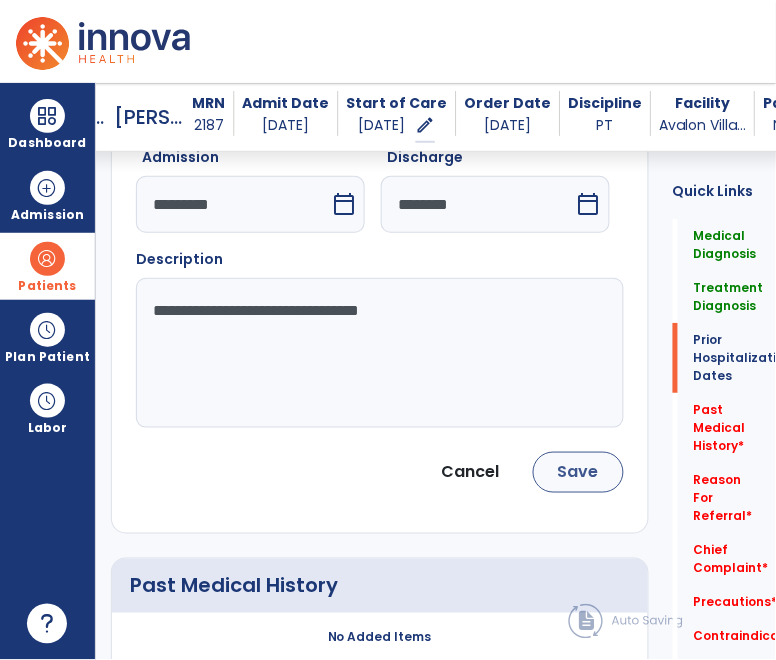 type on "**********" 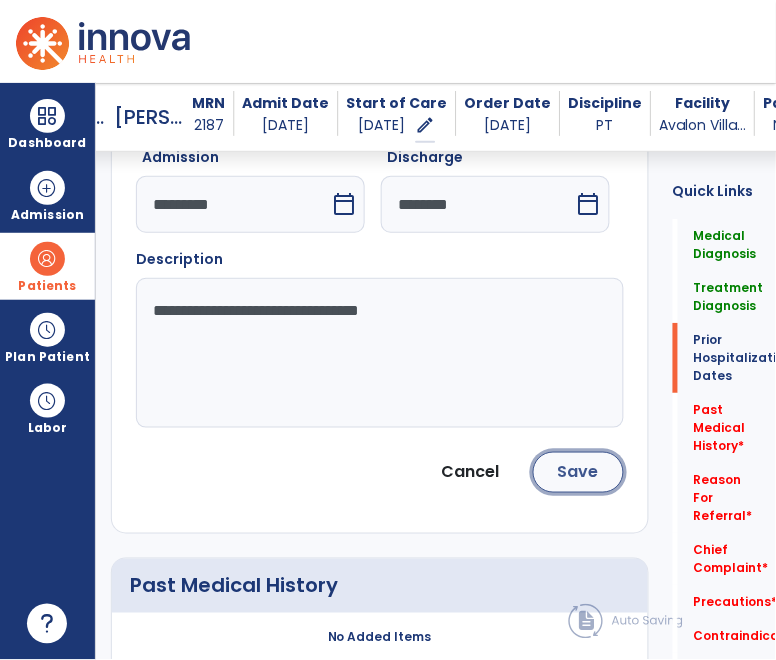 click on "Save" 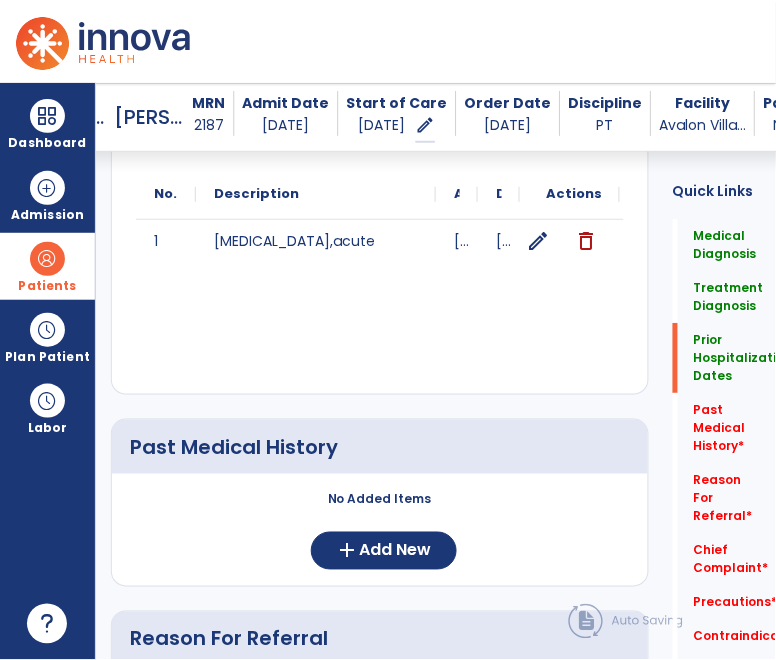 scroll, scrollTop: 869, scrollLeft: 0, axis: vertical 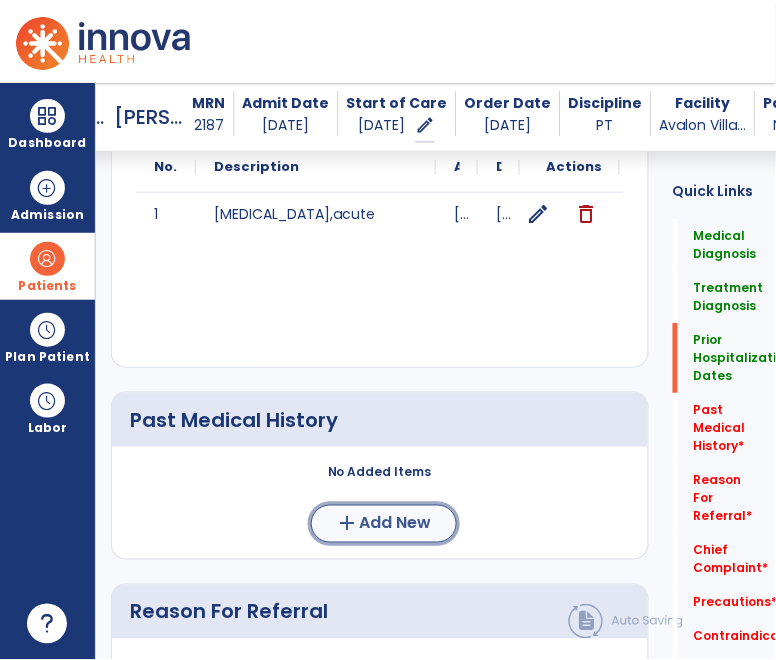 click on "Add New" 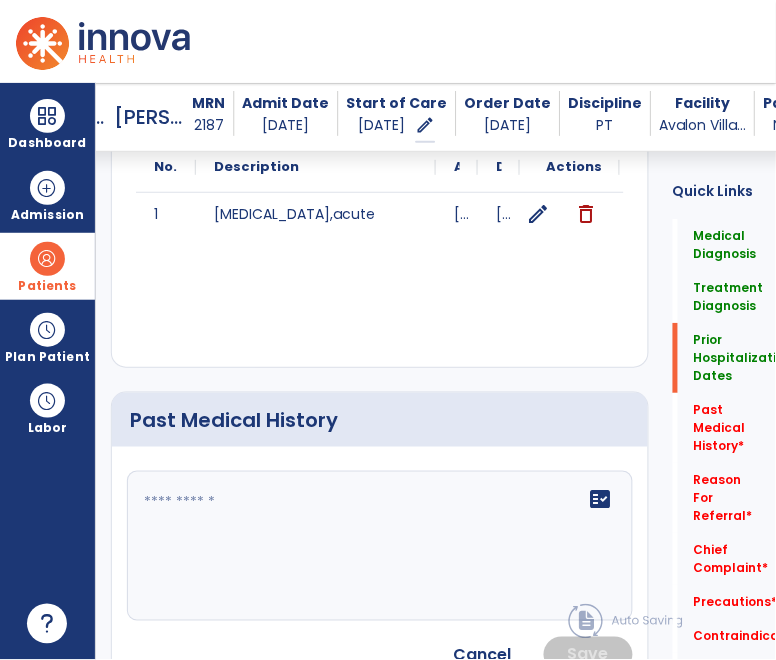 click 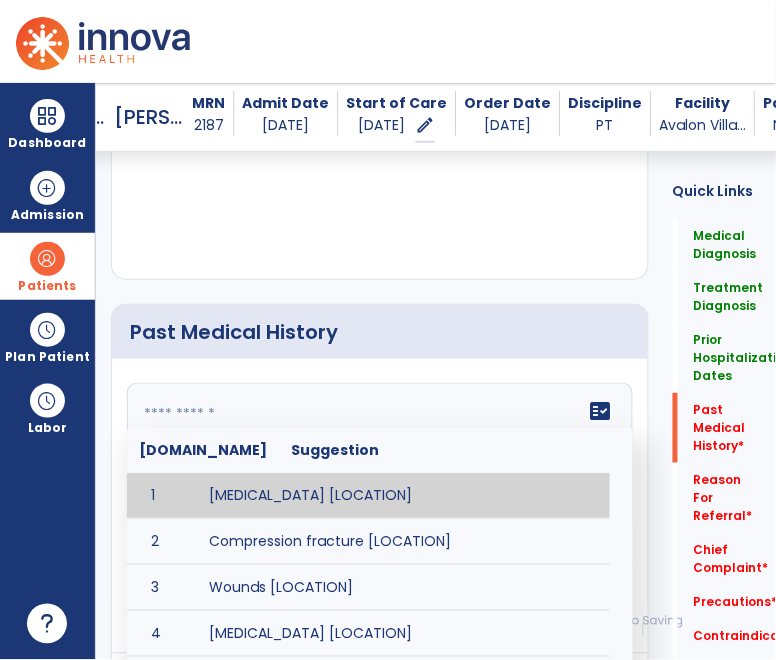 scroll, scrollTop: 964, scrollLeft: 0, axis: vertical 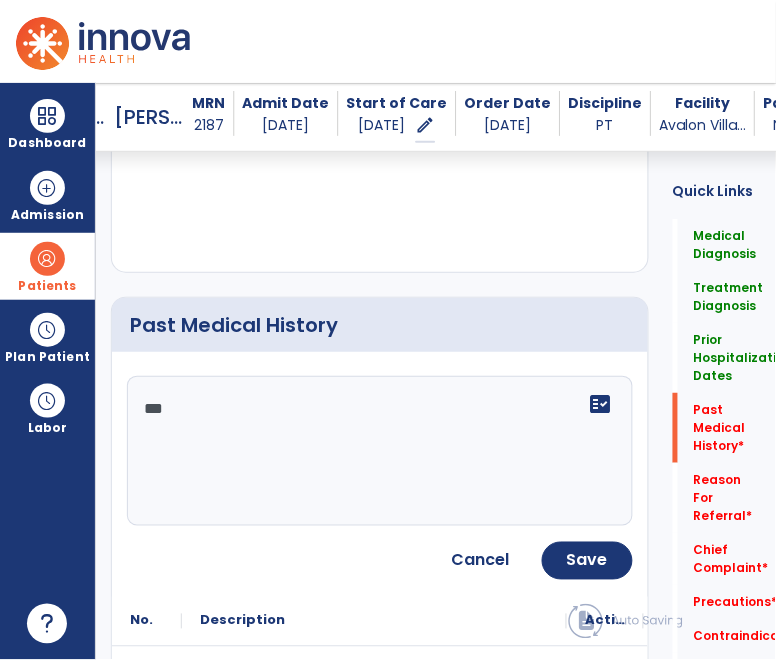 type on "****" 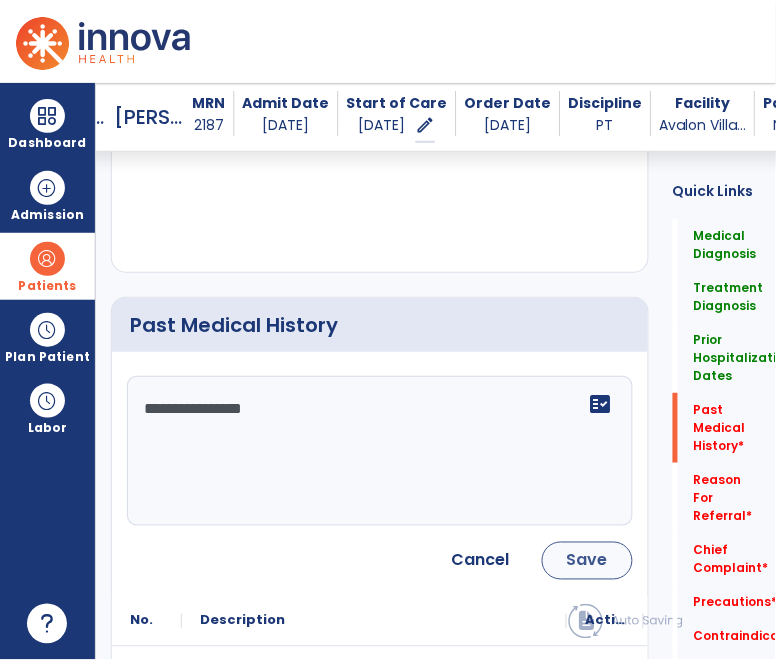 type on "**********" 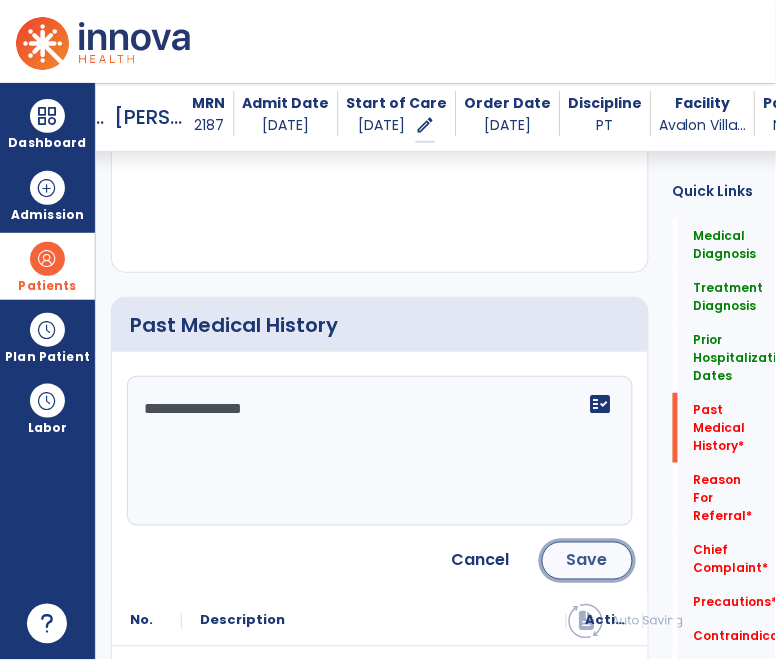 click on "Save" 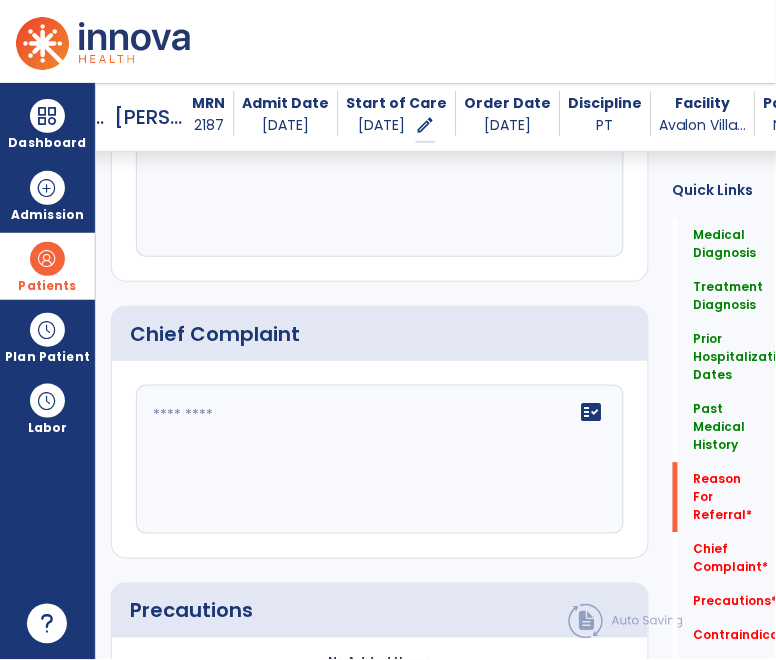 scroll, scrollTop: 1536, scrollLeft: 0, axis: vertical 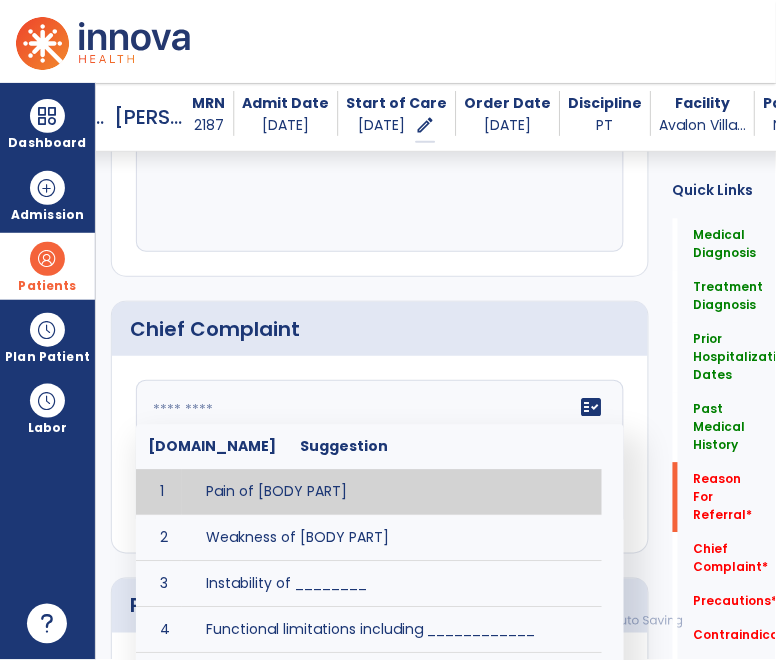 click 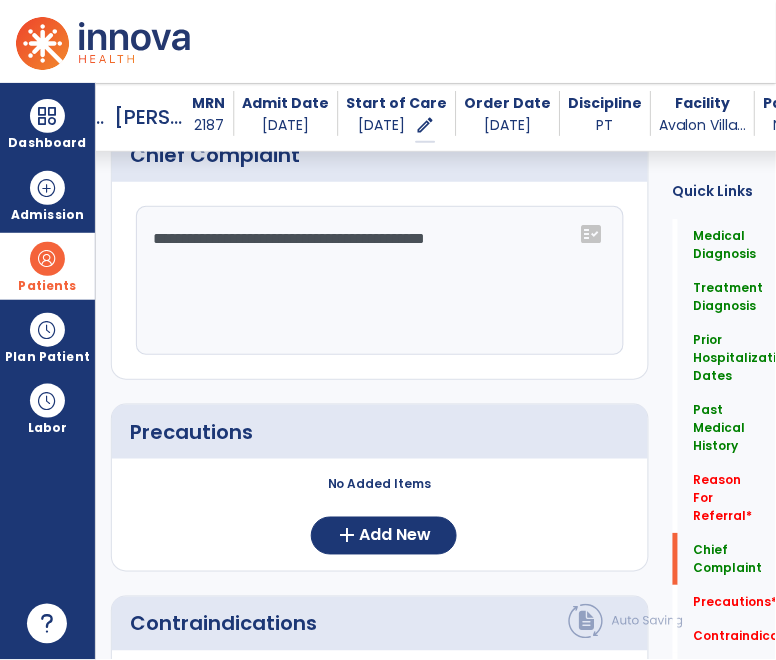 scroll, scrollTop: 1727, scrollLeft: 0, axis: vertical 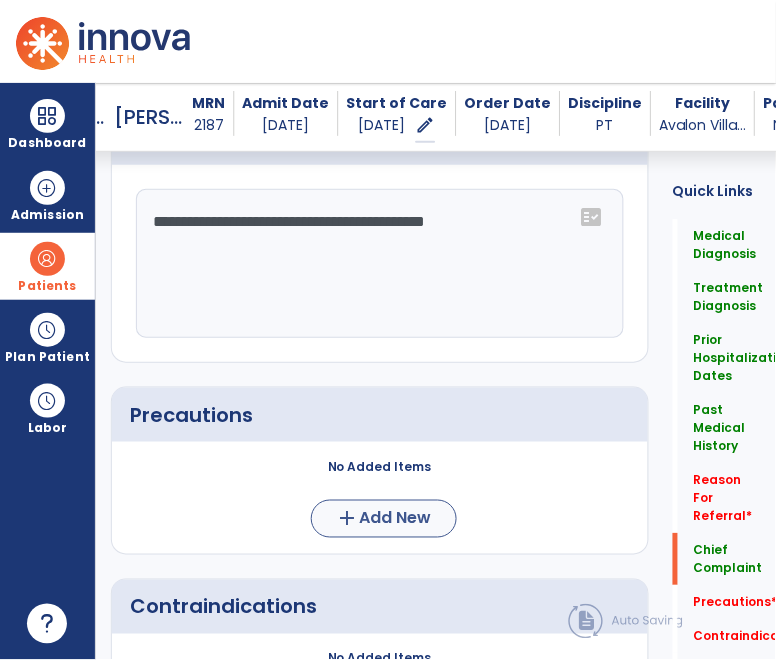 type on "**********" 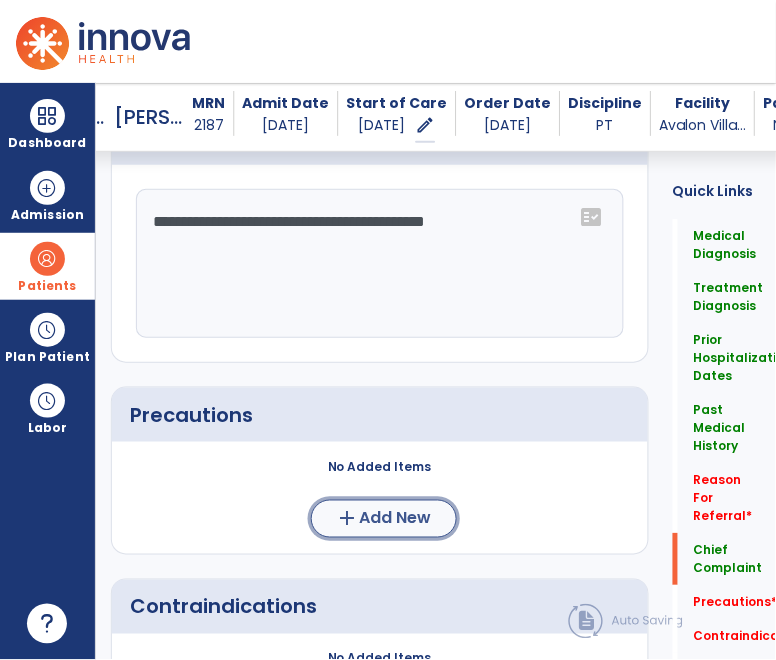 click on "add" 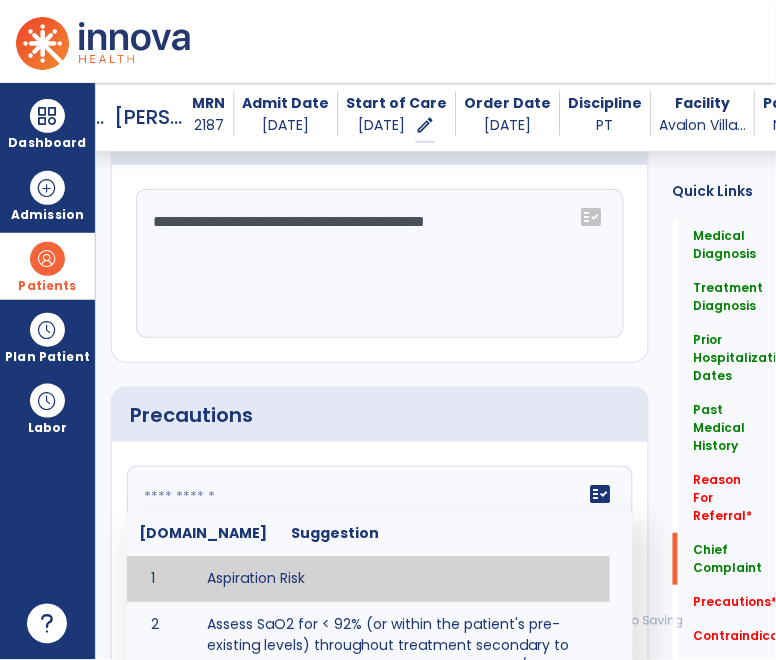 click 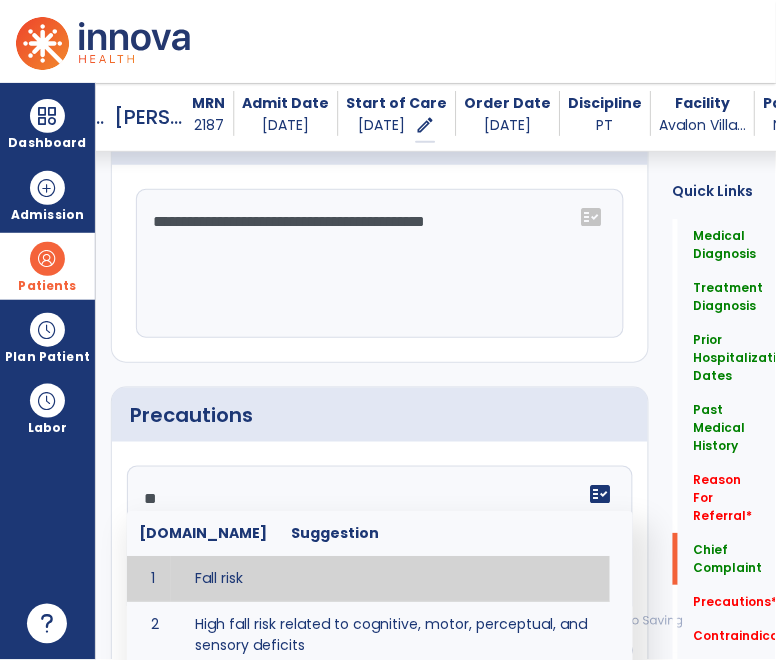 type on "*********" 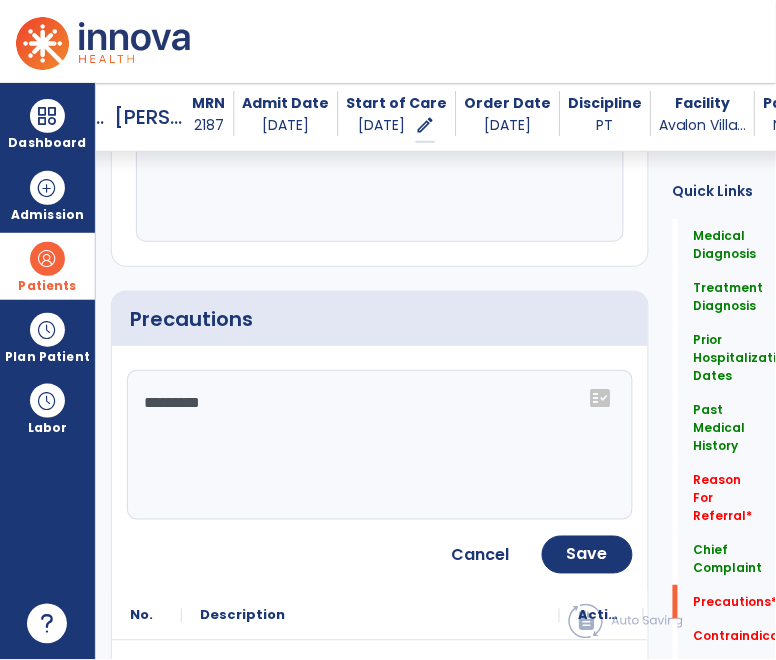 scroll, scrollTop: 1848, scrollLeft: 0, axis: vertical 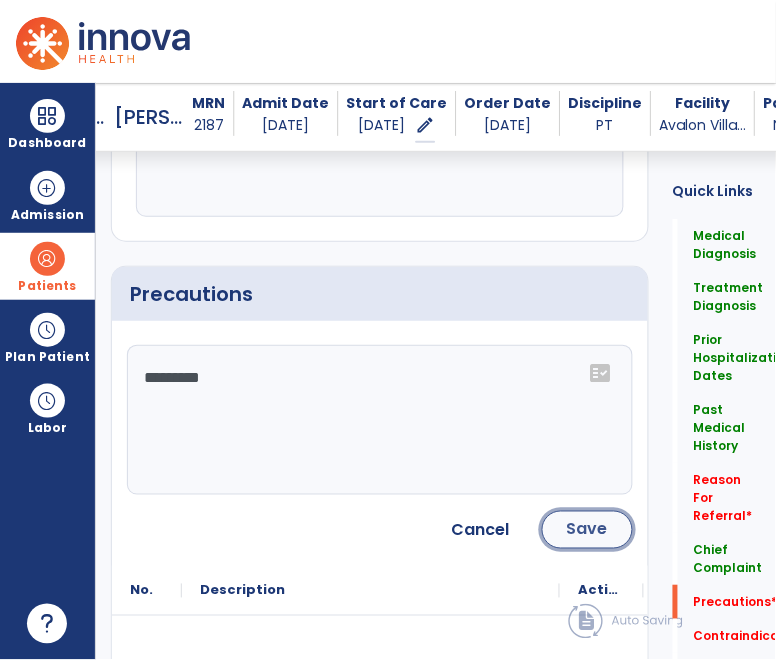 click on "Save" 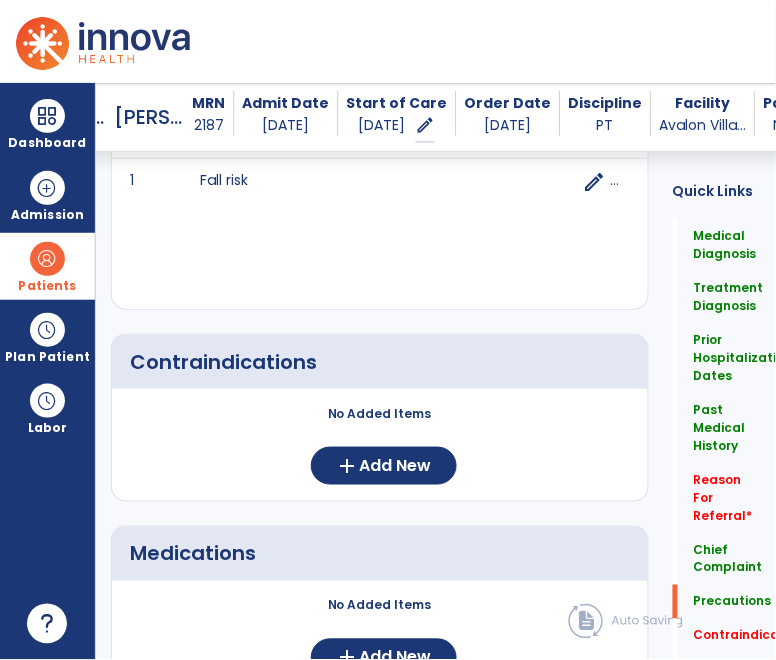 scroll, scrollTop: 2090, scrollLeft: 0, axis: vertical 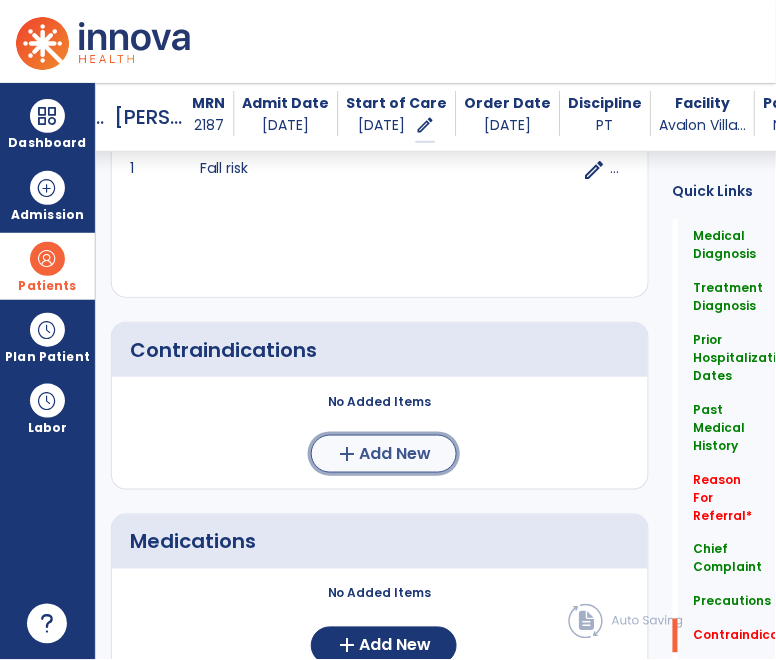 click on "Add New" 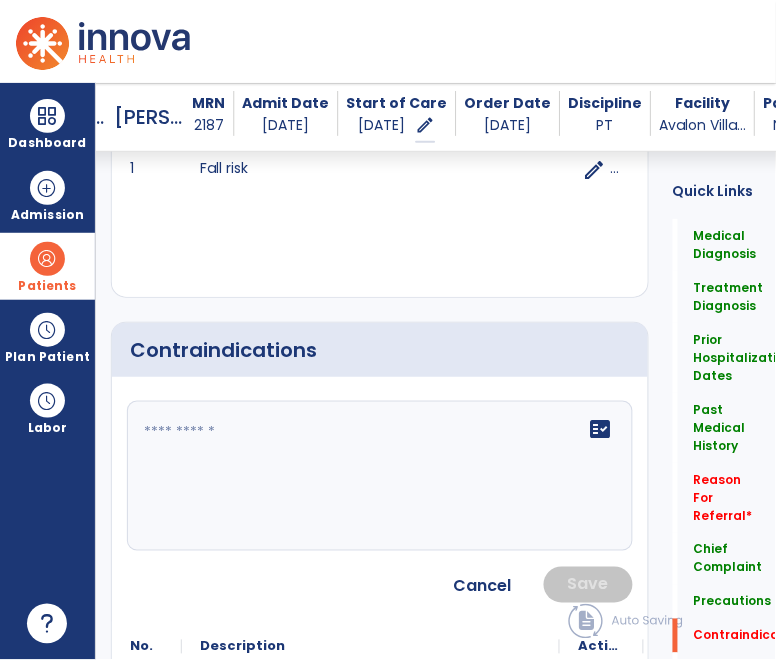 click 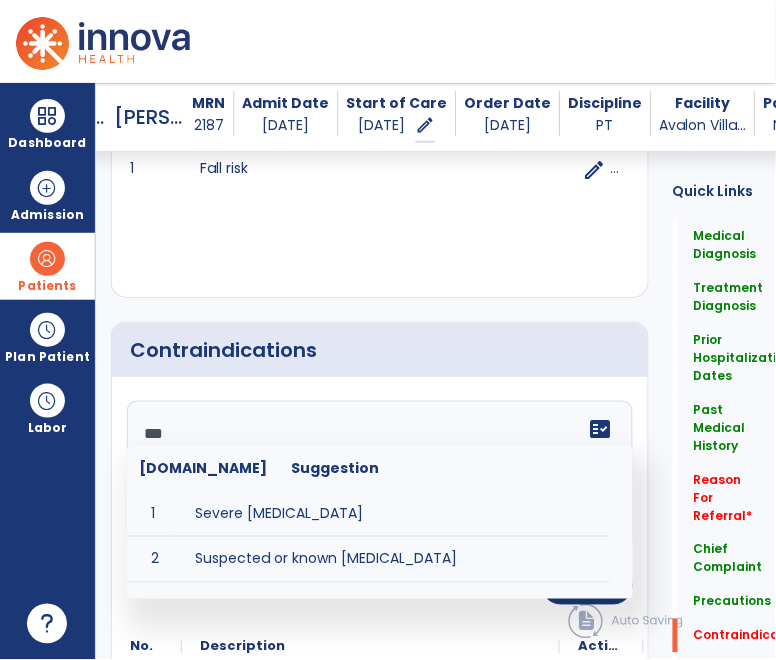 type on "****" 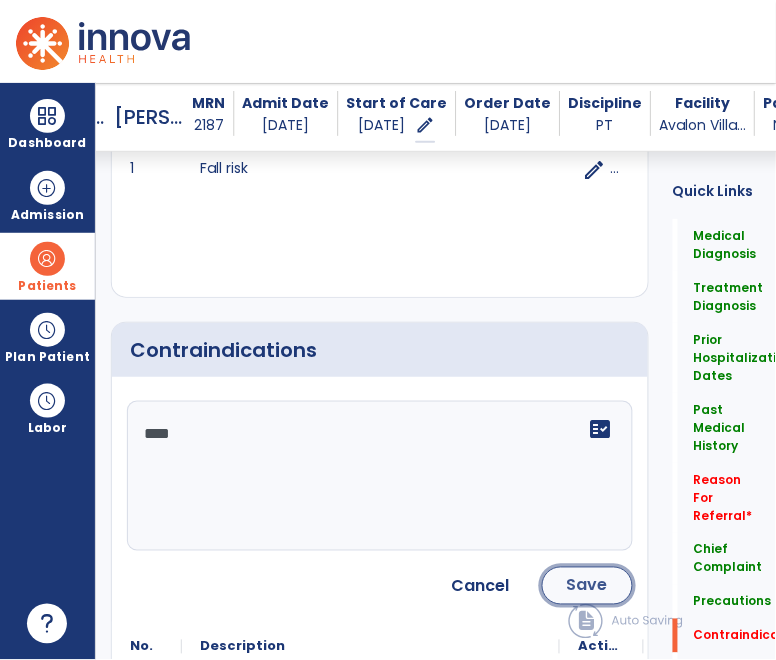 click on "Save" 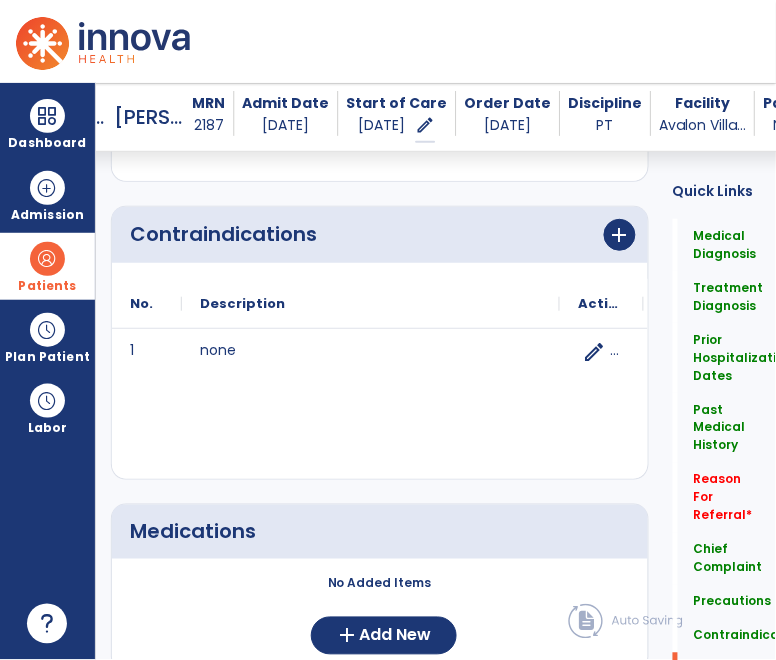 scroll, scrollTop: 2290, scrollLeft: 0, axis: vertical 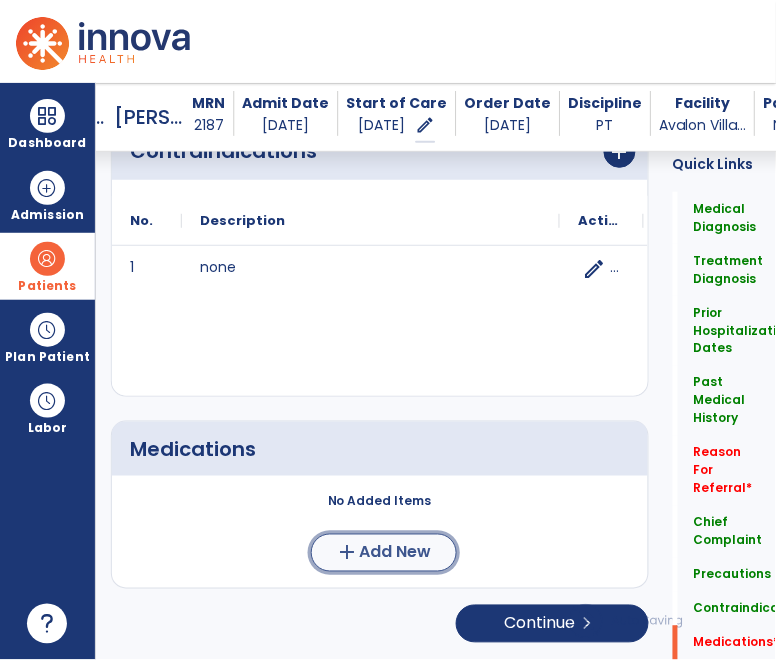 click on "Add New" 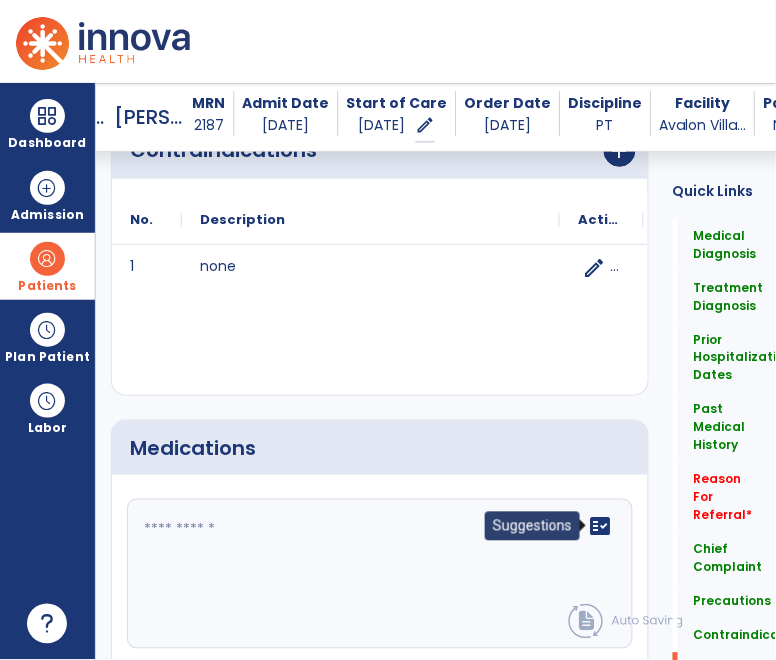 click on "fact_check" 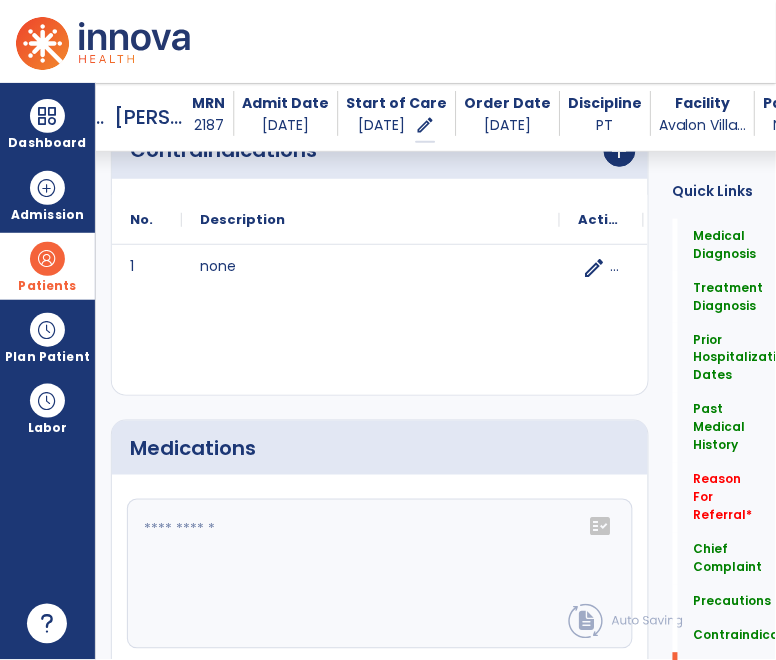 click on "fact_check" 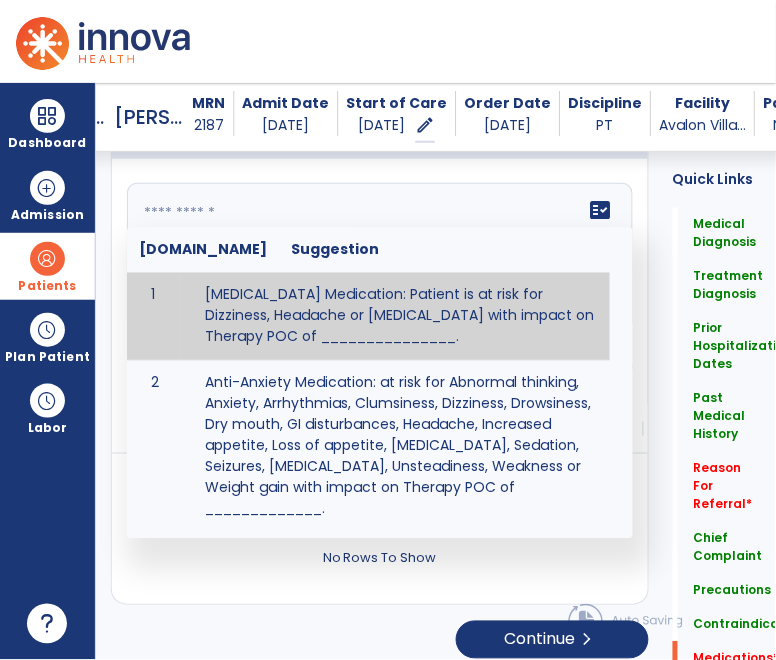 scroll, scrollTop: 2620, scrollLeft: 0, axis: vertical 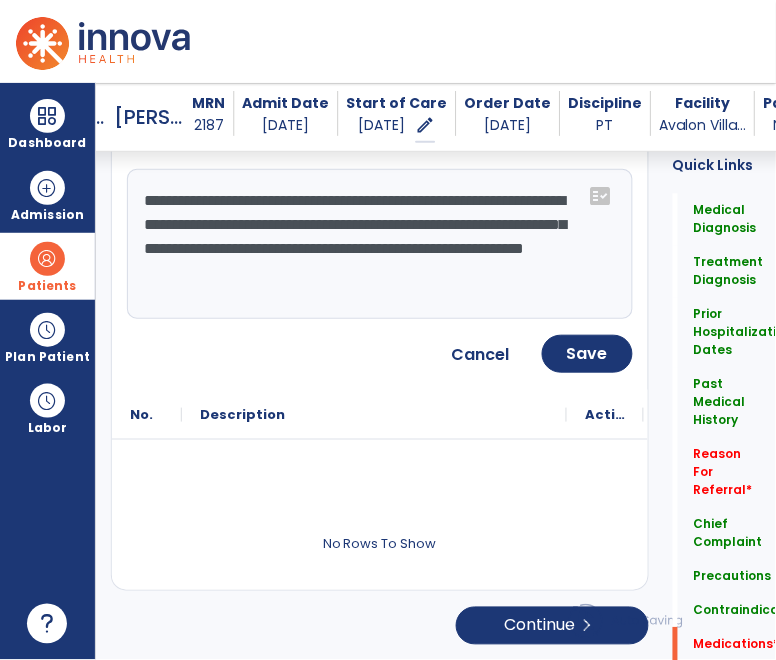 click on "**********" 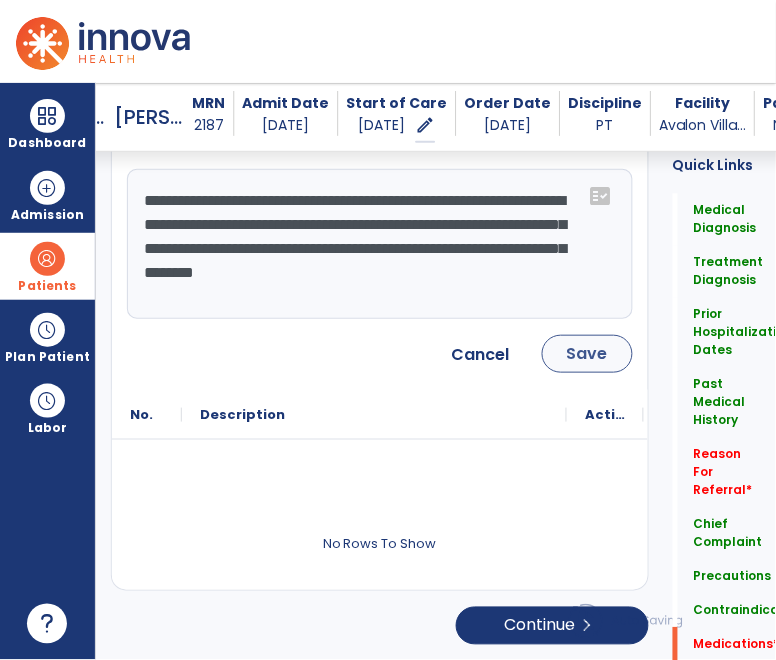 type on "**********" 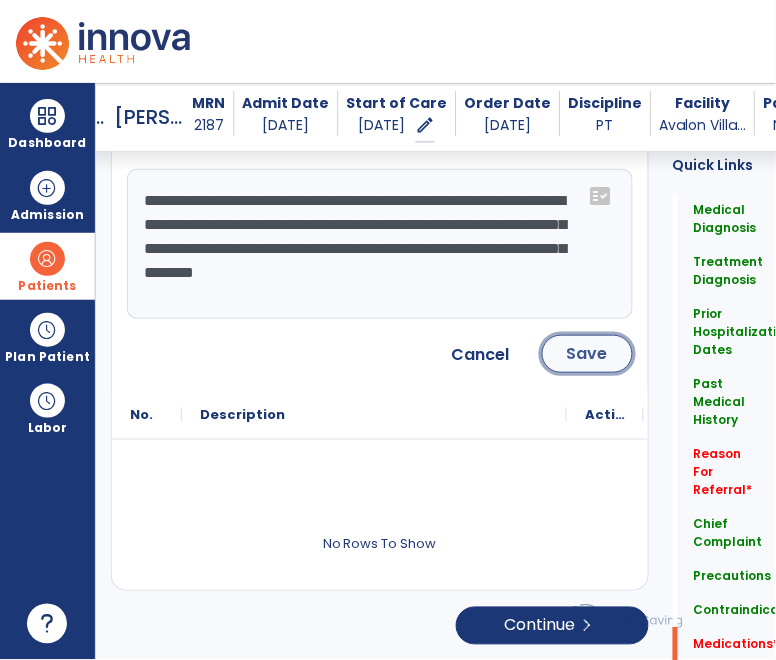 click on "Save" 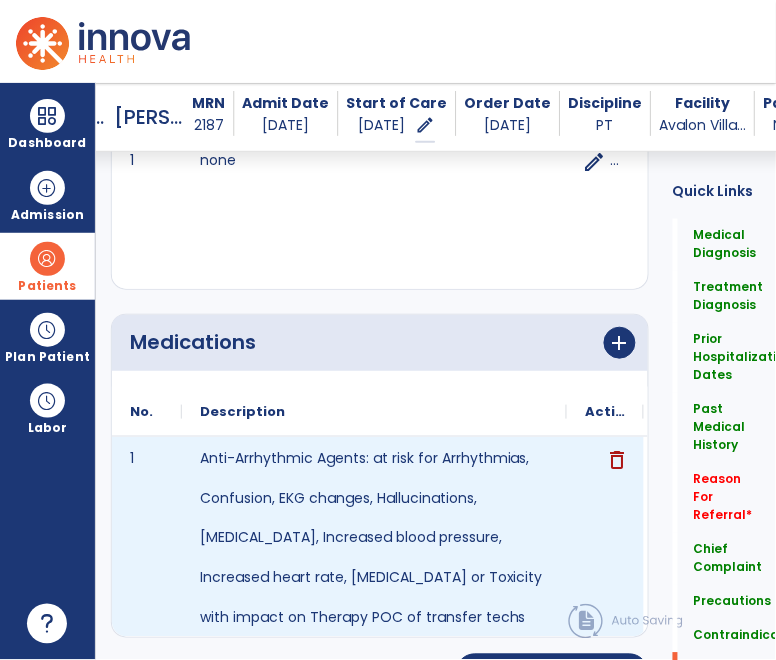 scroll, scrollTop: 2446, scrollLeft: 0, axis: vertical 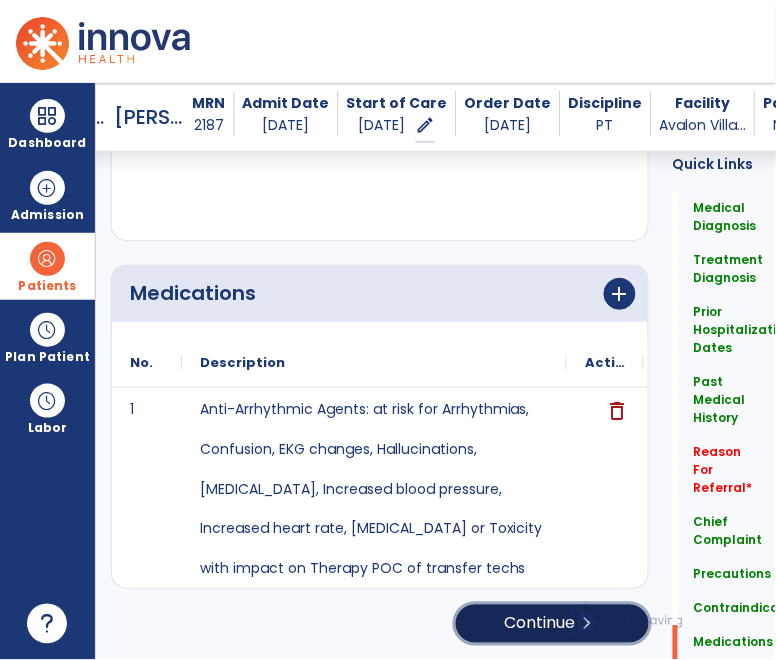 click on "Continue  chevron_right" 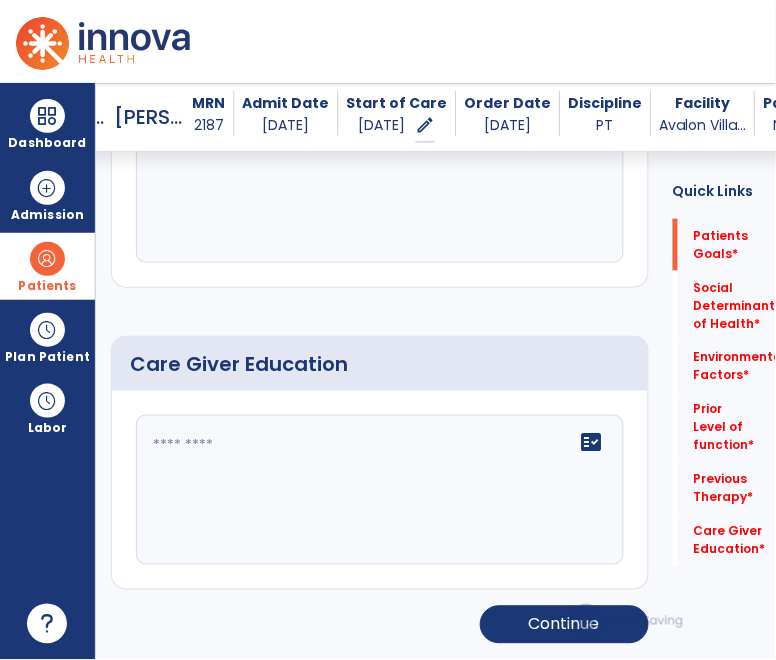 scroll, scrollTop: 128, scrollLeft: 0, axis: vertical 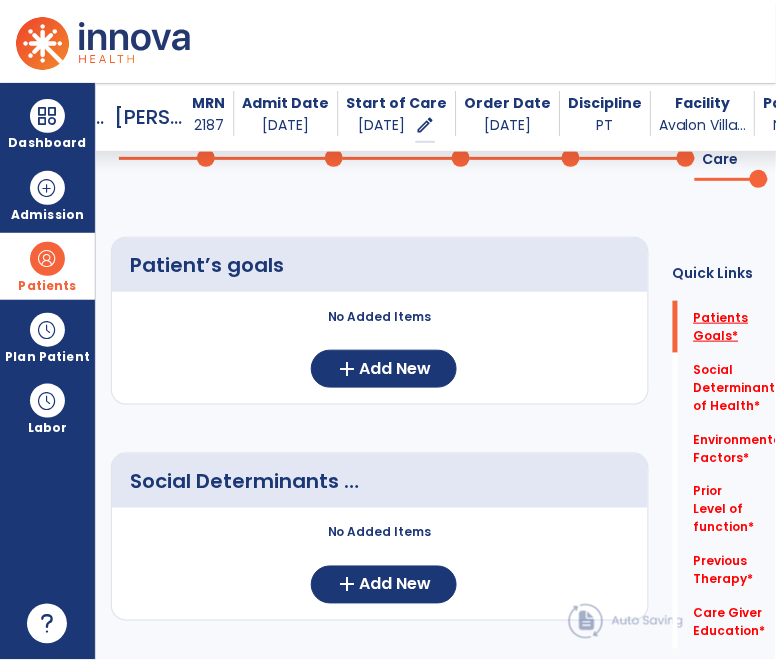 click on "Patients Goals   *" 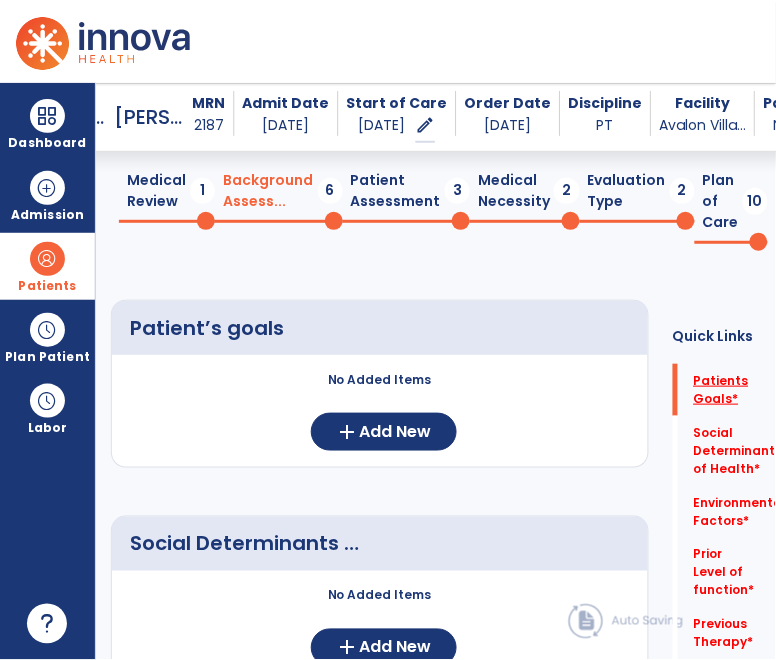 scroll, scrollTop: 64, scrollLeft: 0, axis: vertical 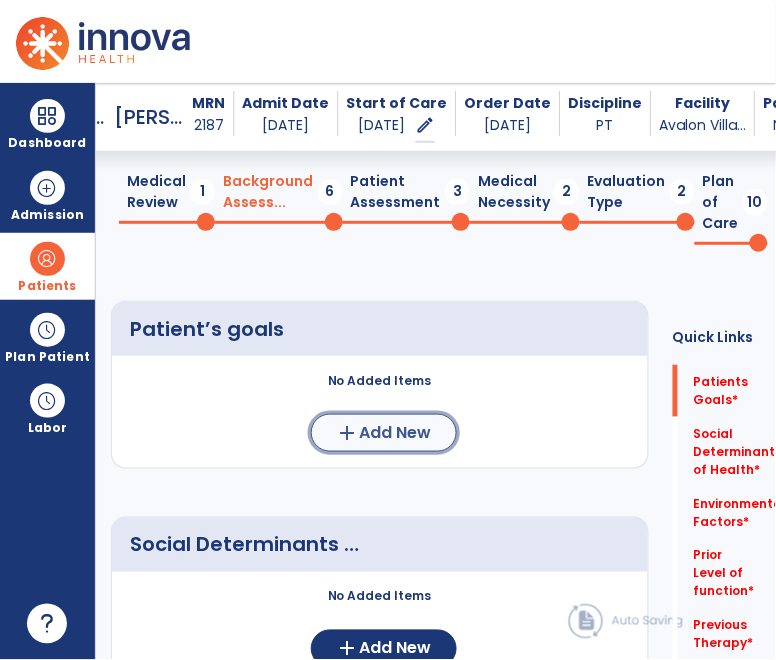 click on "Add New" 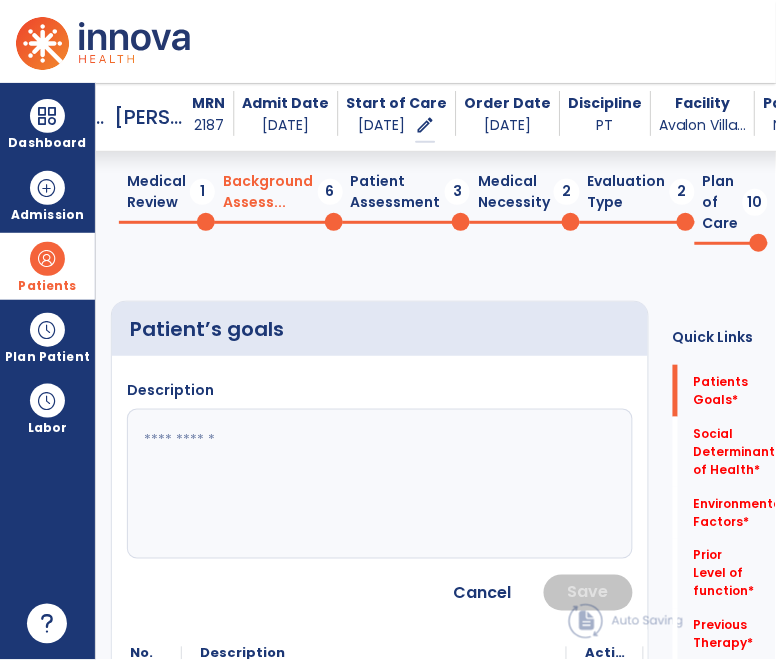click 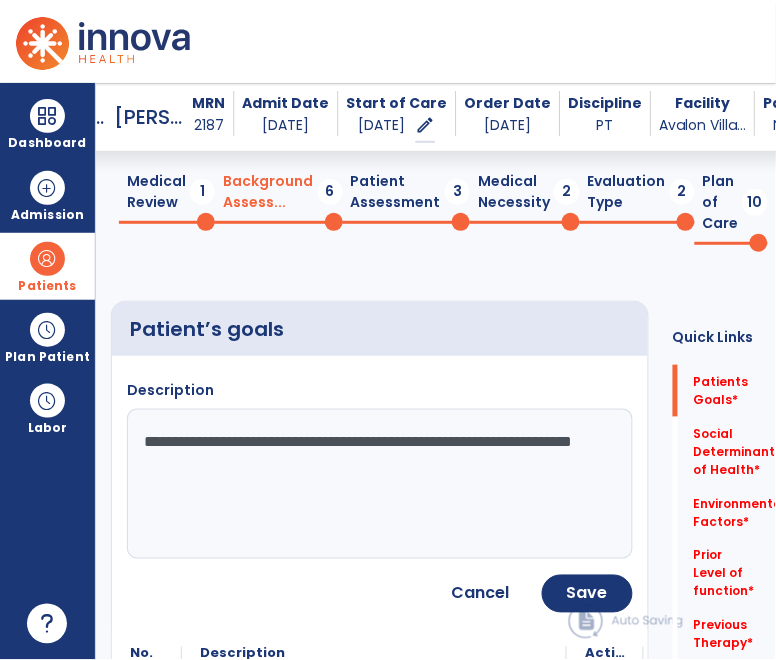type on "**********" 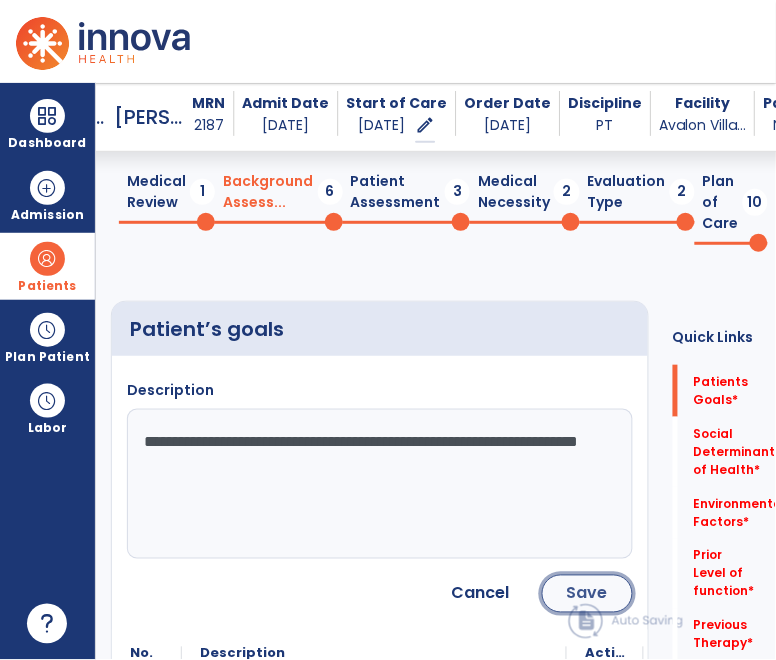click on "Save" 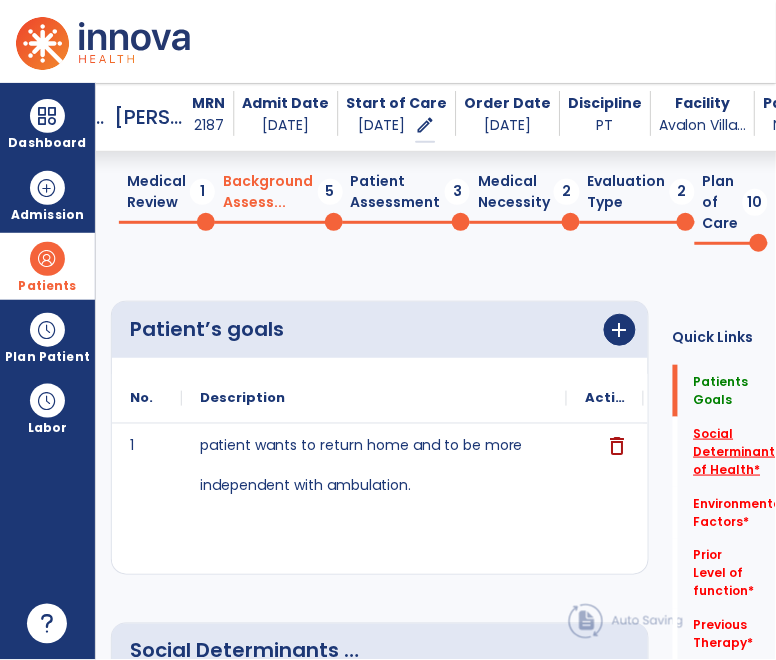 click on "Social Determinants of Health   *" 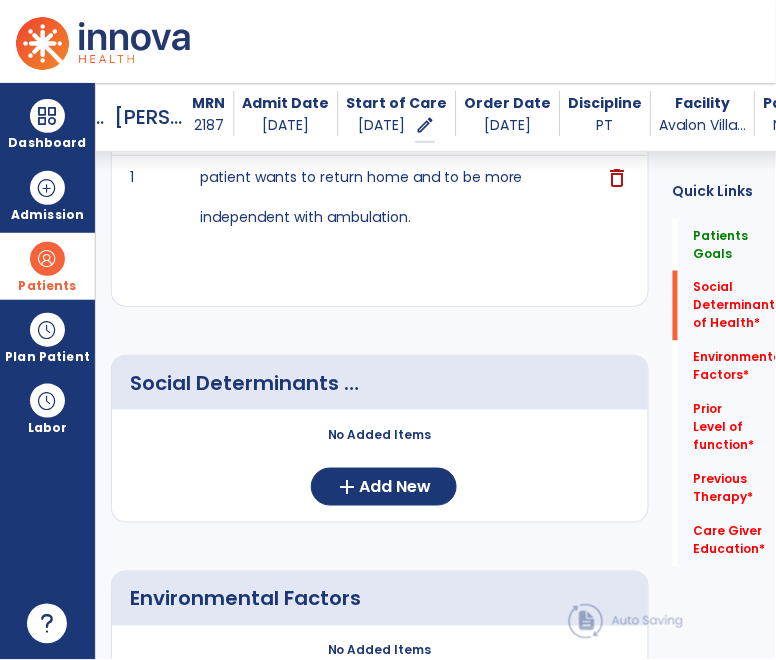 scroll, scrollTop: 355, scrollLeft: 0, axis: vertical 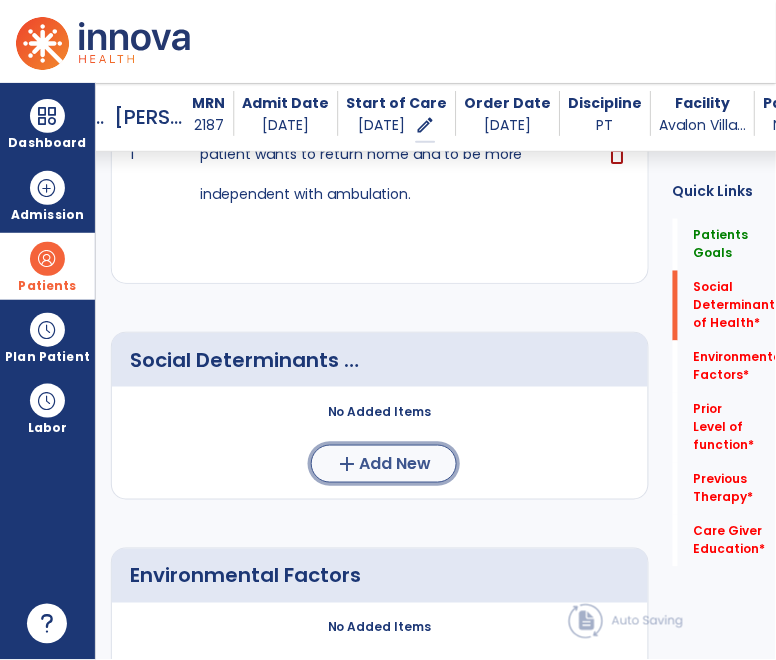 click on "Add New" 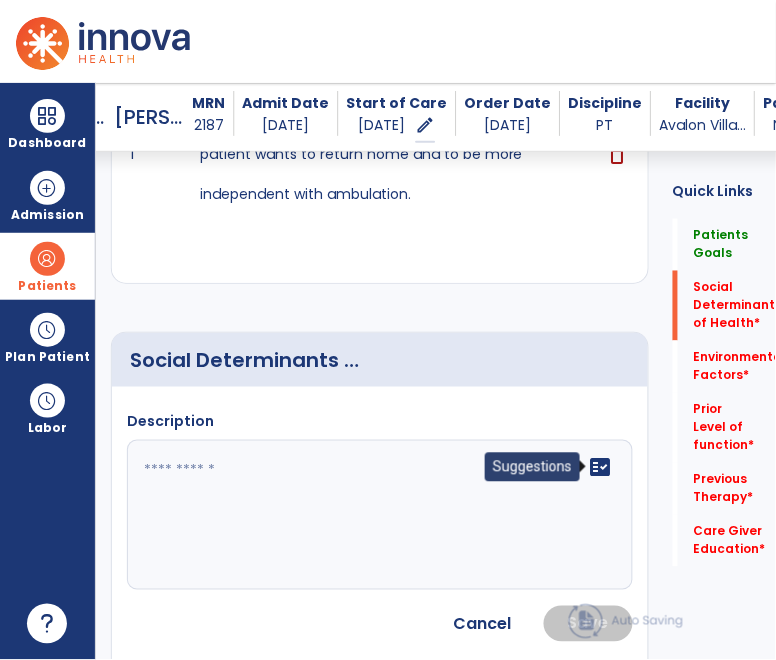 click on "fact_check" 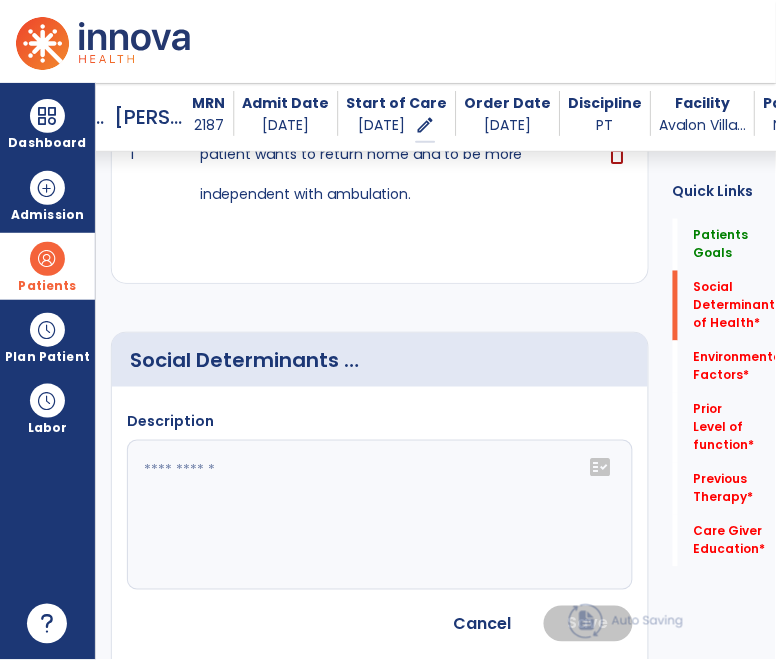 click on "fact_check" 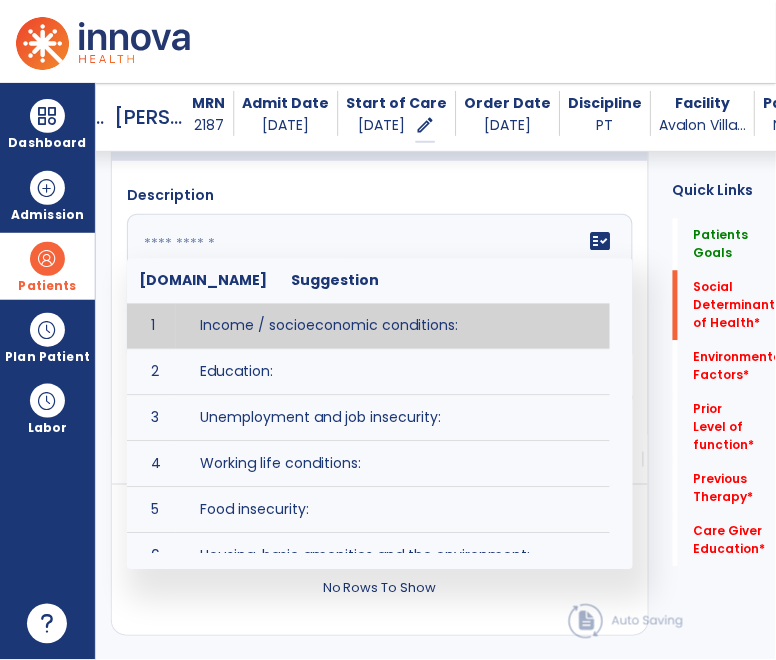 scroll, scrollTop: 582, scrollLeft: 0, axis: vertical 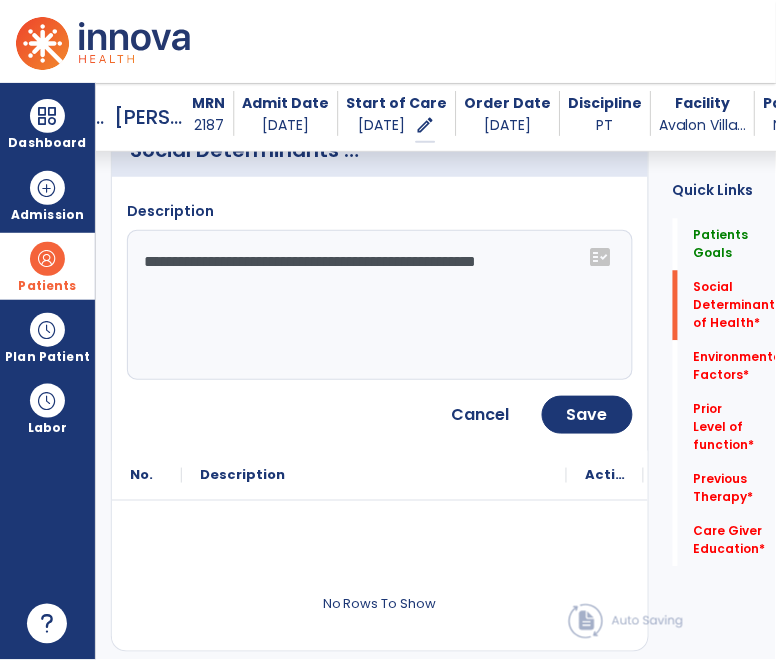 click on "**********" 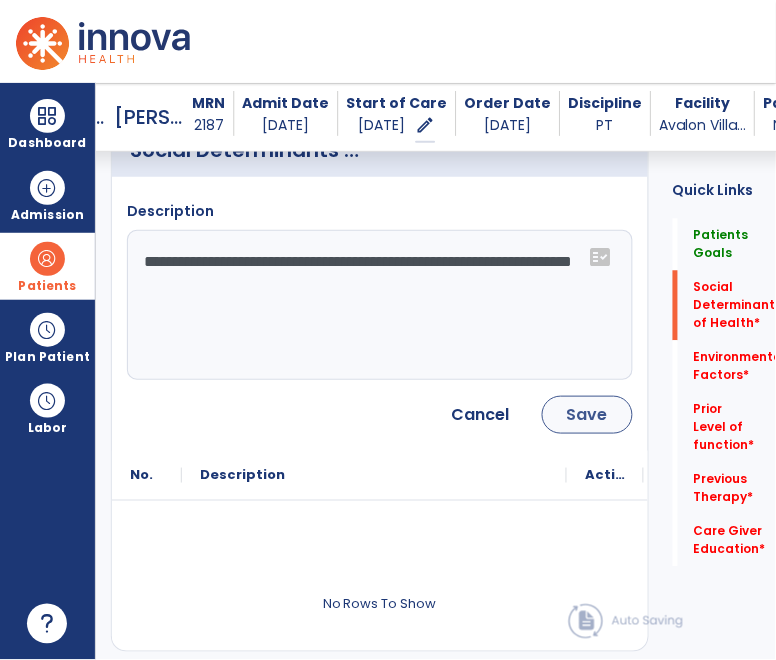 type on "**********" 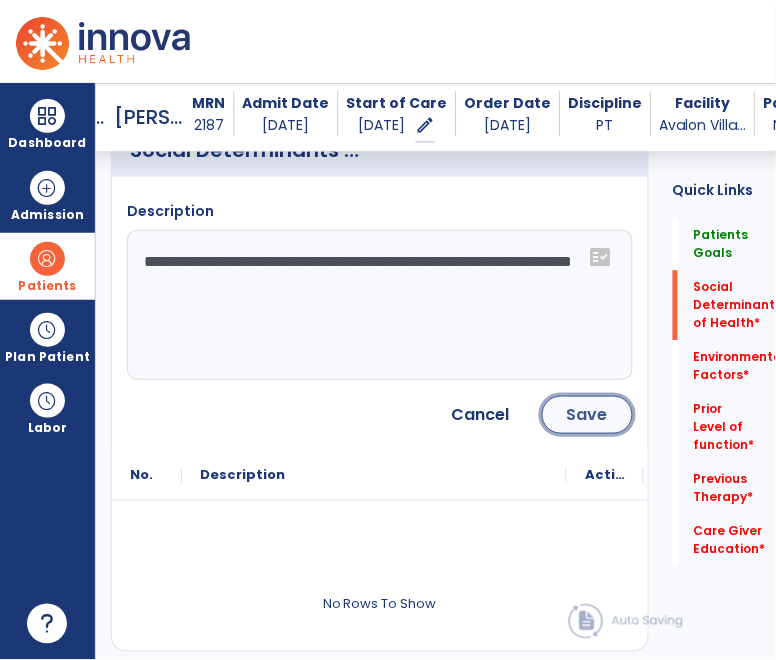 click on "Save" 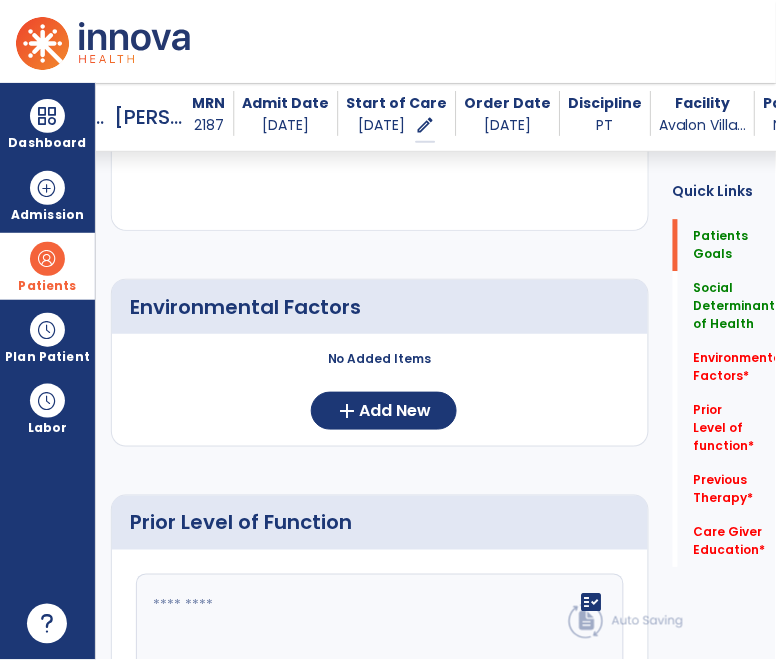 scroll, scrollTop: 742, scrollLeft: 0, axis: vertical 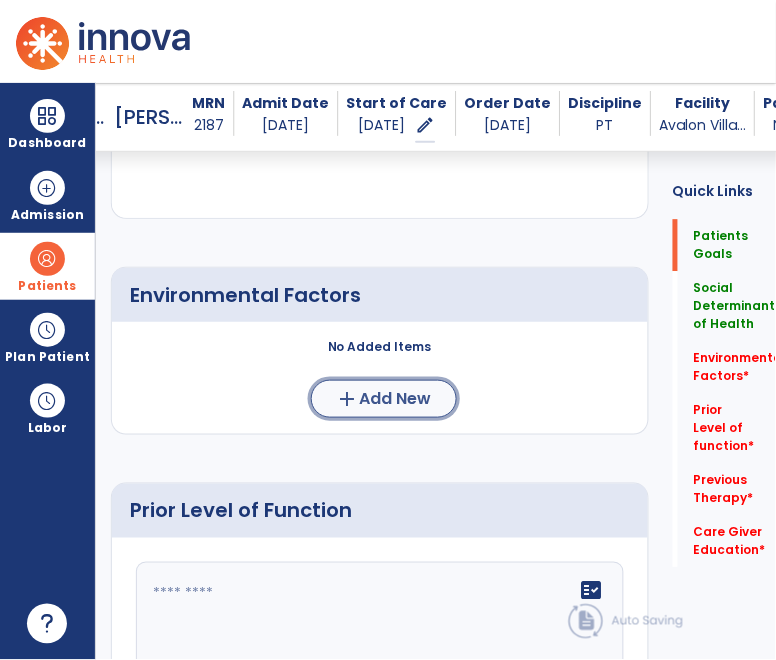 click on "Add New" 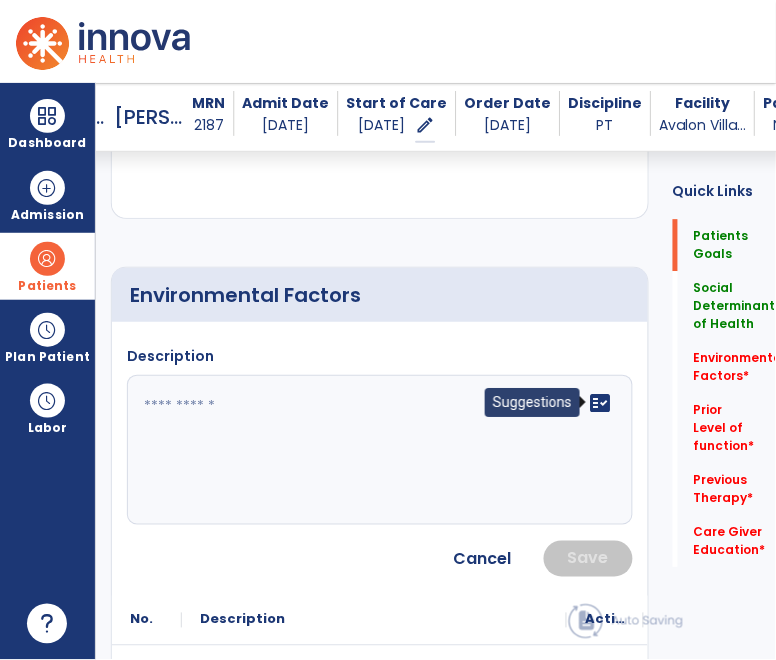 click on "fact_check" 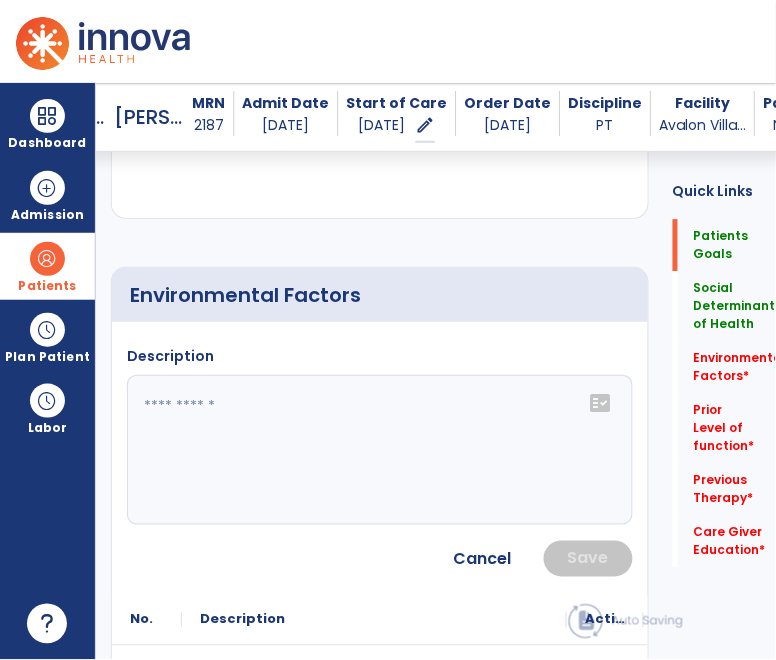 click on "fact_check" 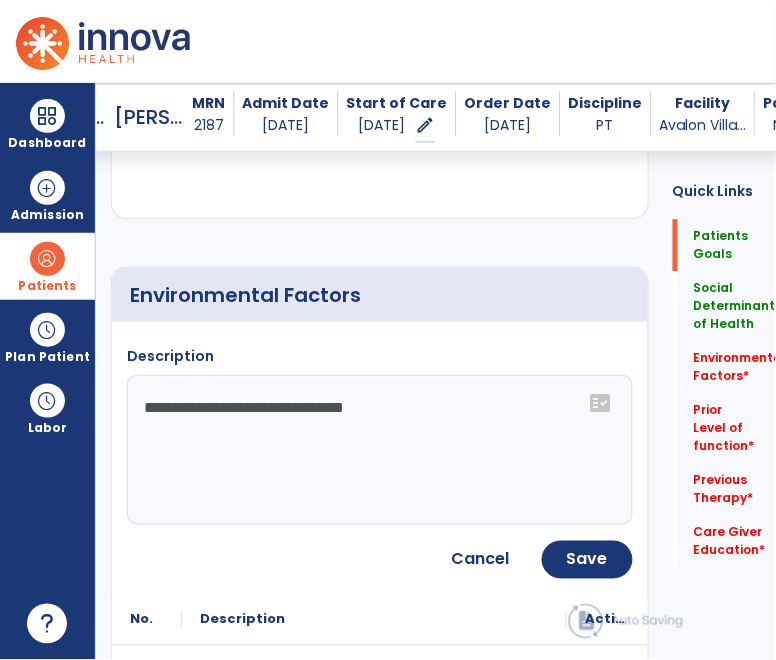 click on "**********" 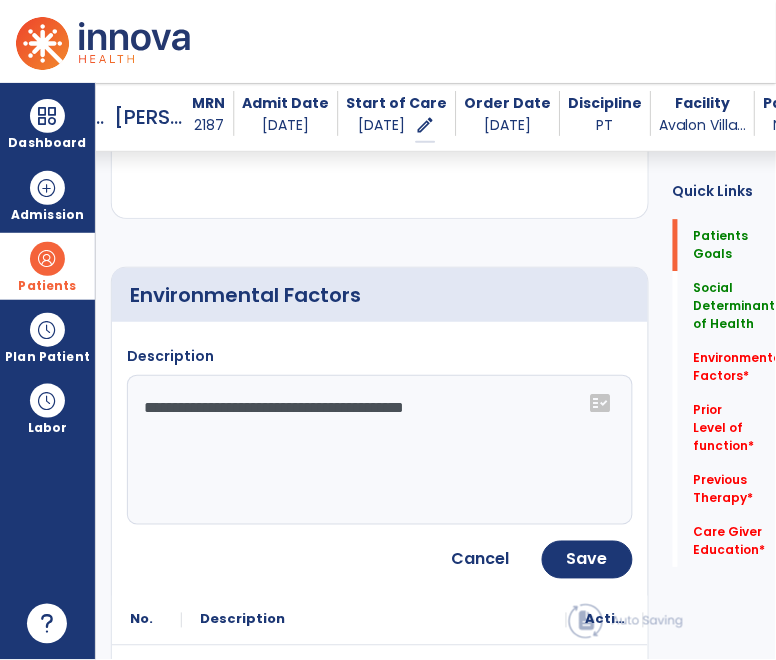 type on "**********" 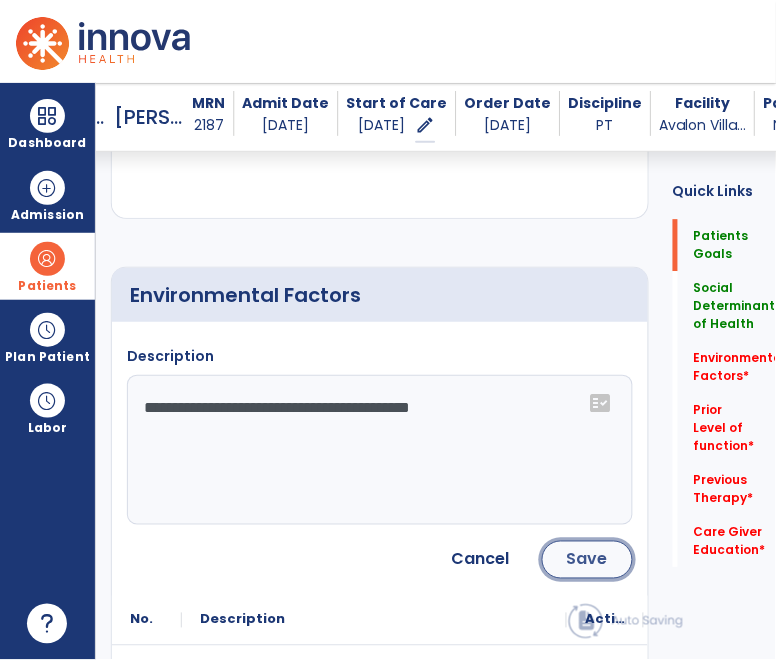 click on "Save" 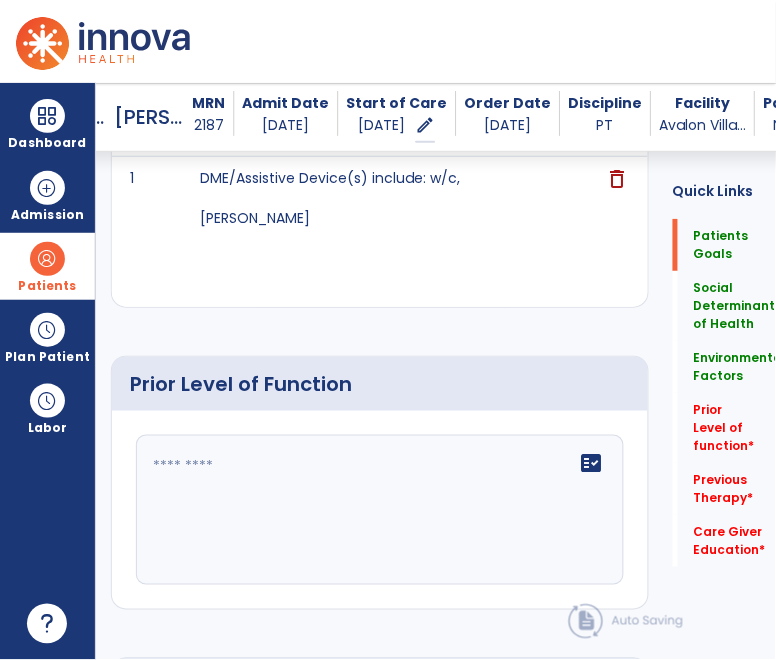 scroll, scrollTop: 980, scrollLeft: 0, axis: vertical 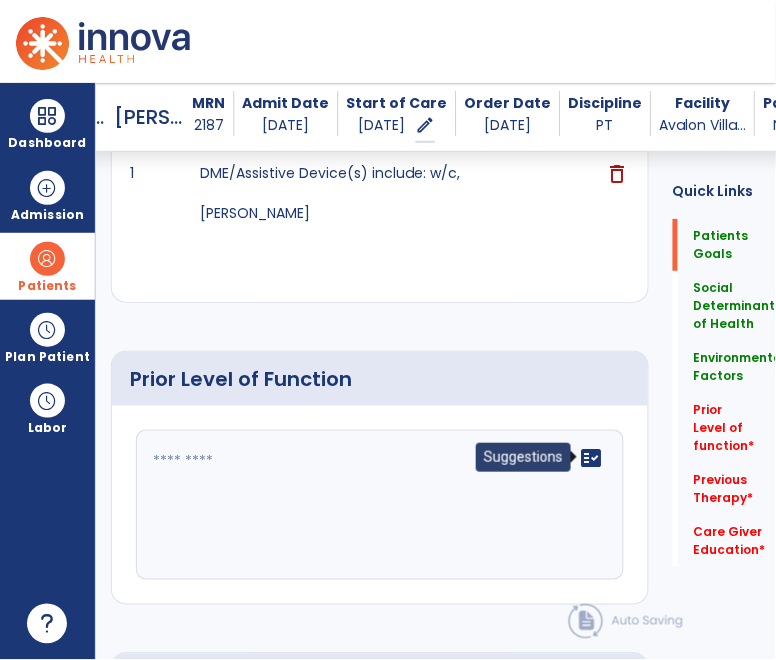 click on "fact_check" 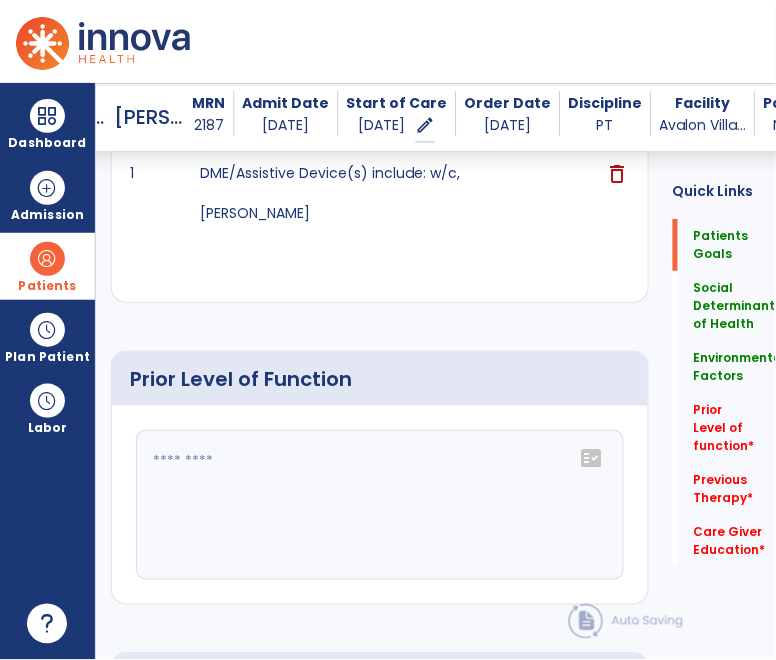 click on "fact_check" 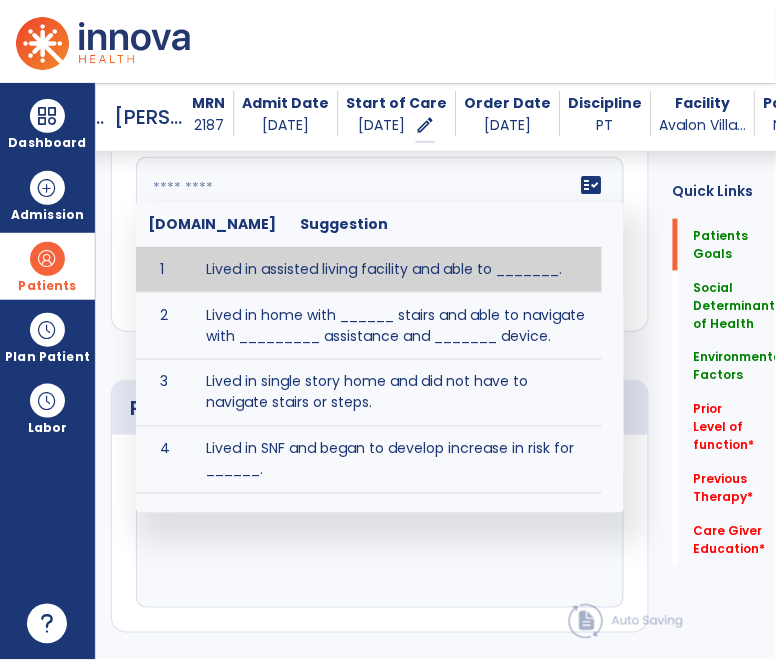 scroll, scrollTop: 1288, scrollLeft: 0, axis: vertical 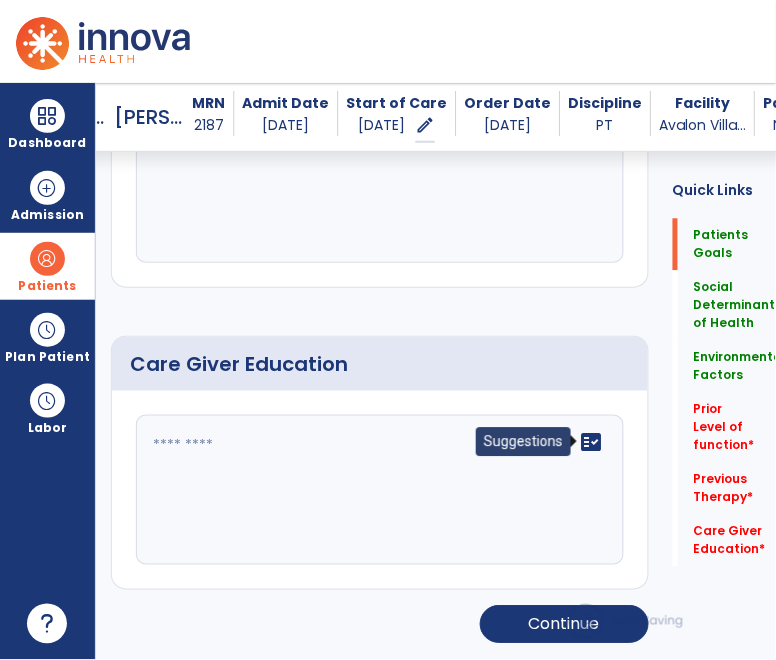 click on "fact_check" 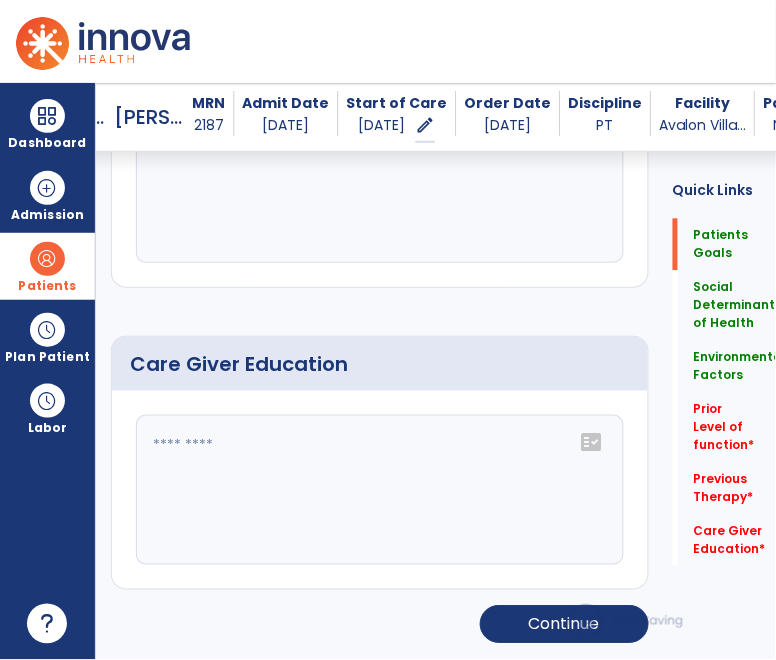 click on "fact_check" 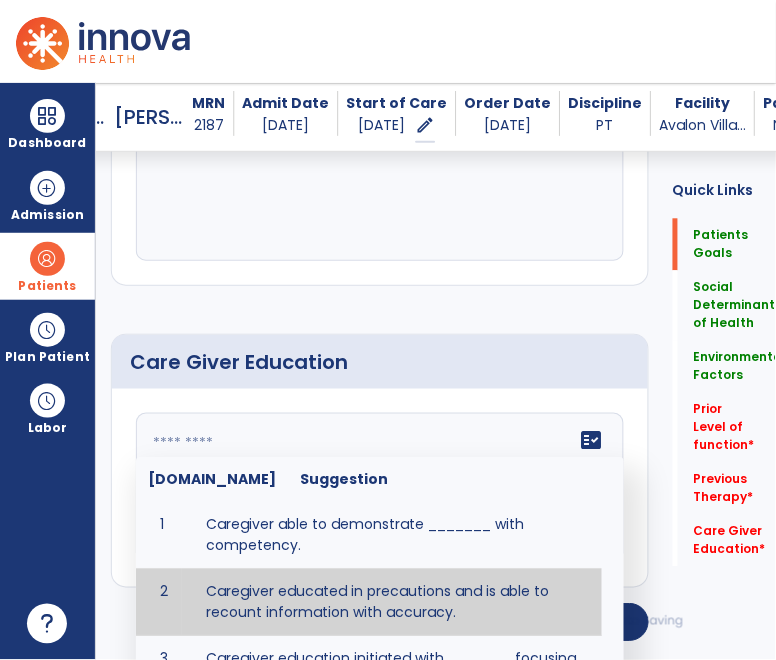 type on "**********" 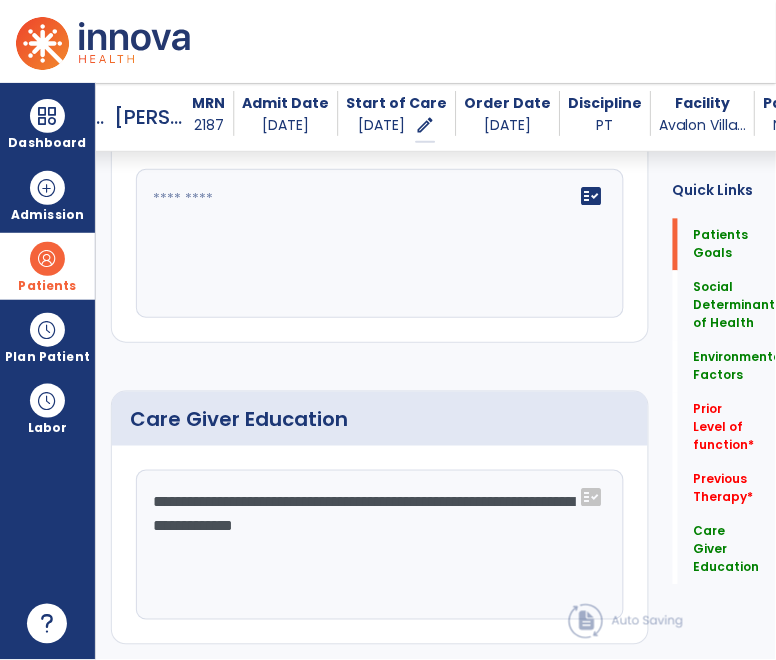 scroll, scrollTop: 1600, scrollLeft: 0, axis: vertical 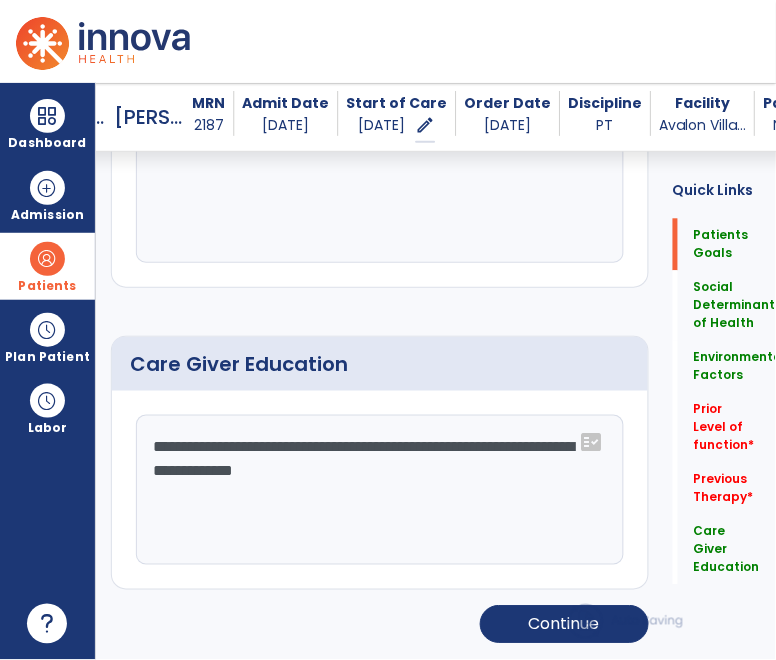 click 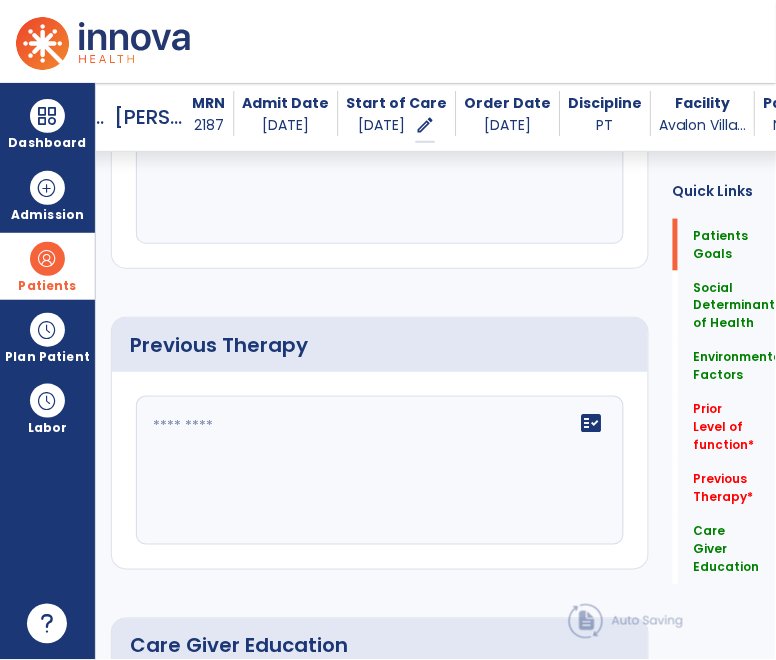 scroll, scrollTop: 1303, scrollLeft: 0, axis: vertical 